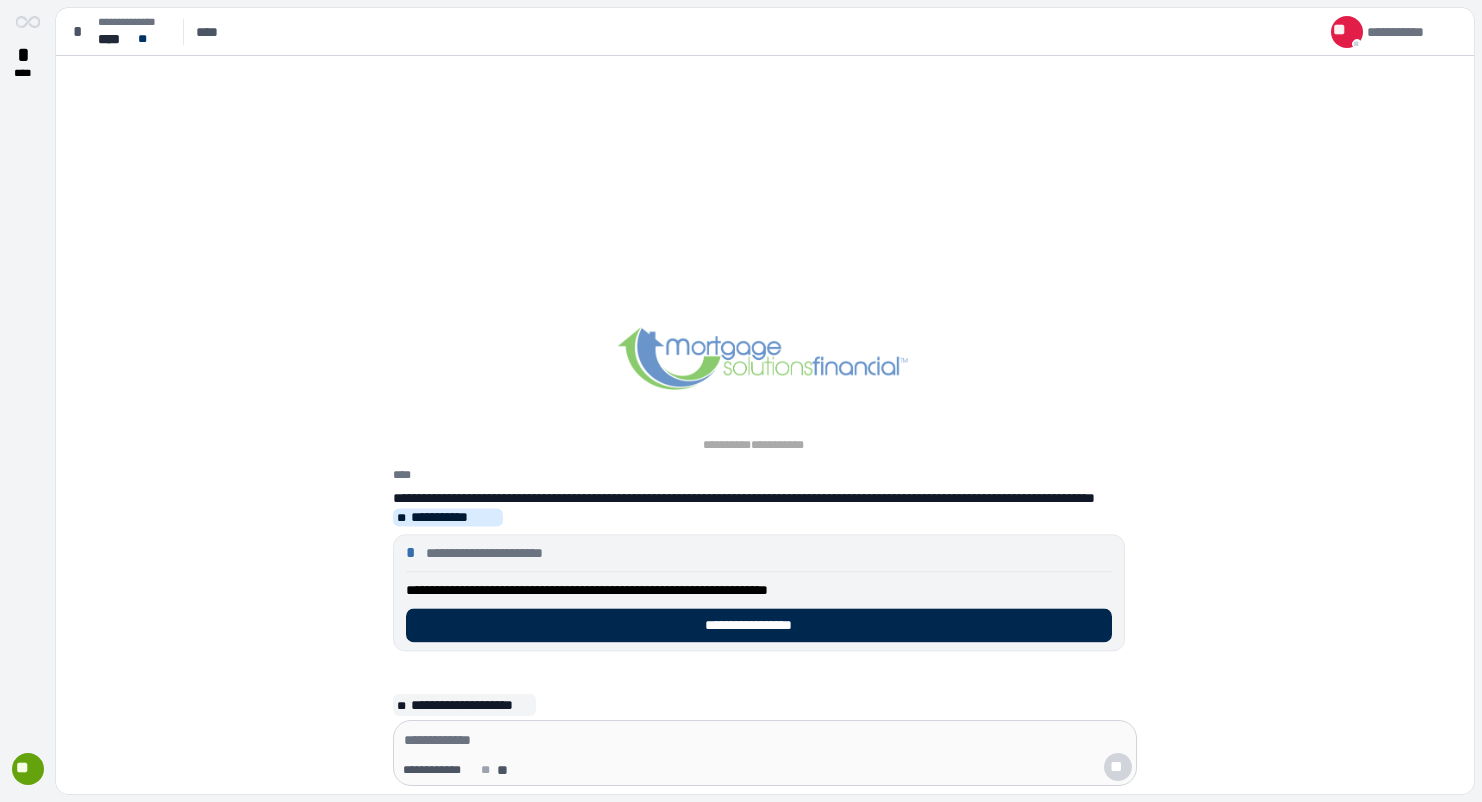 scroll, scrollTop: 0, scrollLeft: 0, axis: both 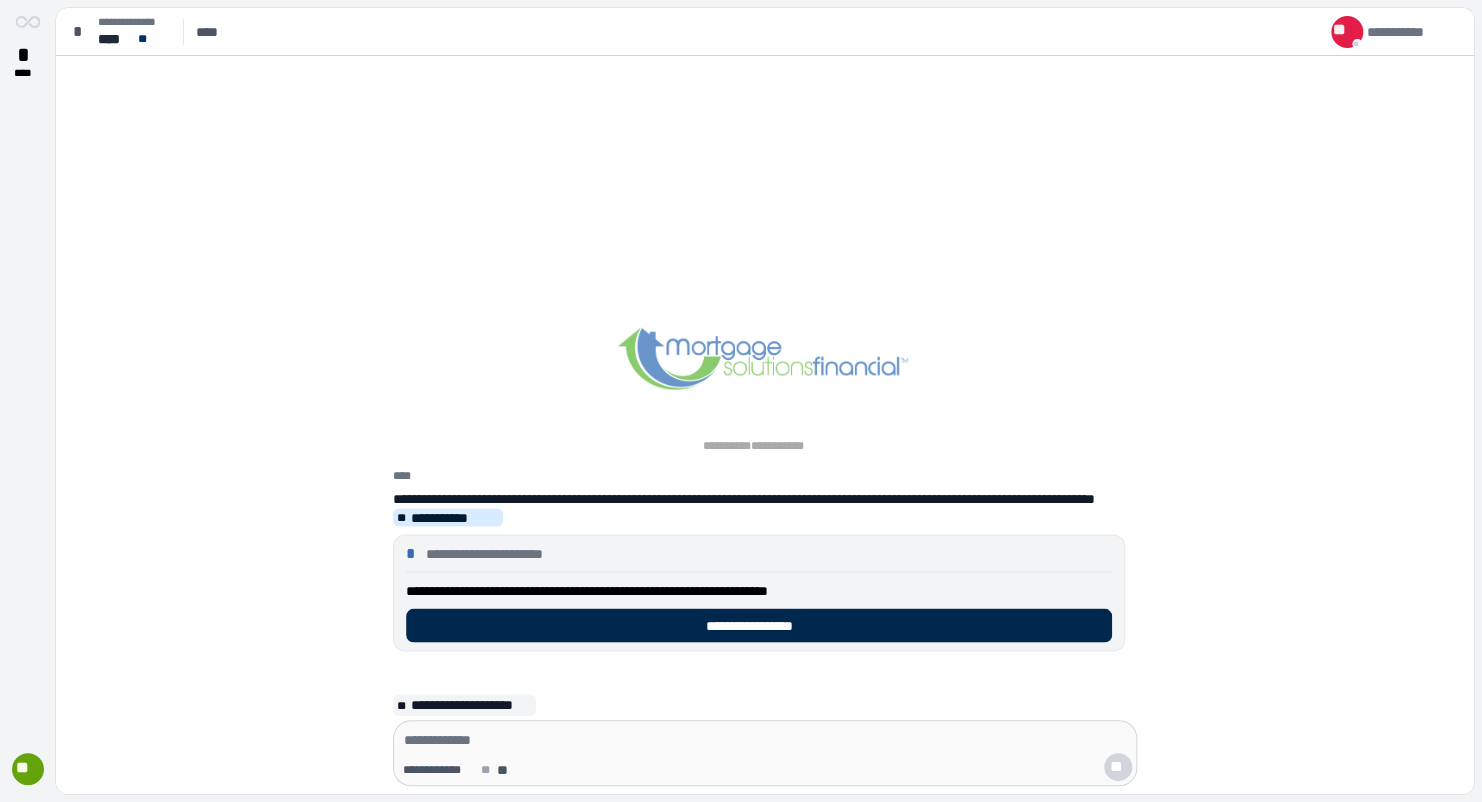 click on "**********" at bounding box center (758, 625) 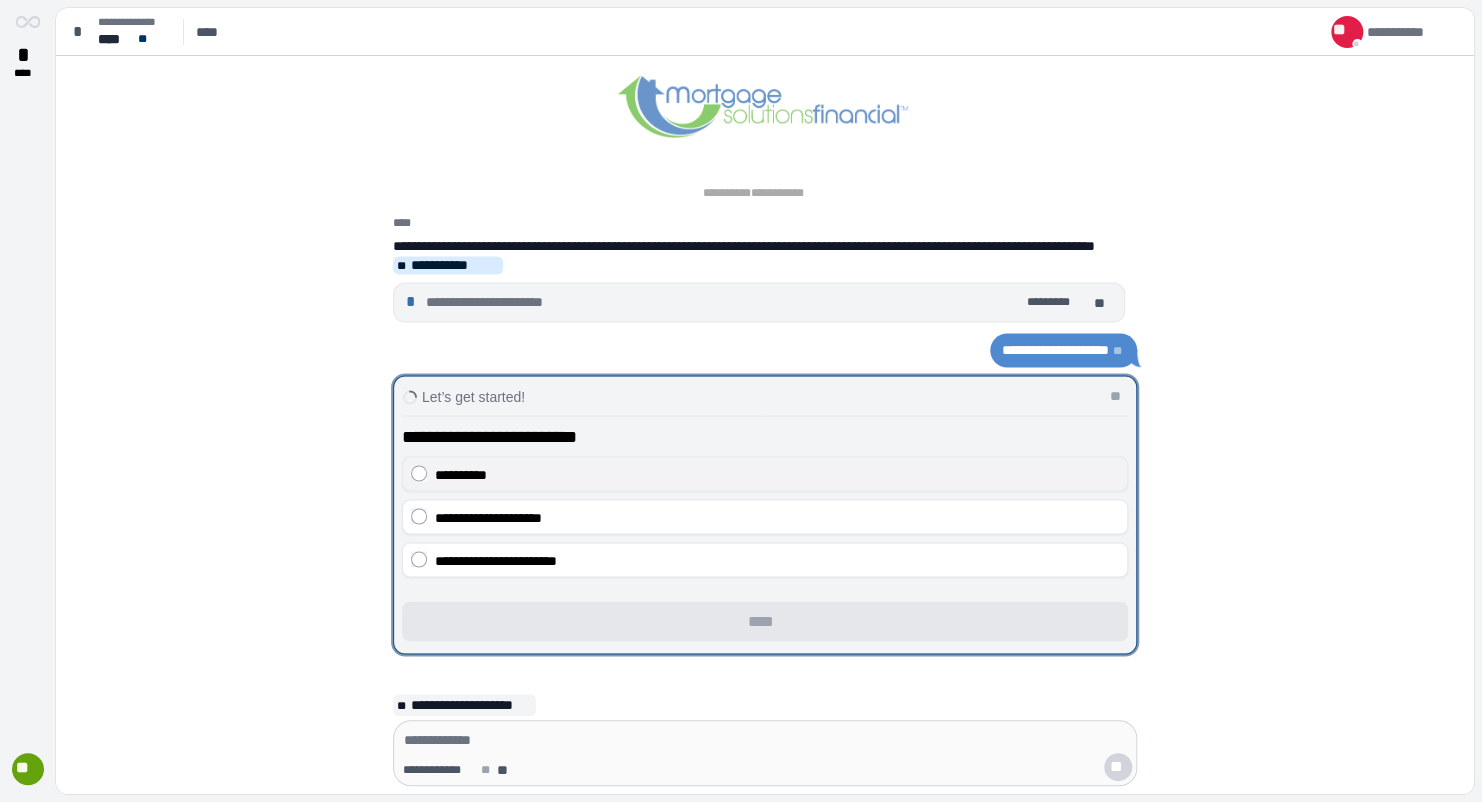click on "**********" at bounding box center (461, 474) 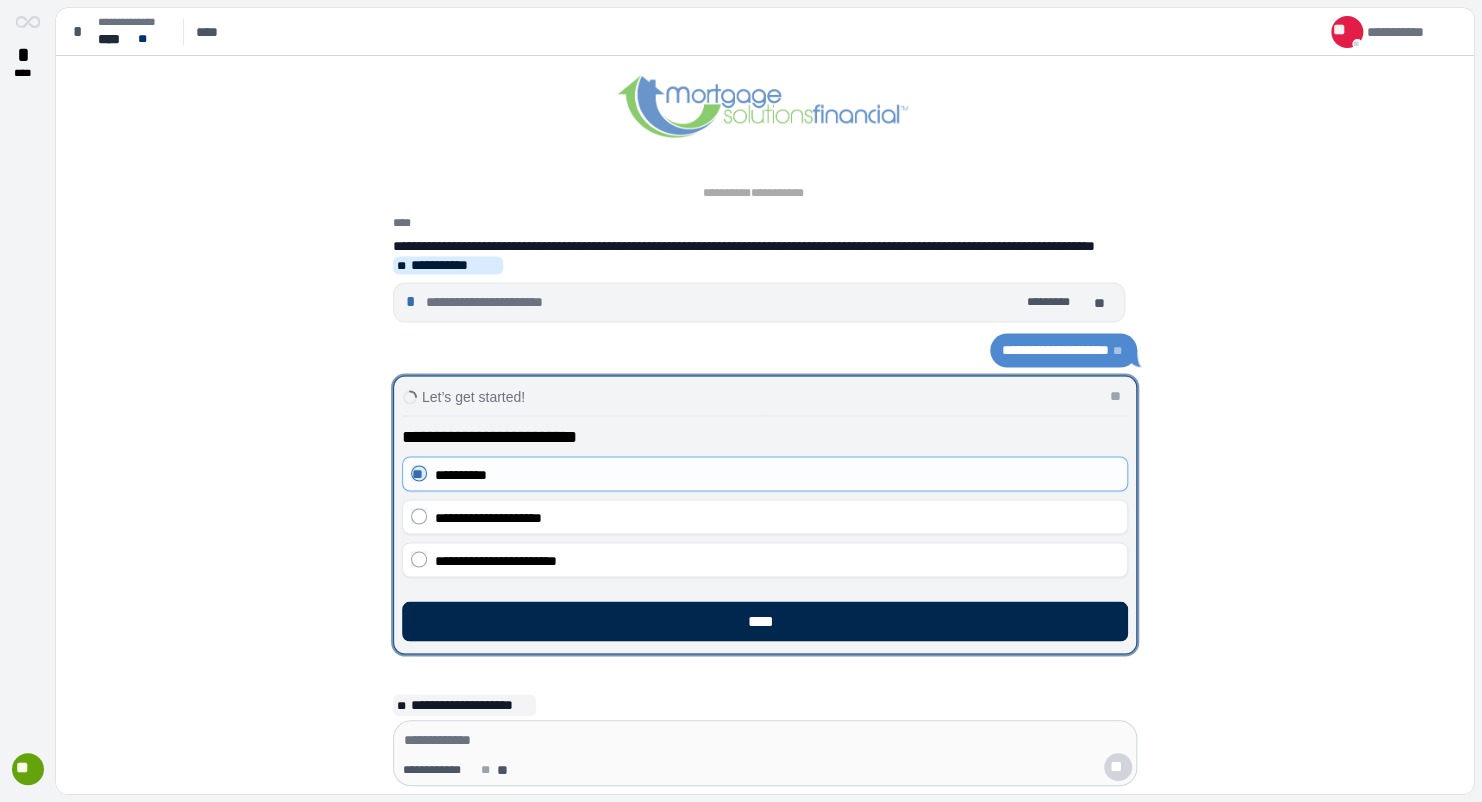 click on "****" at bounding box center (765, 621) 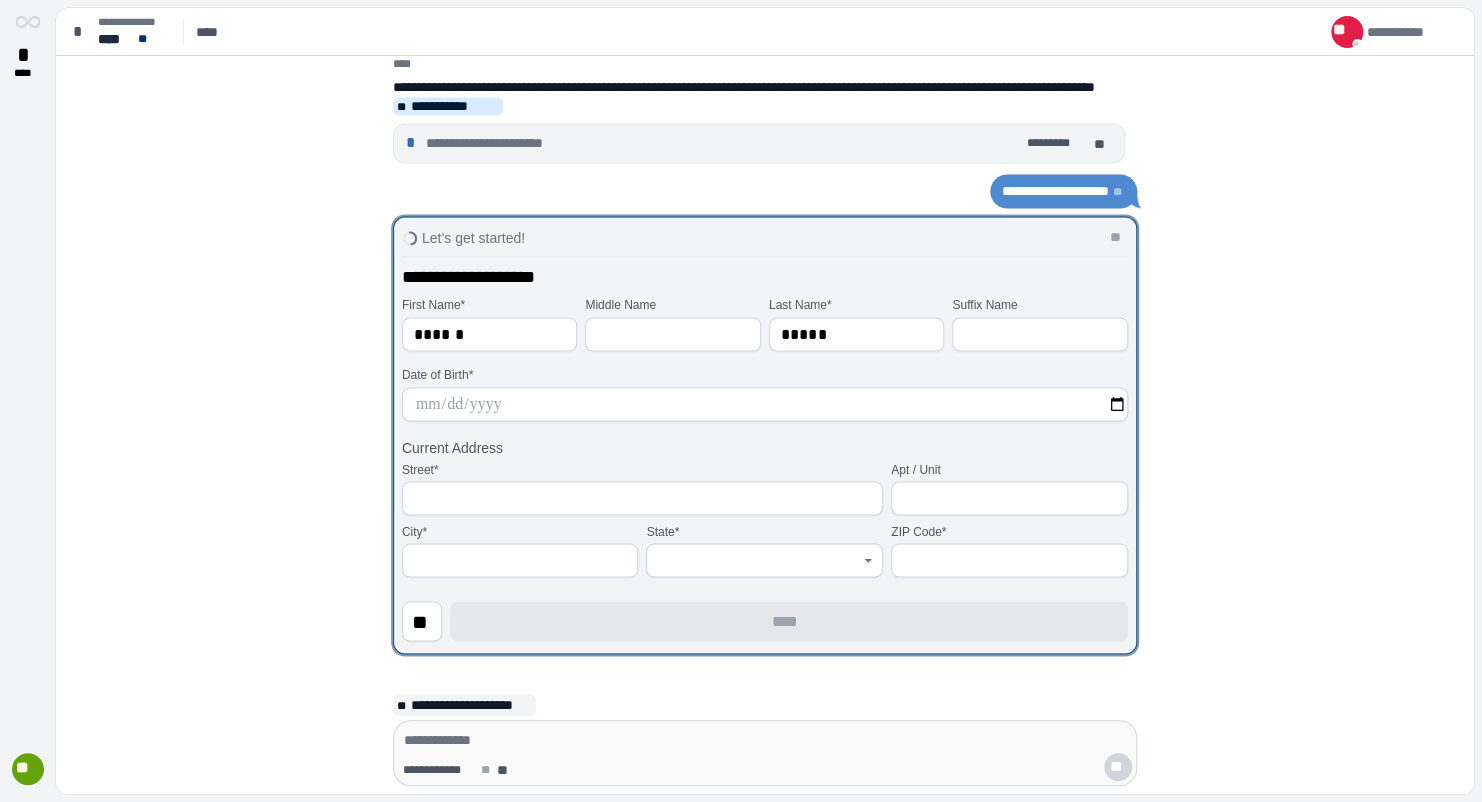 click at bounding box center (765, 404) 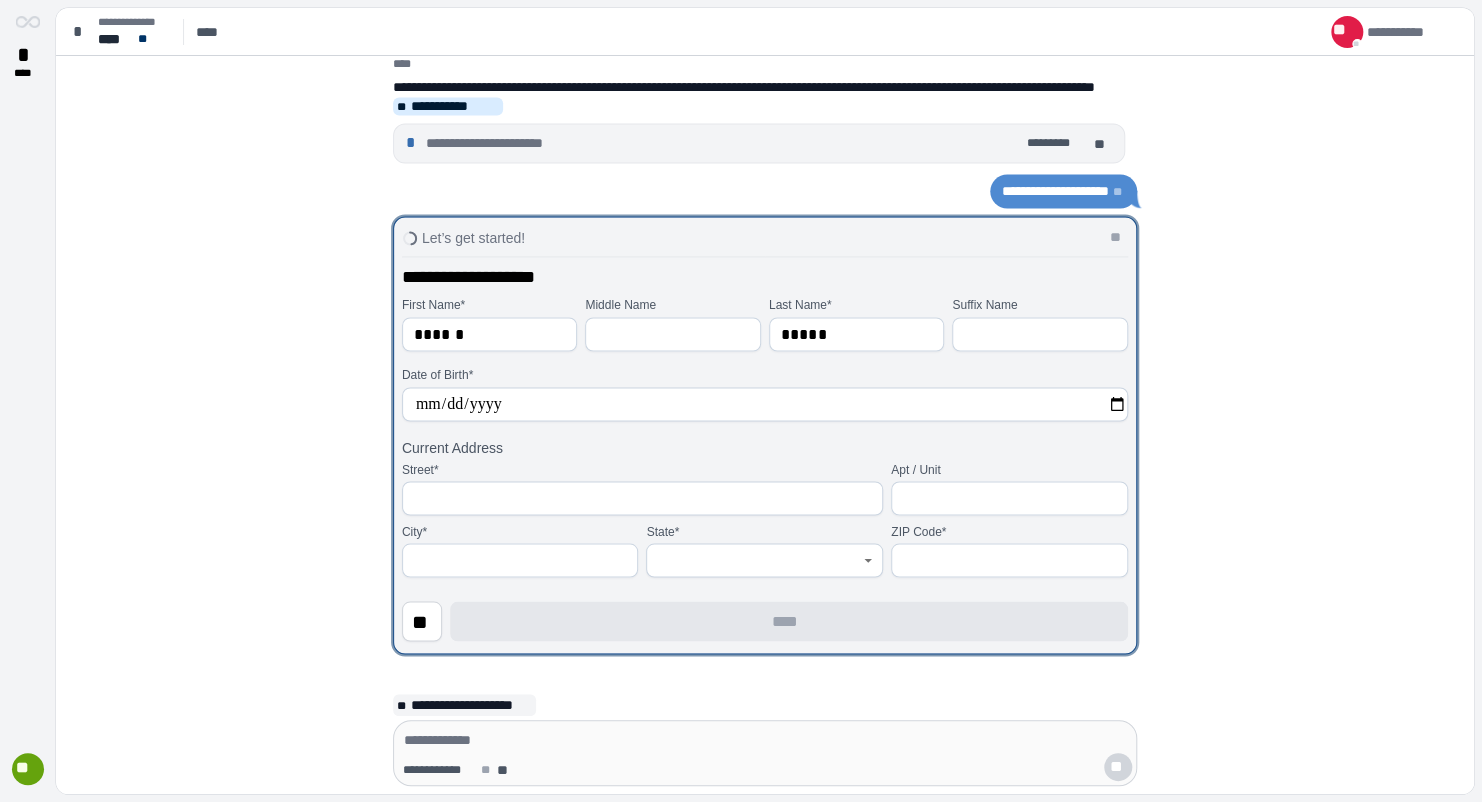 type on "**********" 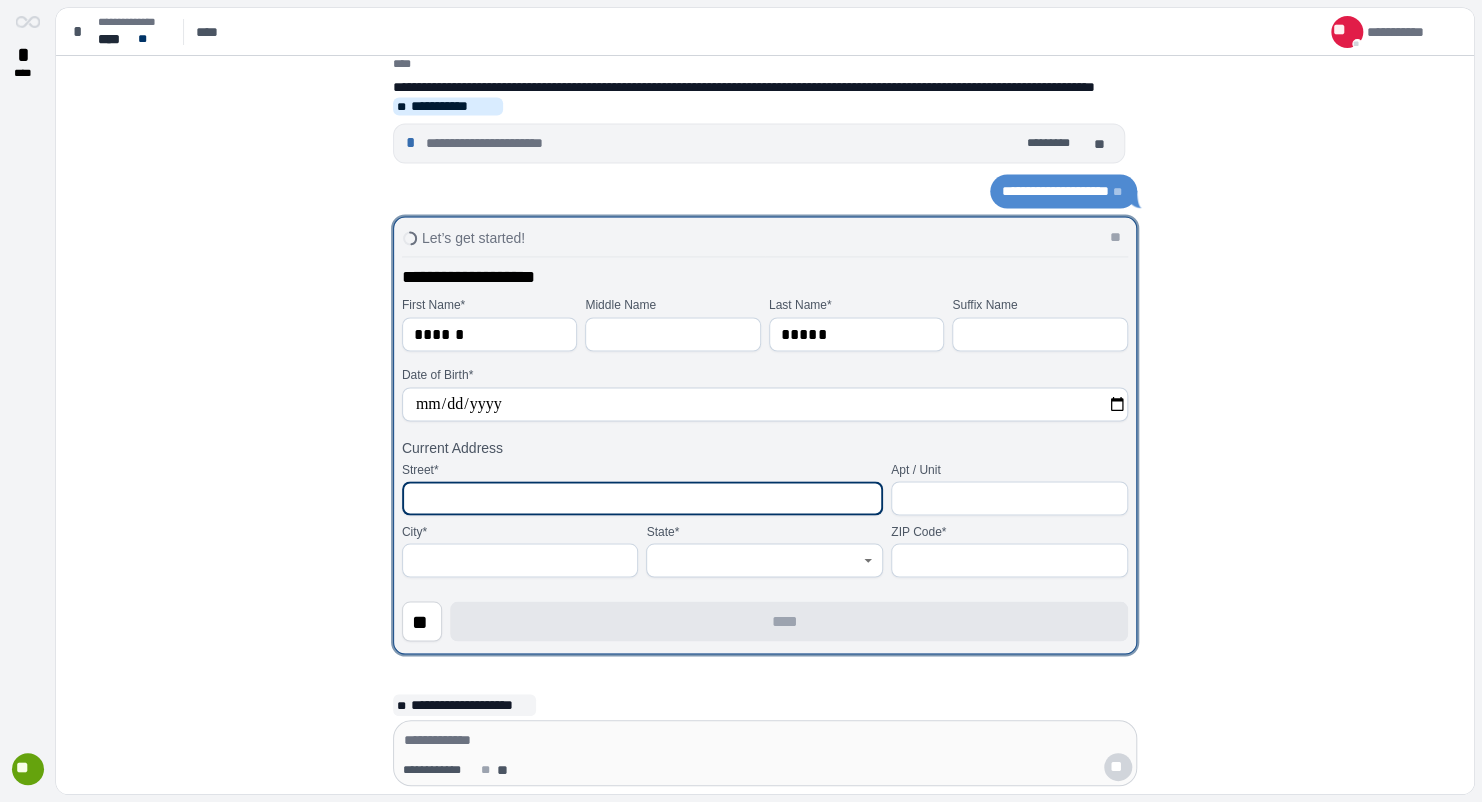 click at bounding box center [642, 498] 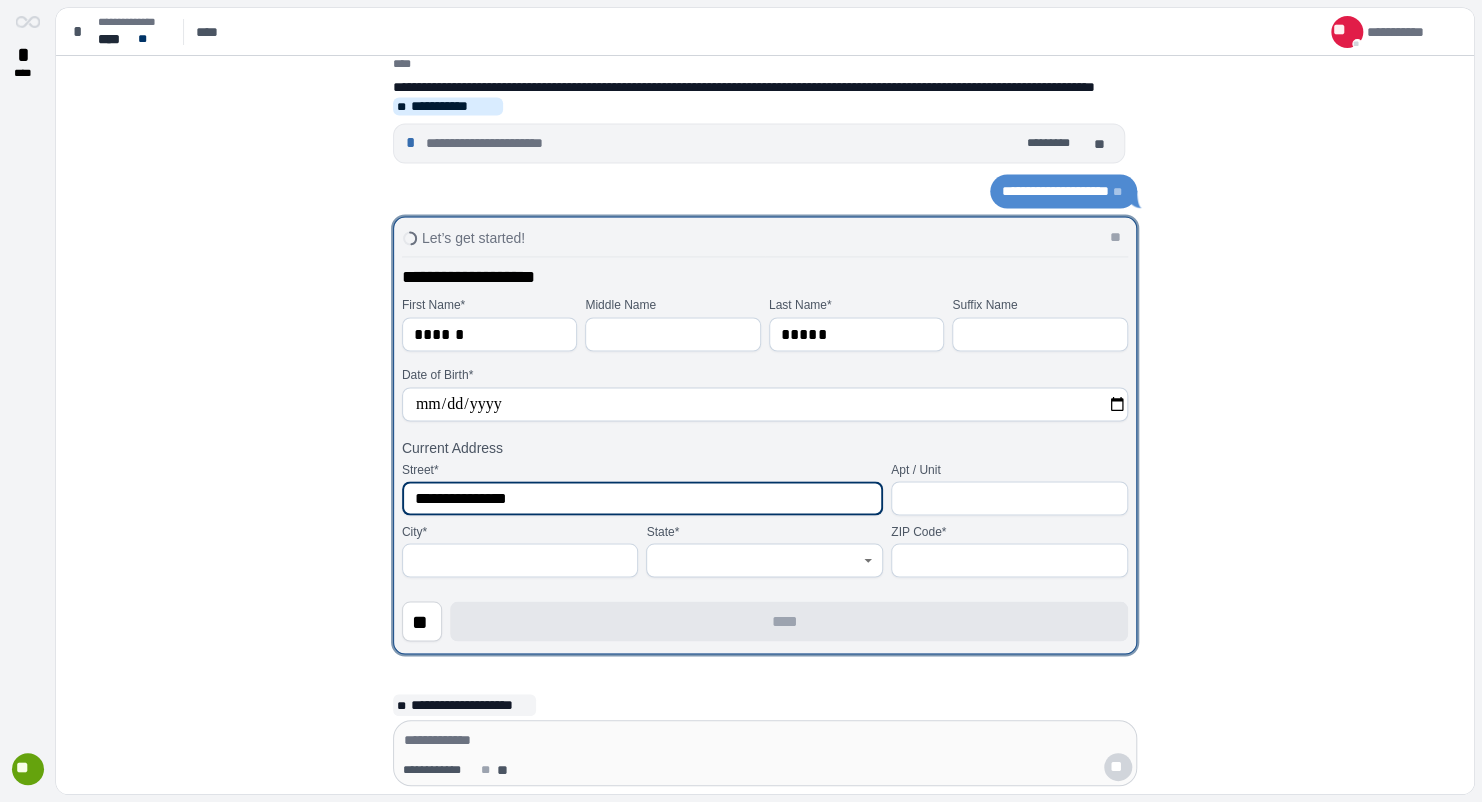 type on "**********" 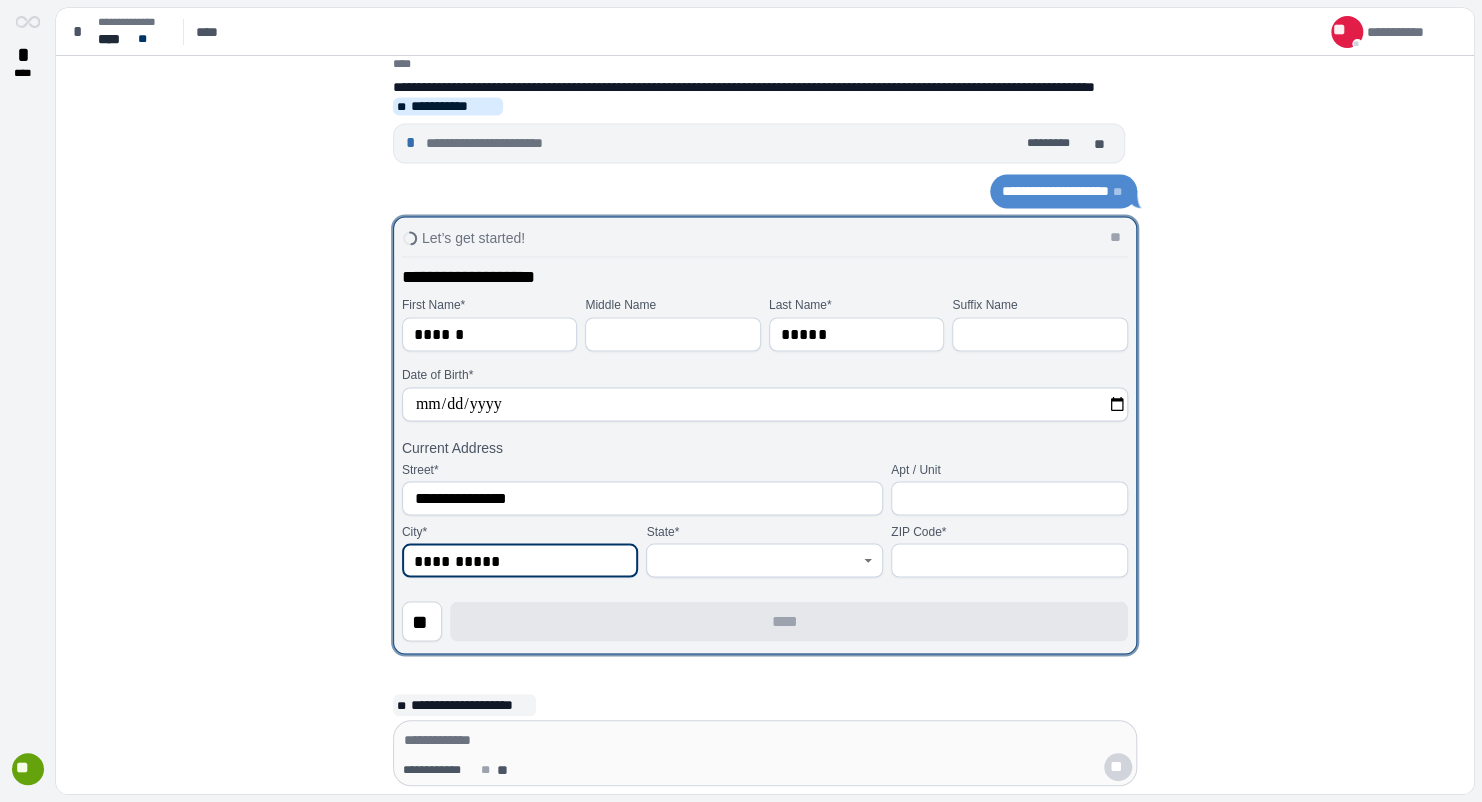 type on "**********" 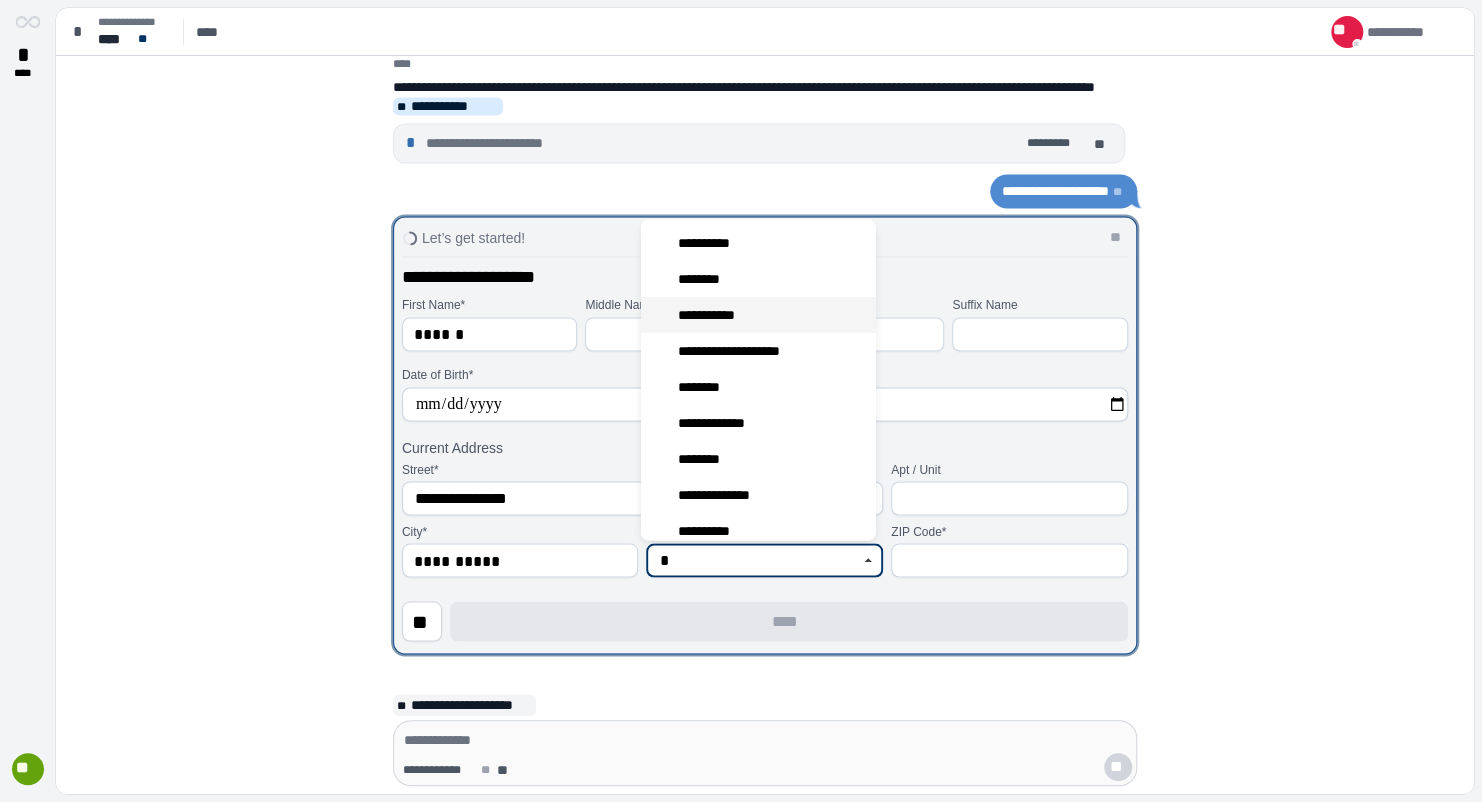 click on "**********" at bounding box center [715, 316] 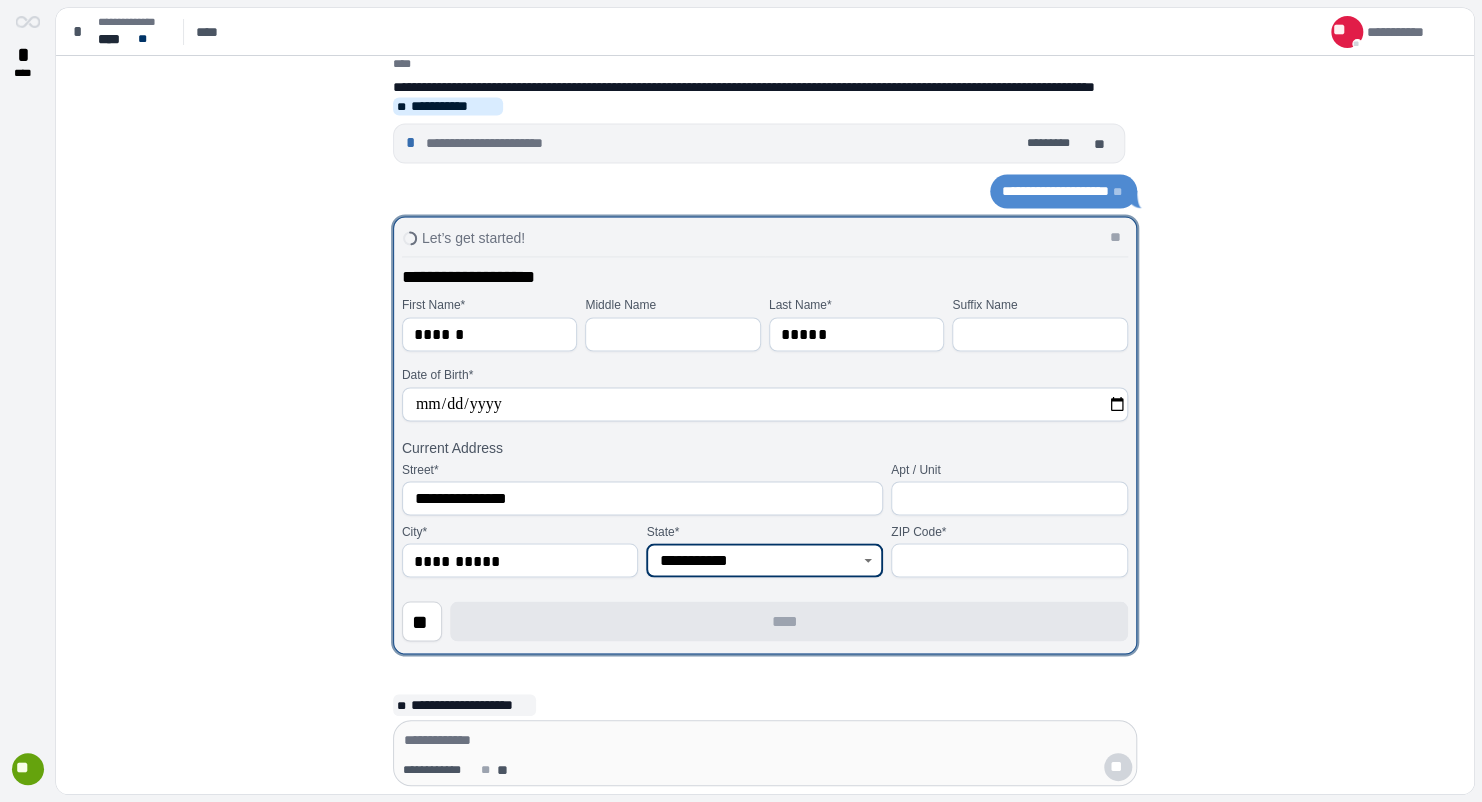 type on "**********" 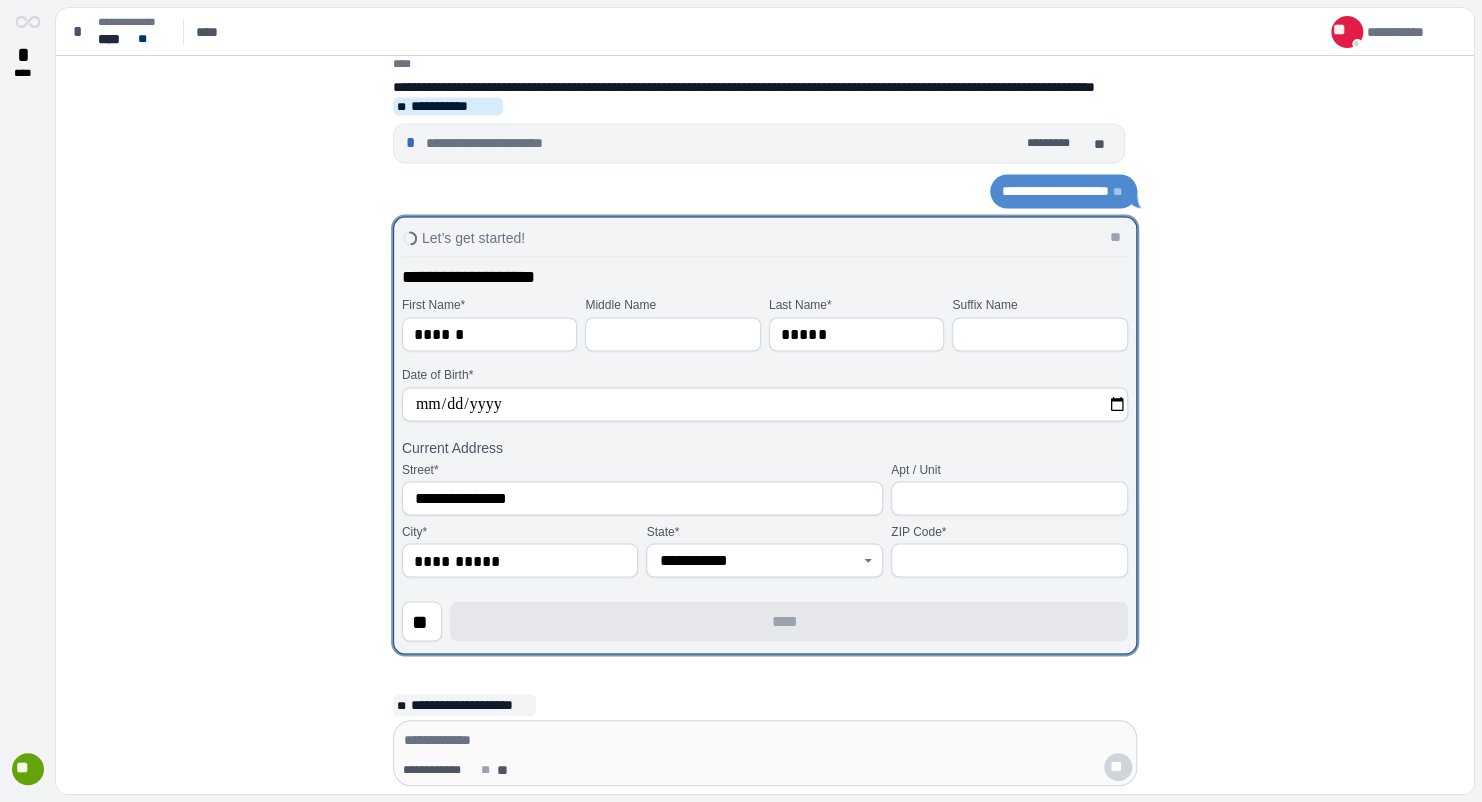 click at bounding box center (1009, 560) 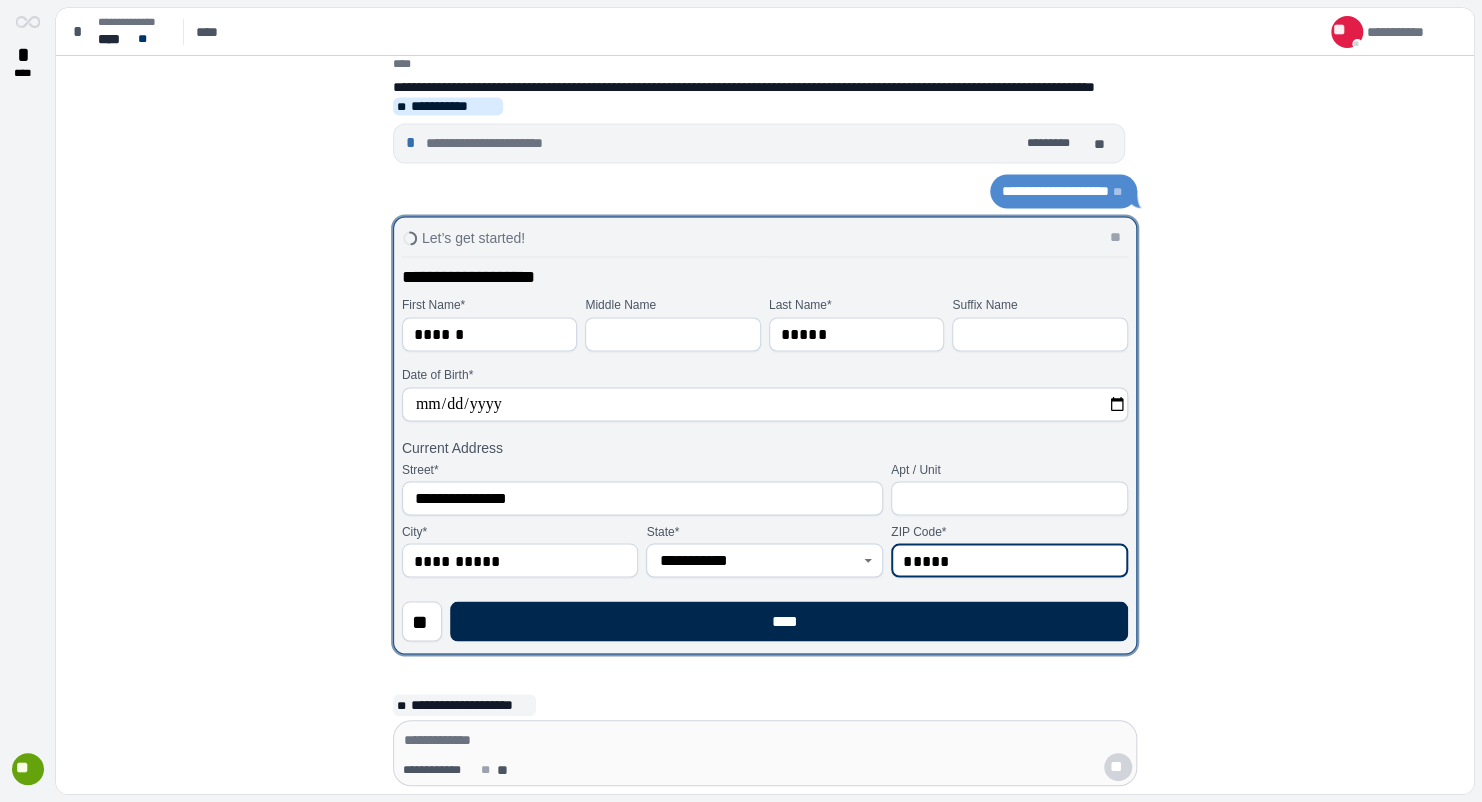 type on "*****" 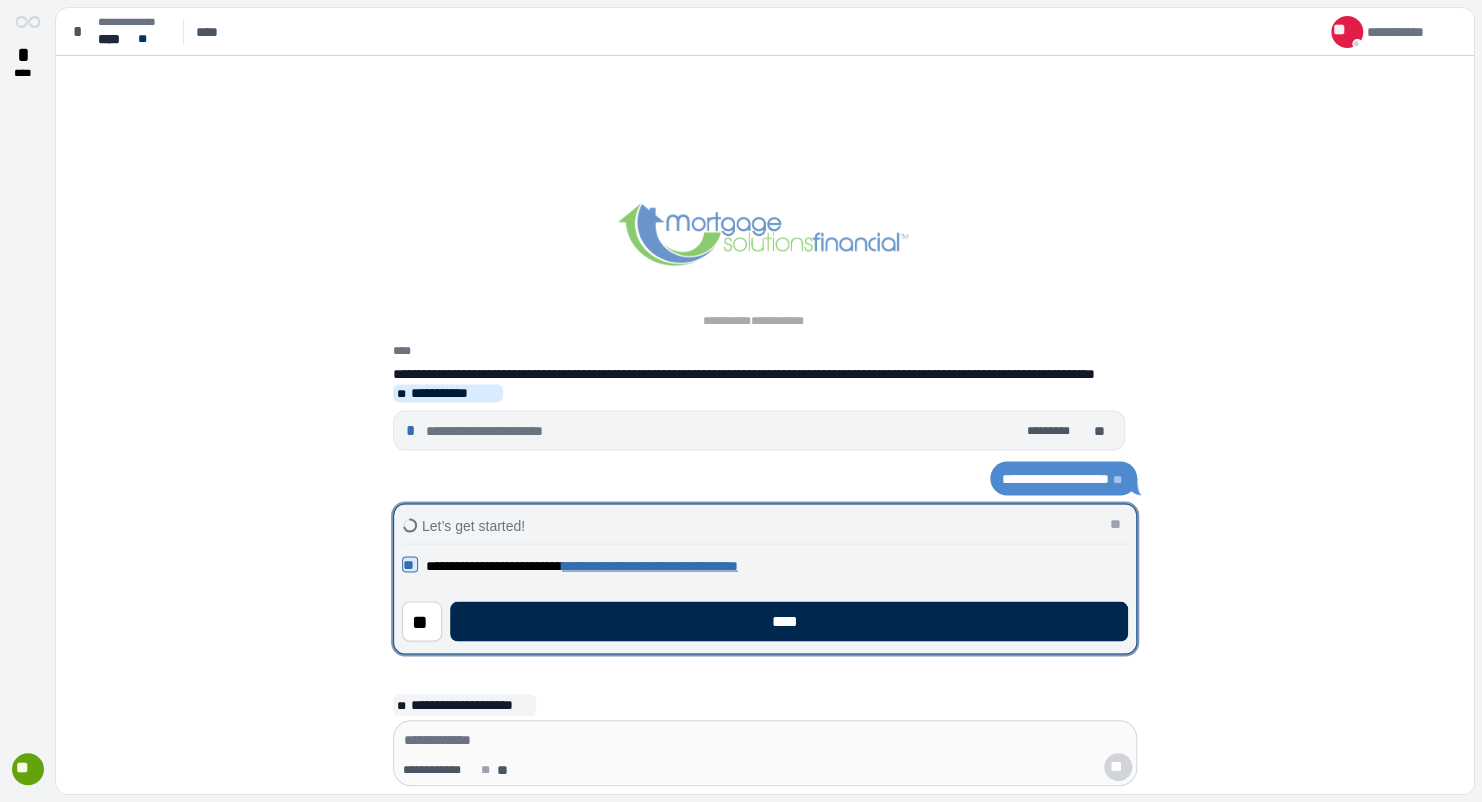 click on "****" at bounding box center [789, 621] 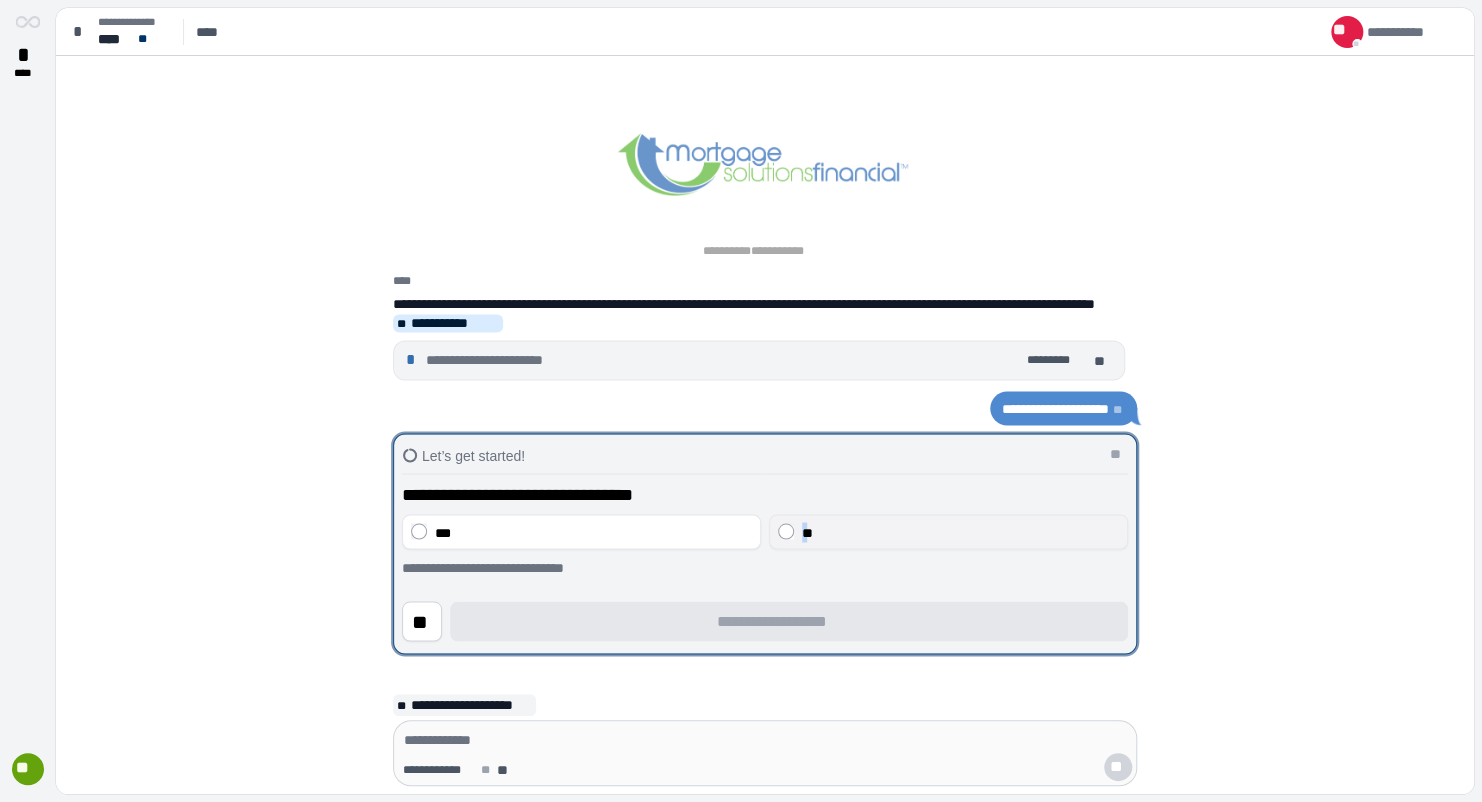 click on "**" at bounding box center (807, 532) 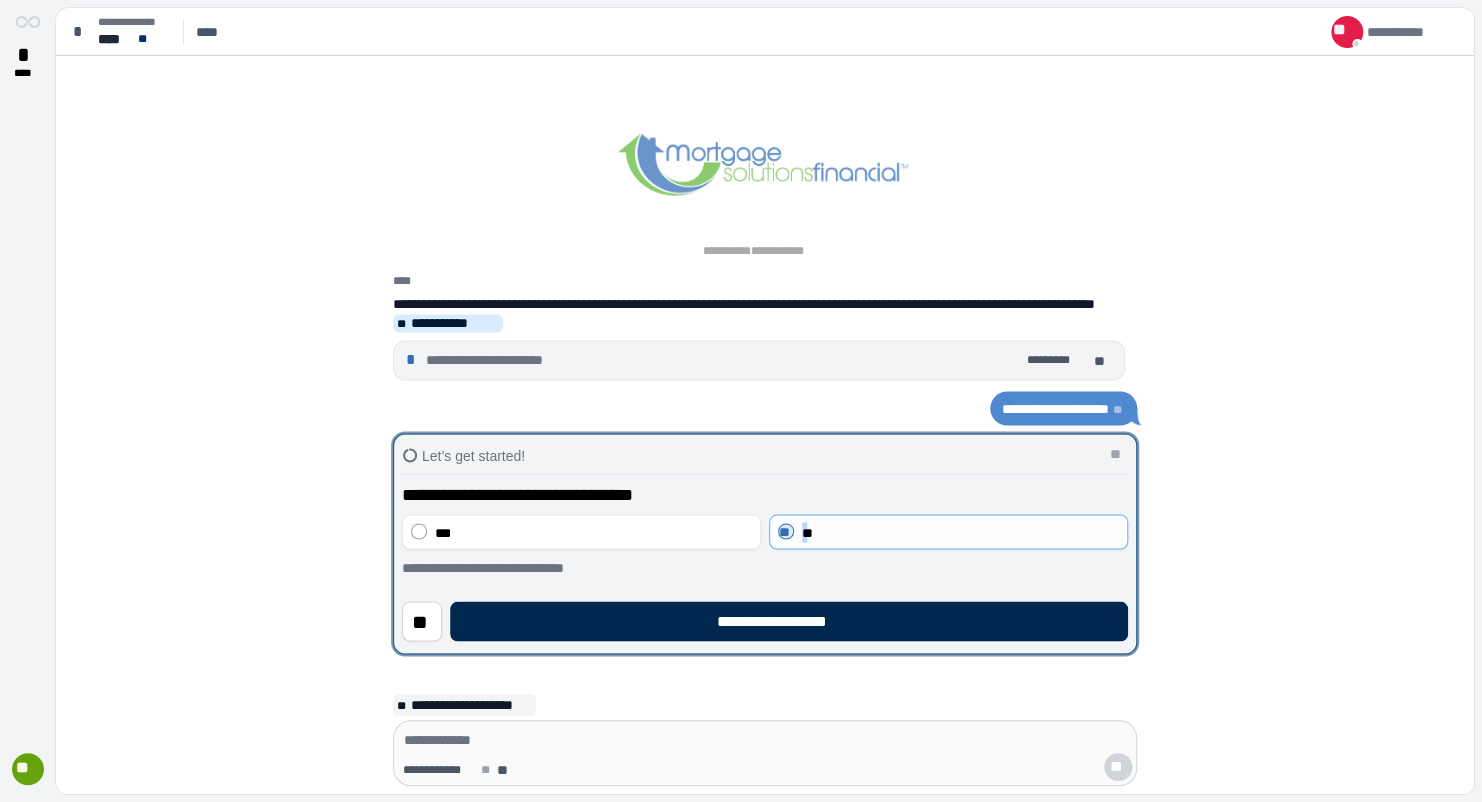 click on "**********" at bounding box center [788, 621] 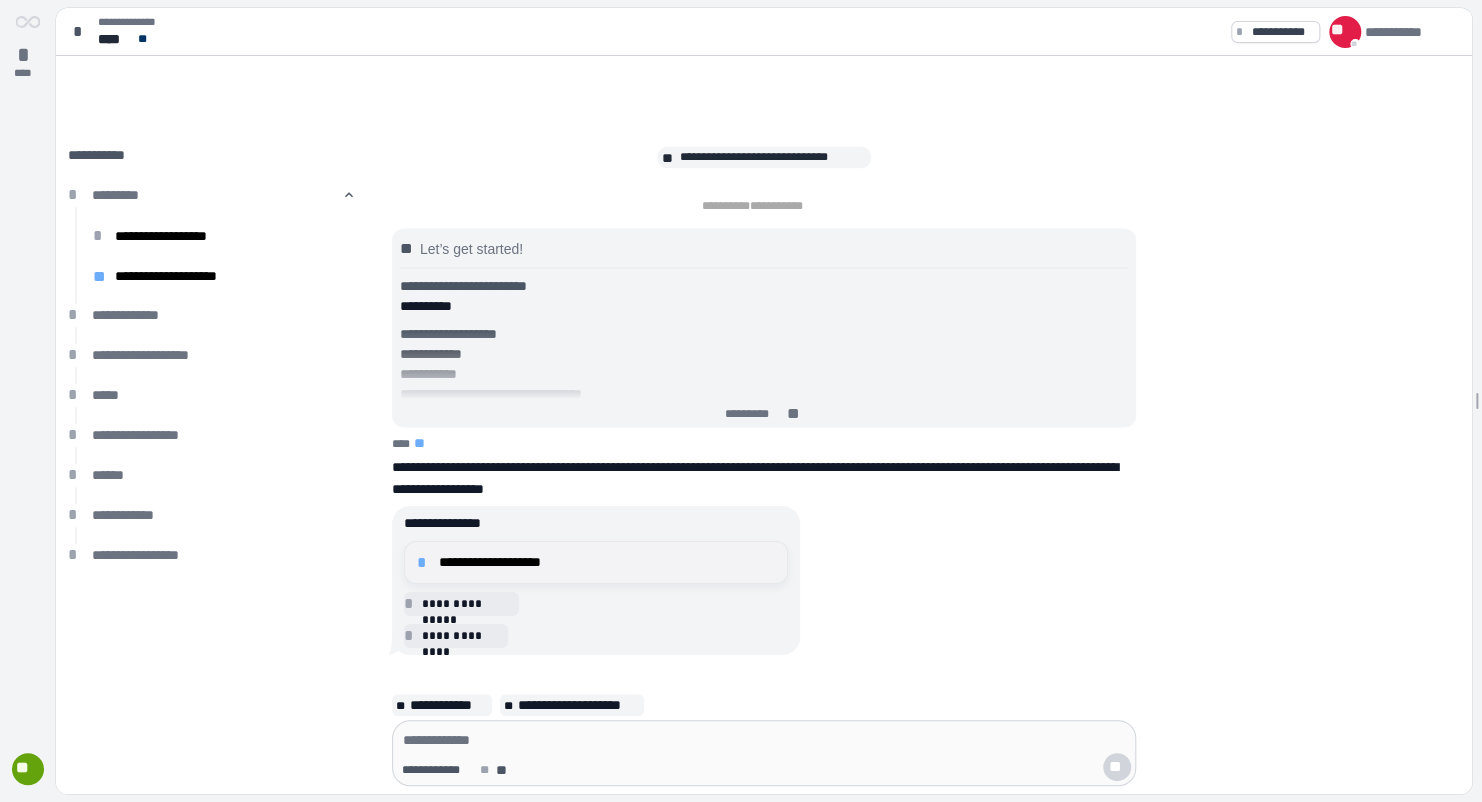click on "**********" at bounding box center (607, 562) 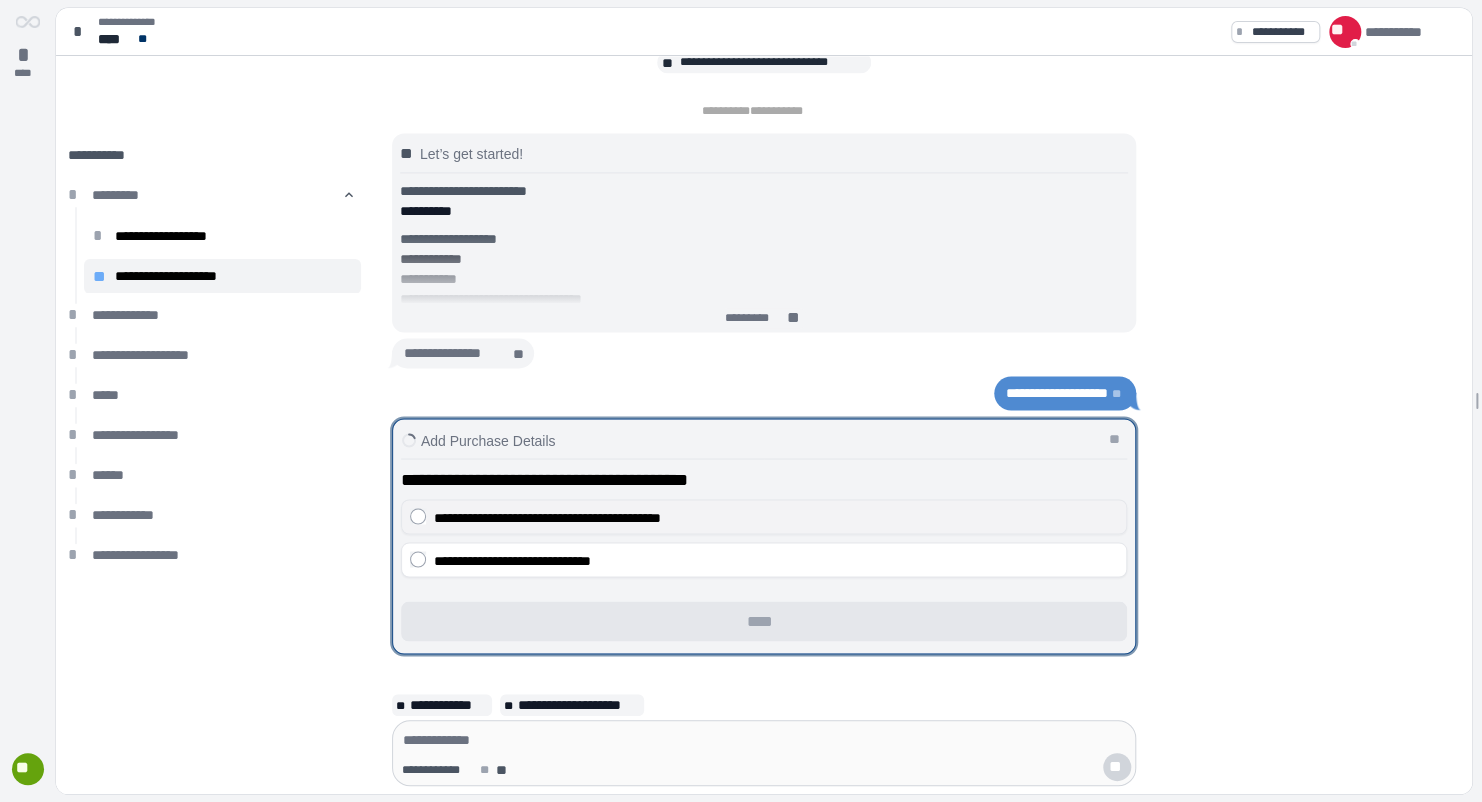 click on "**********" at bounding box center (547, 517) 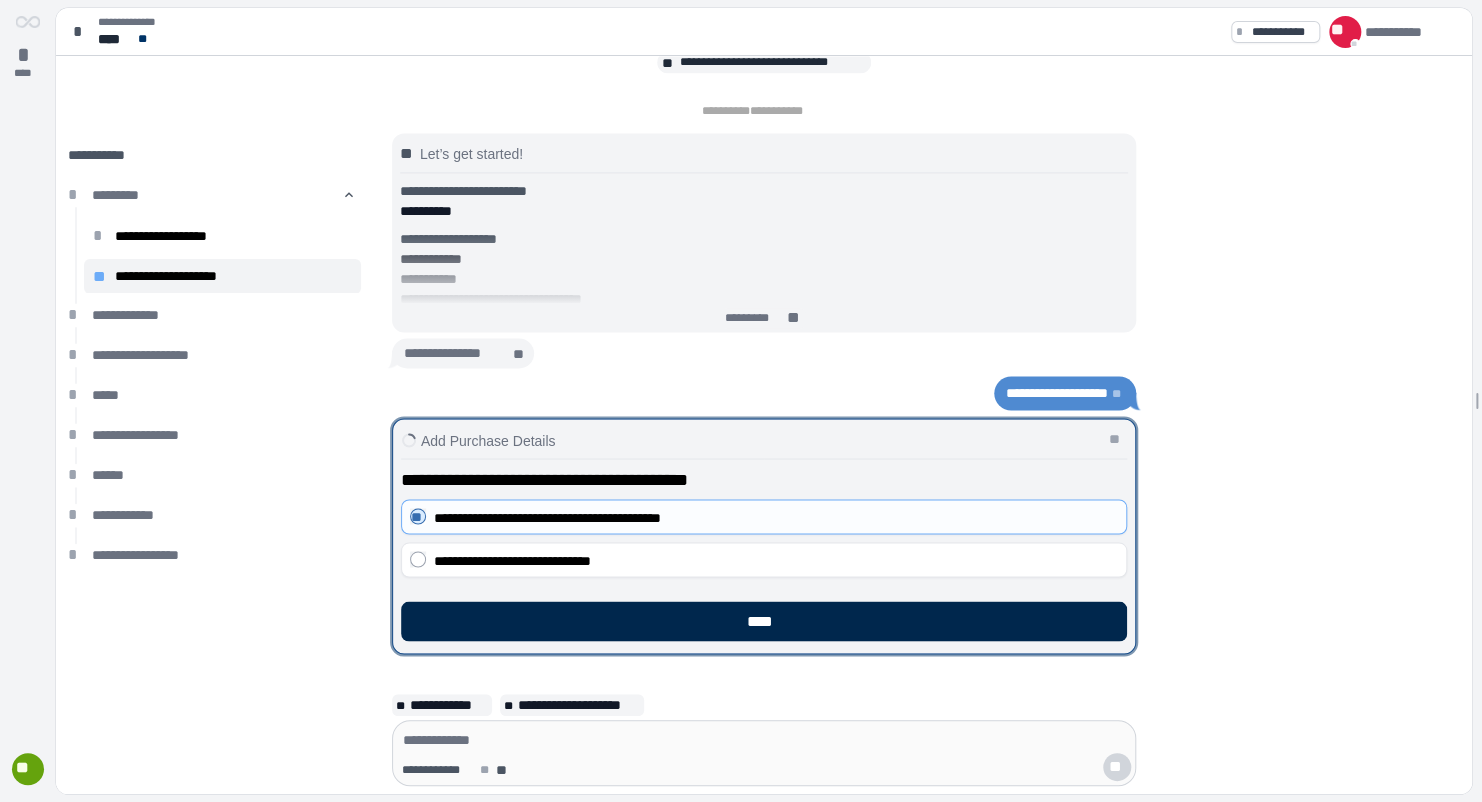 click on "****" at bounding box center (764, 621) 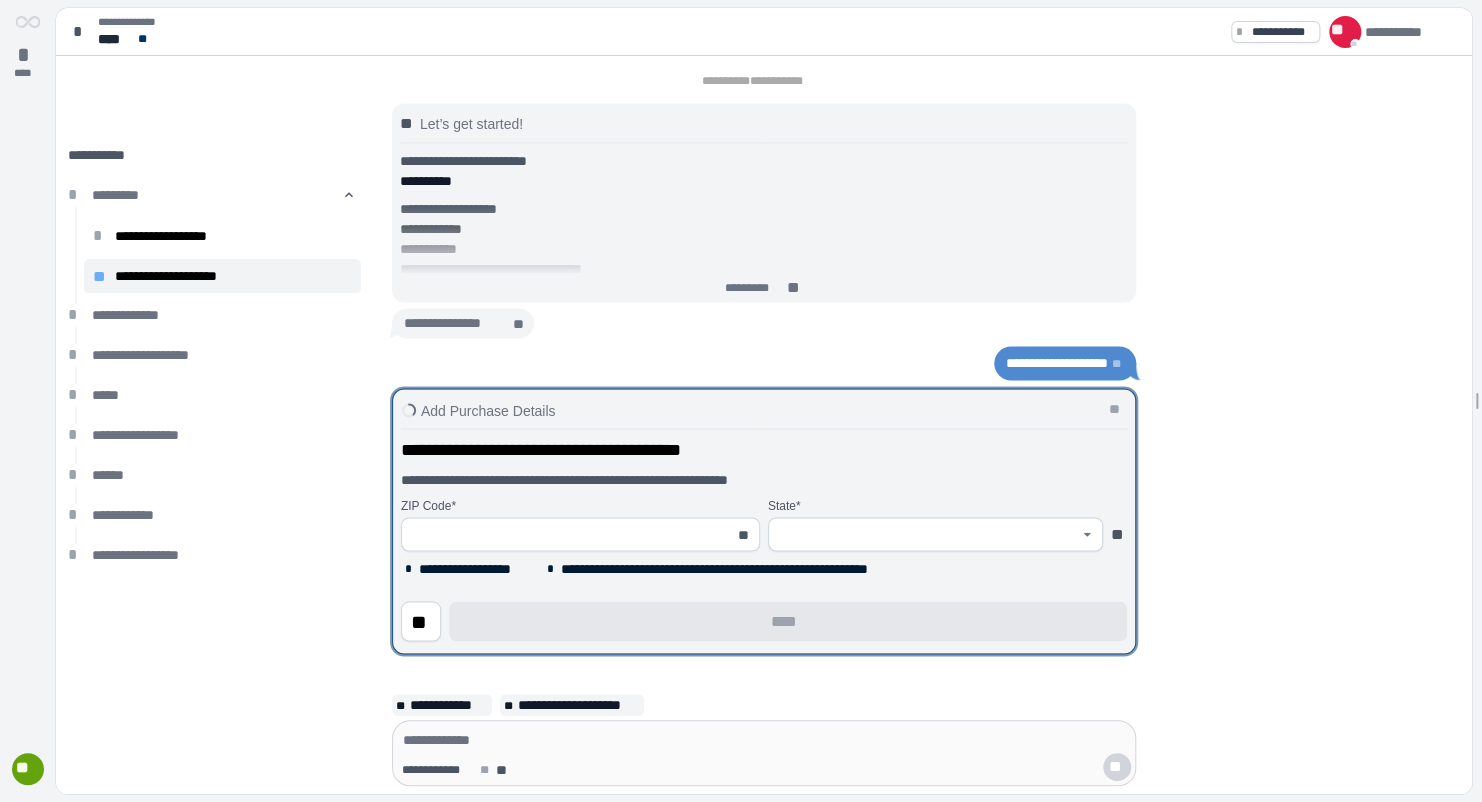 click at bounding box center (569, 534) 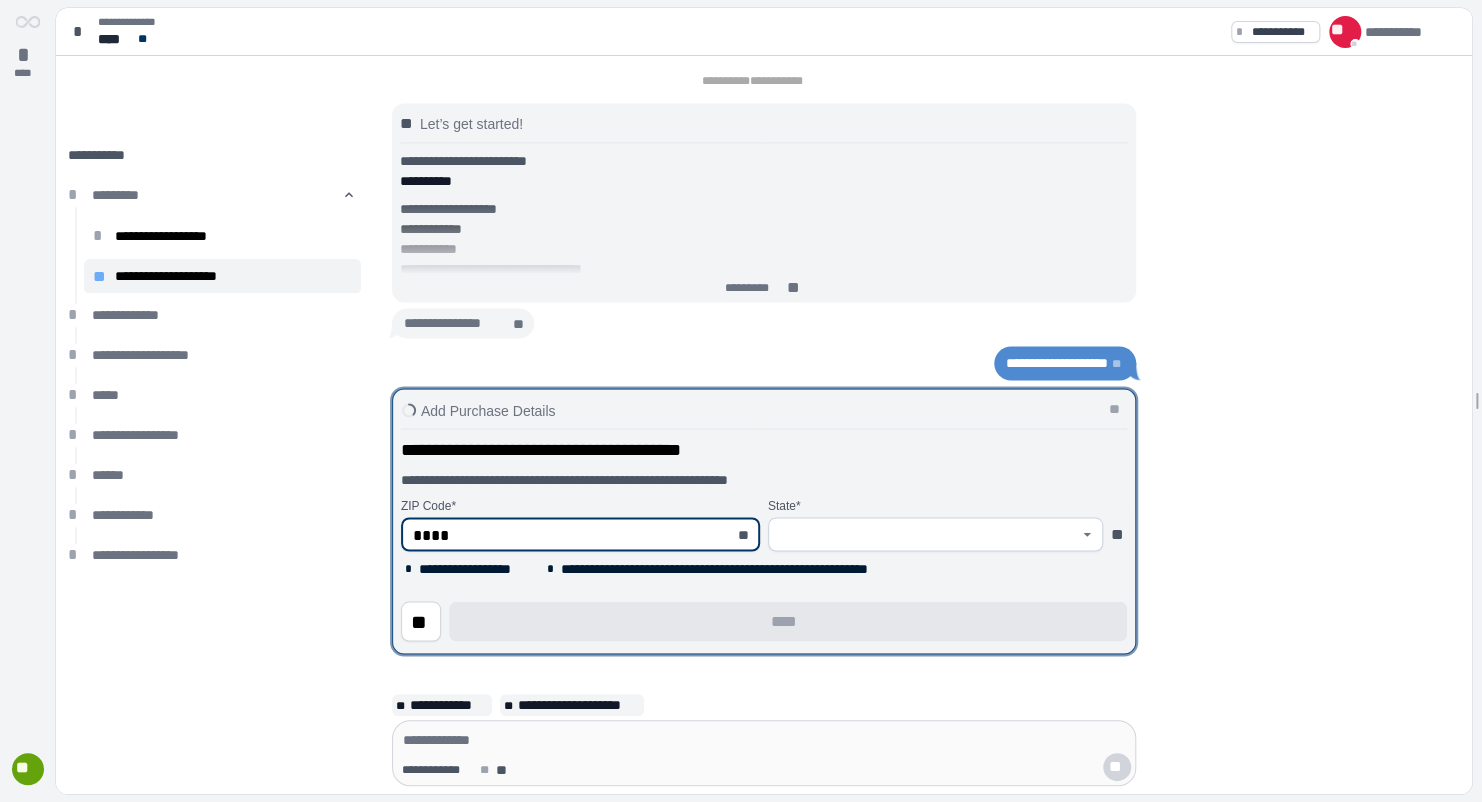 type on "*****" 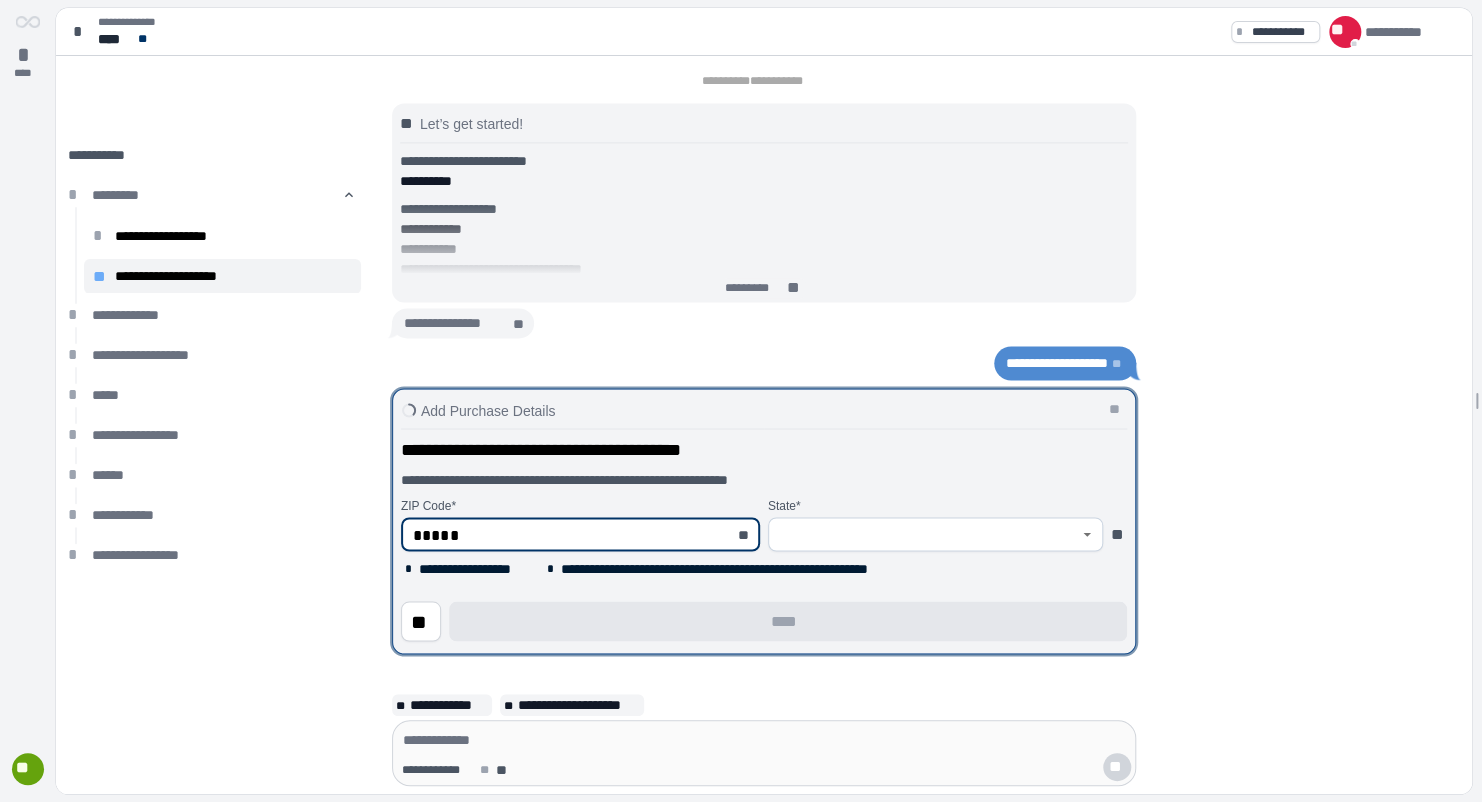 type on "*****" 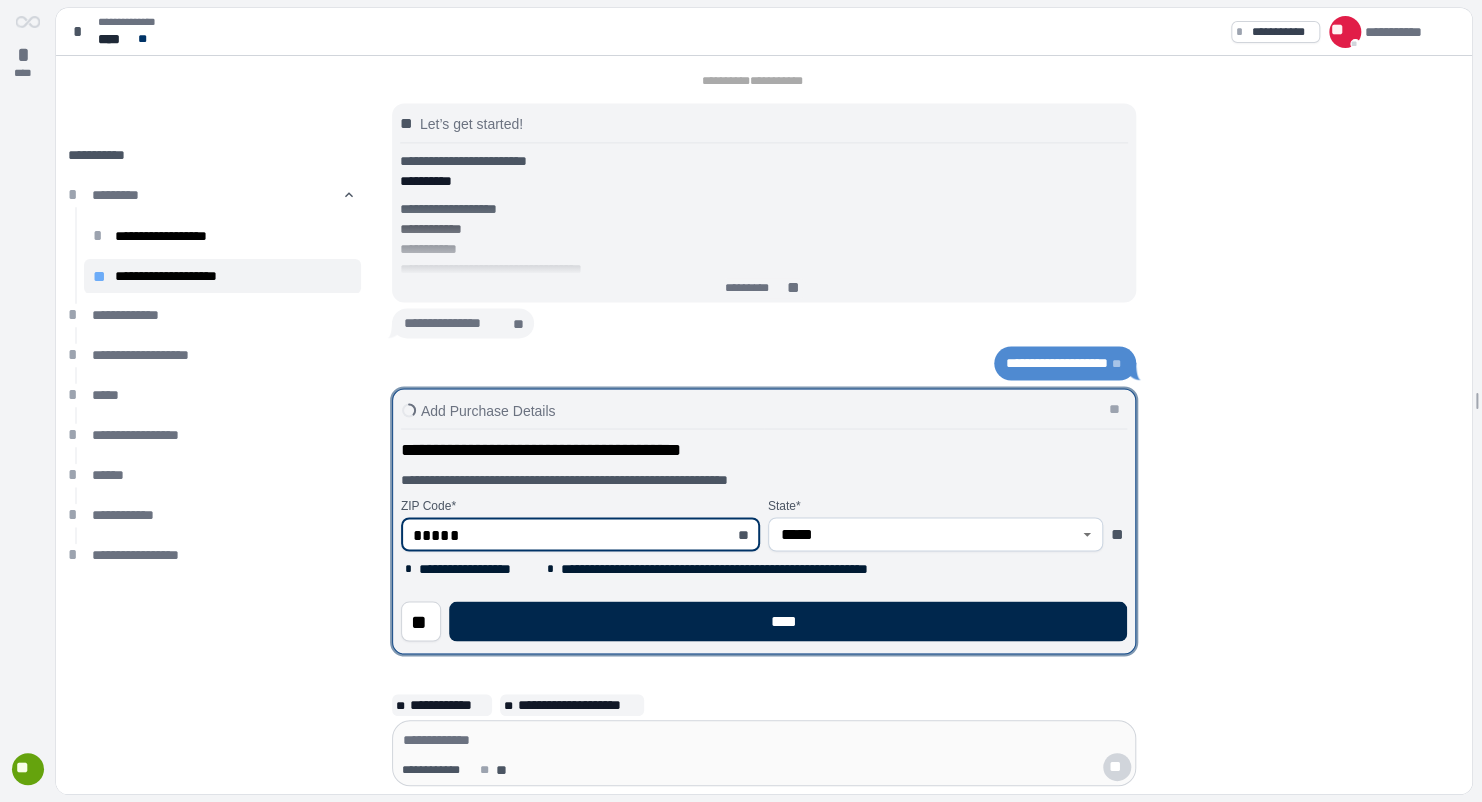 type on "*****" 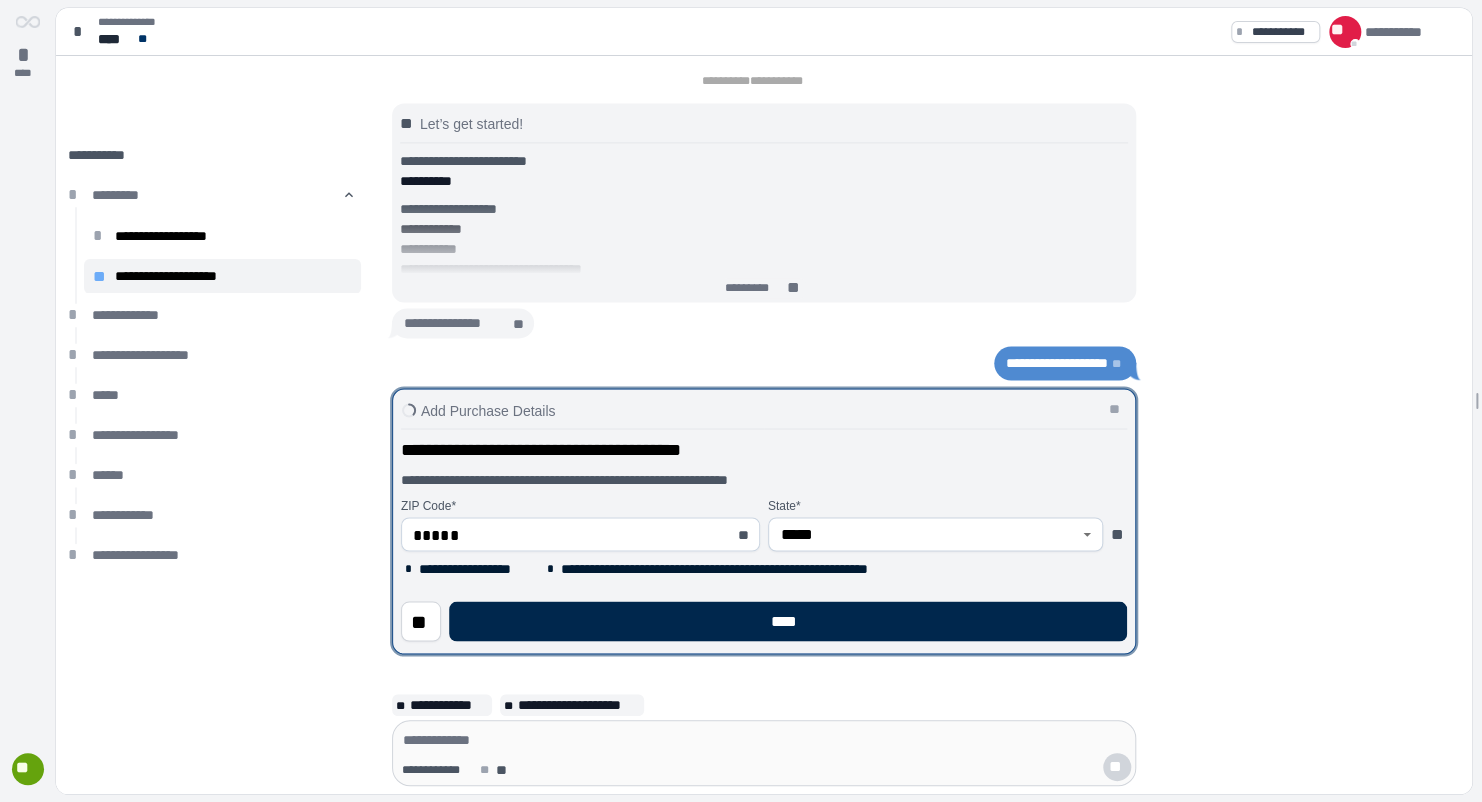 click on "****" at bounding box center (788, 621) 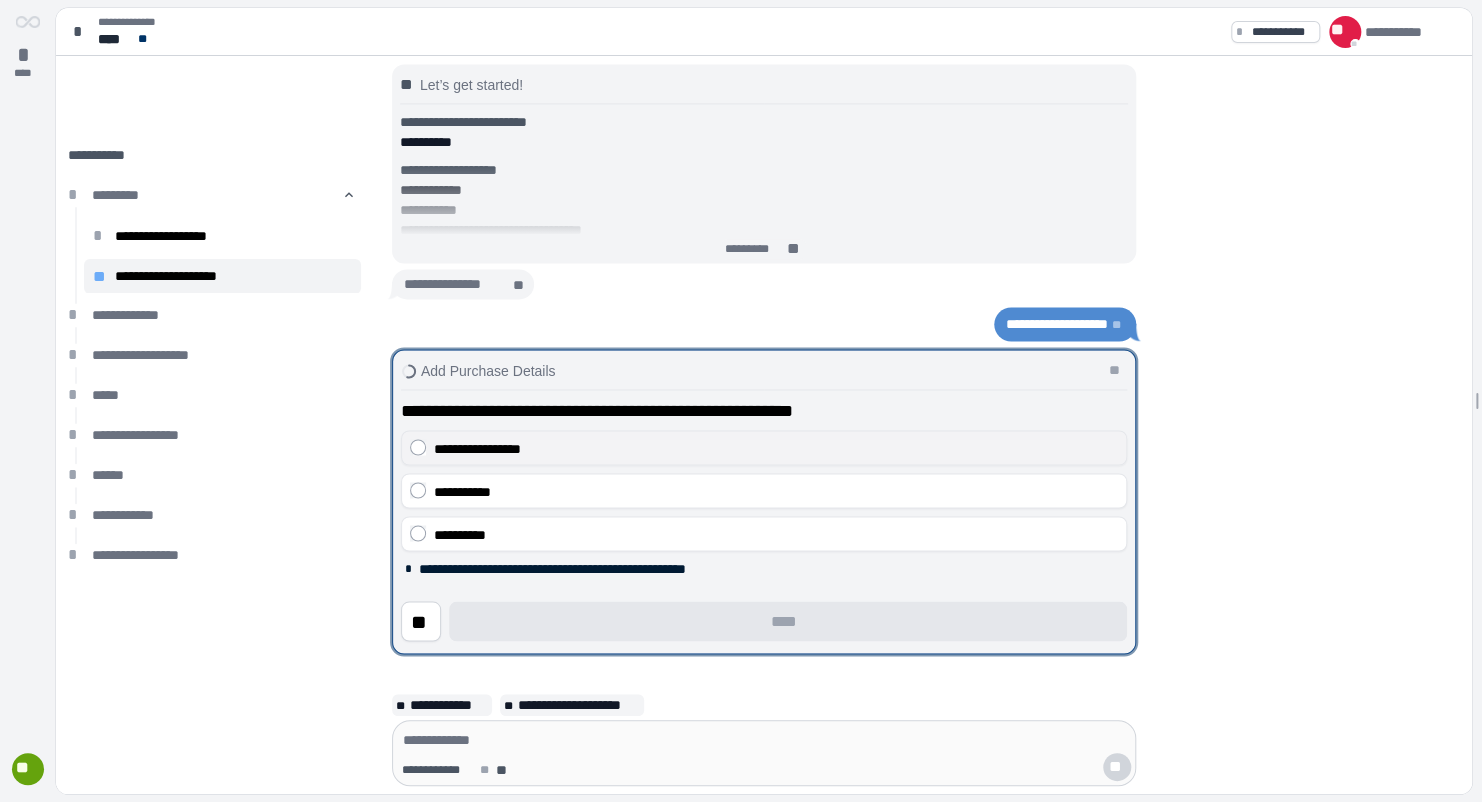 click on "**********" at bounding box center (776, 448) 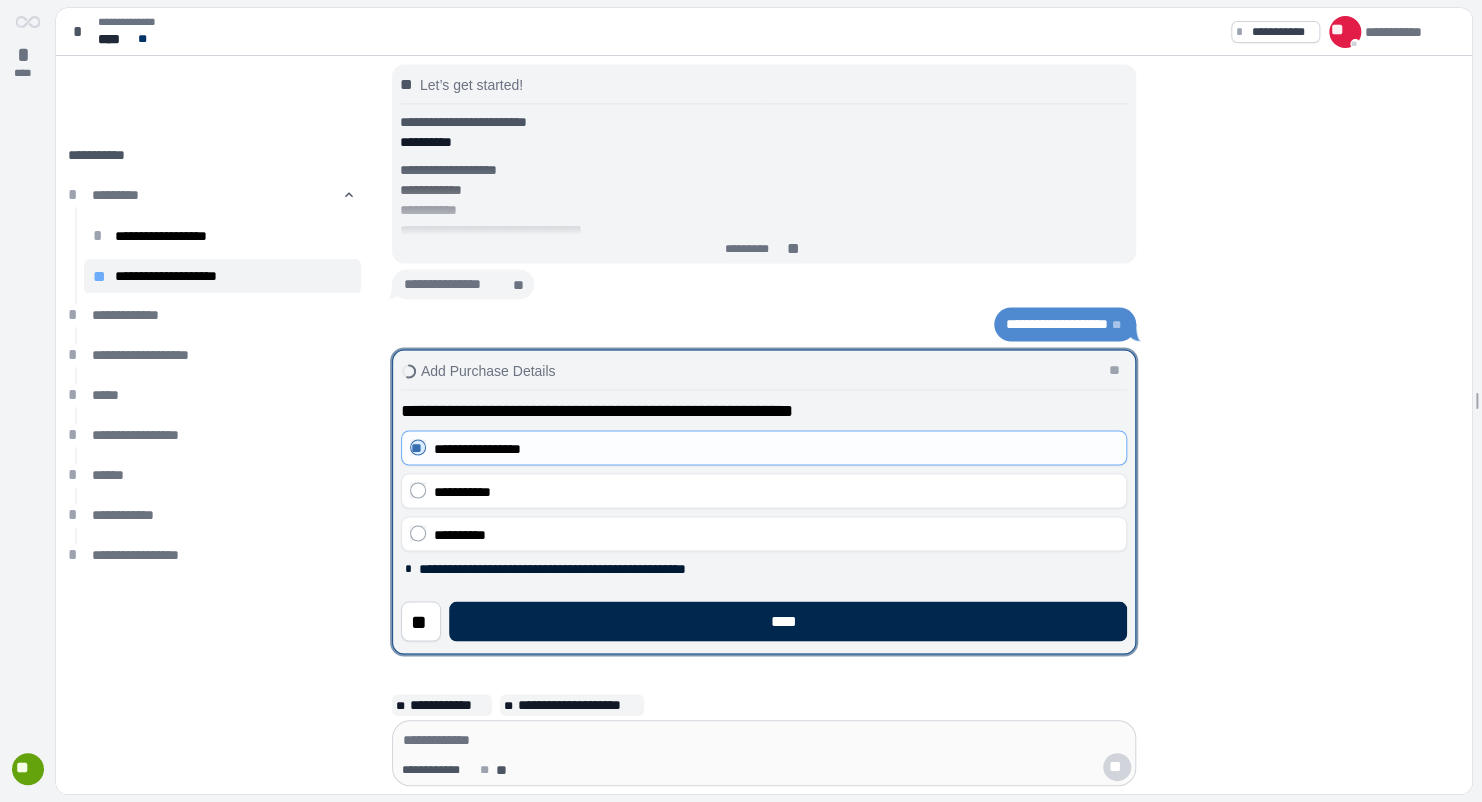 click on "****" at bounding box center (788, 621) 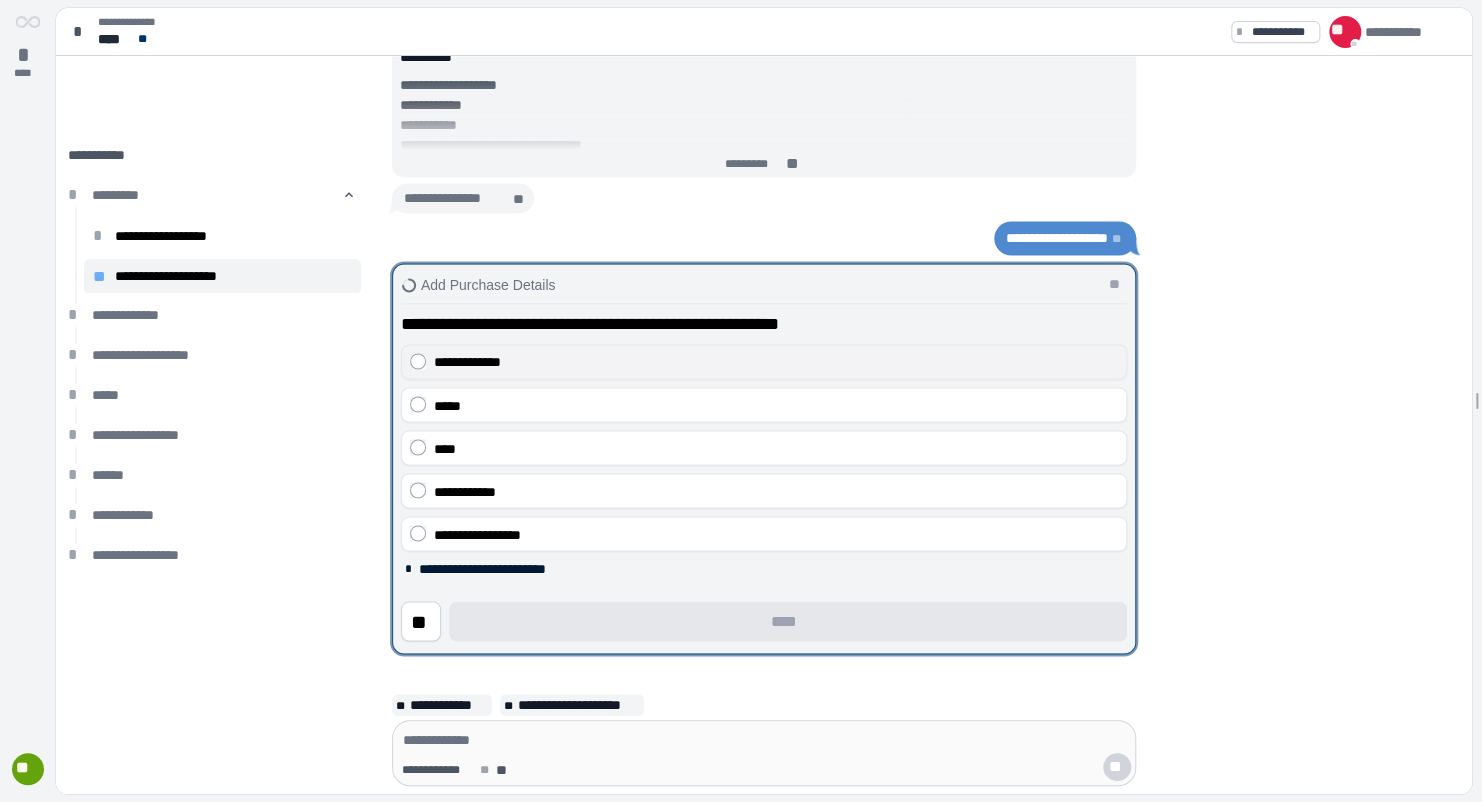 click on "**********" at bounding box center [467, 362] 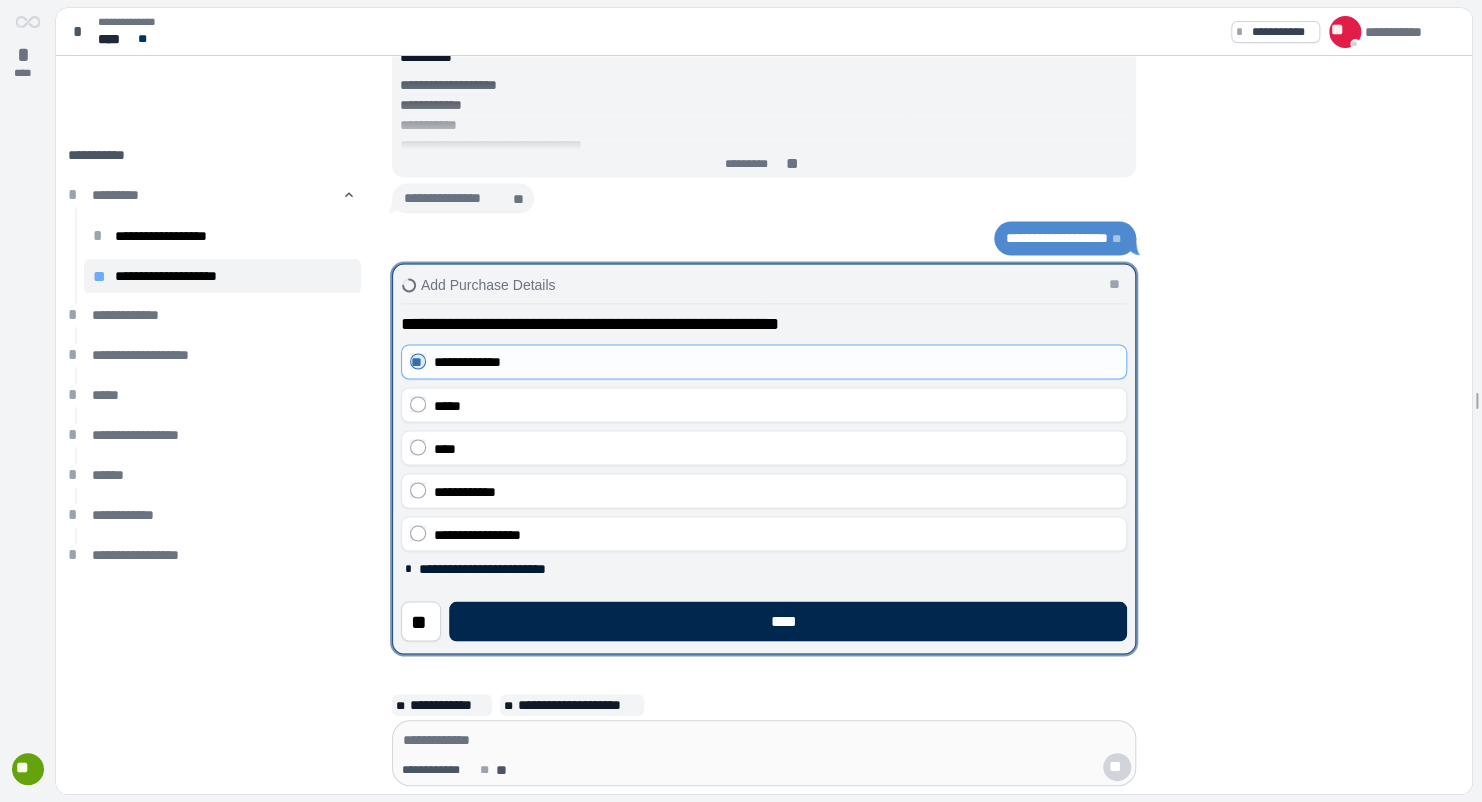 click on "****" at bounding box center (788, 621) 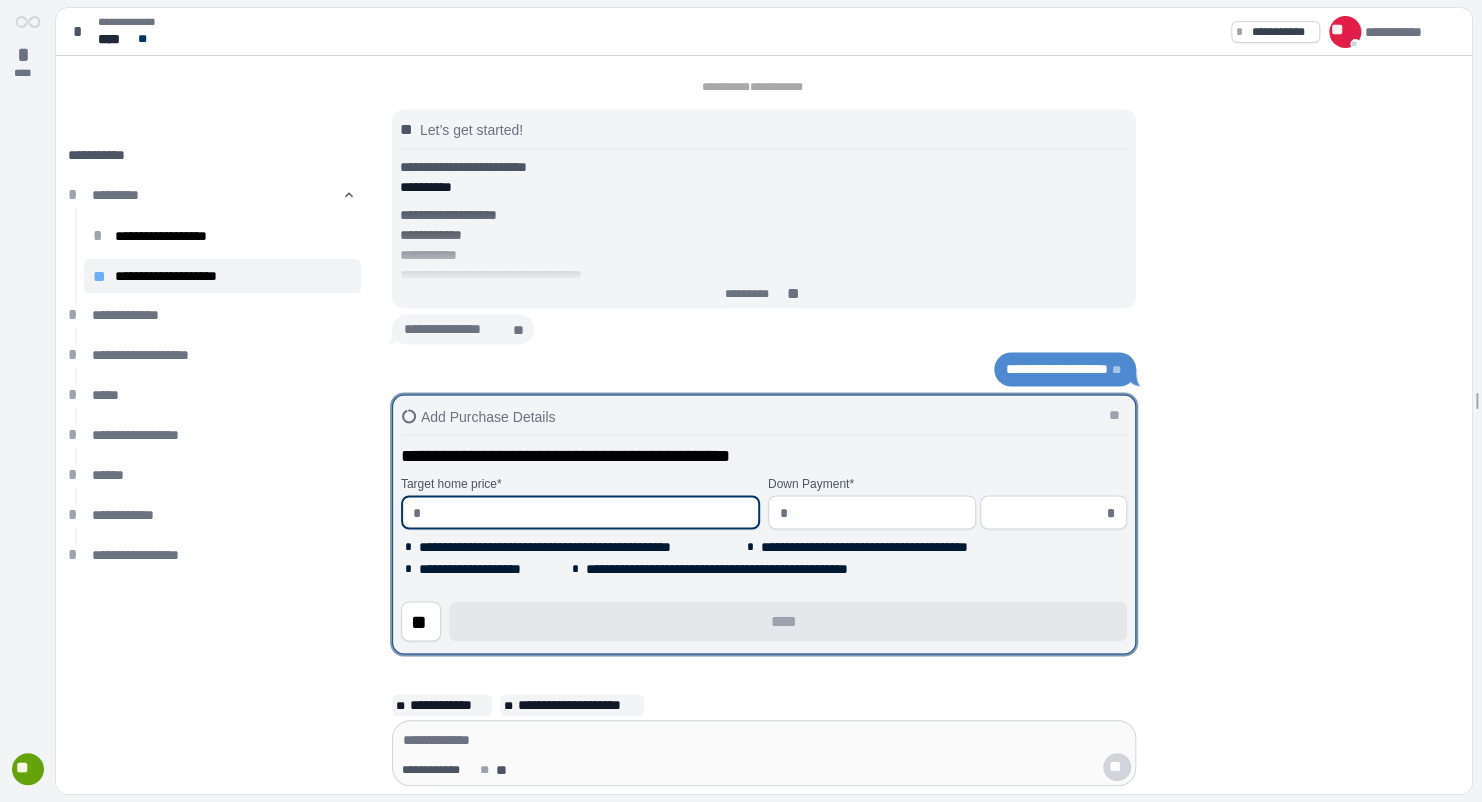 click at bounding box center (587, 512) 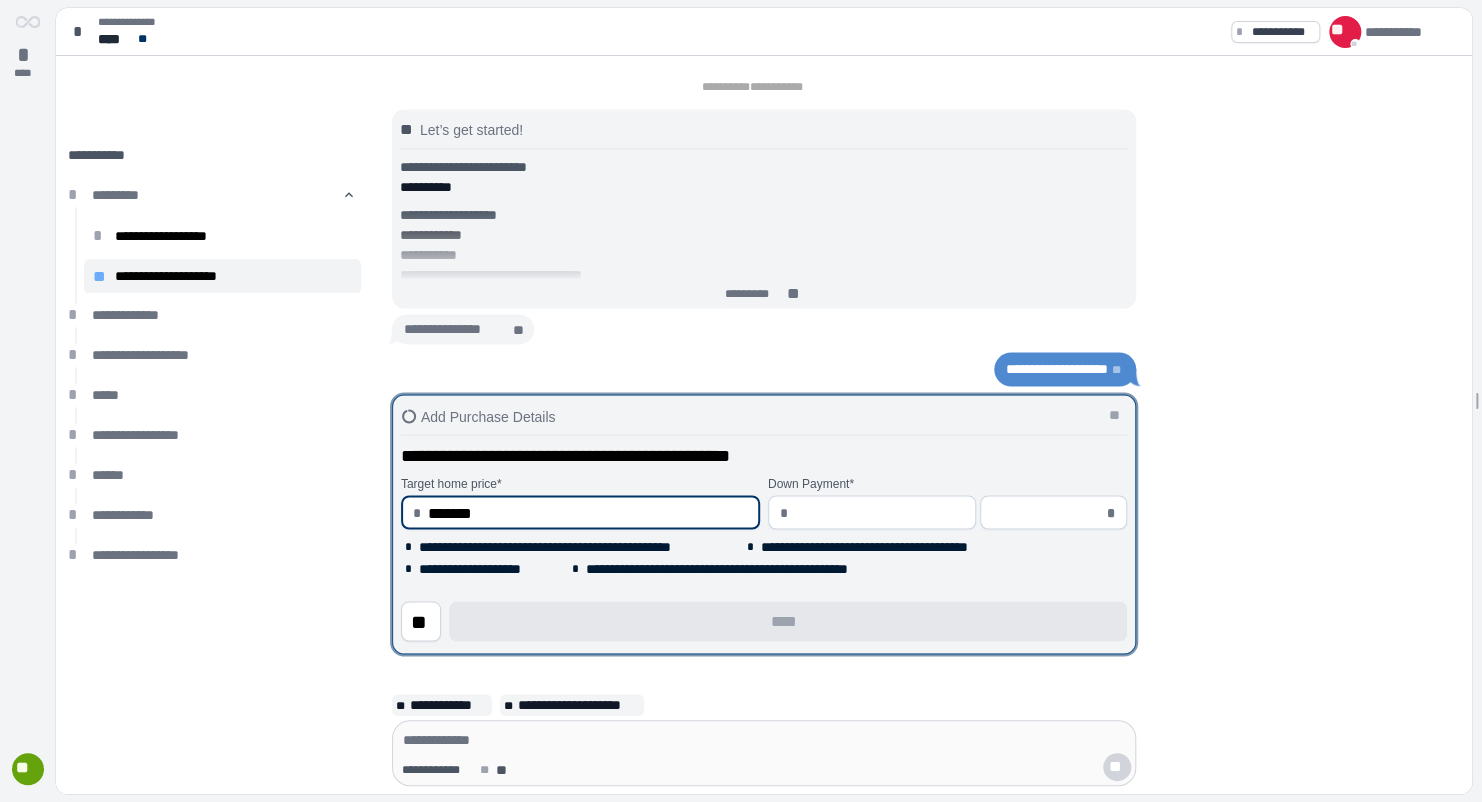 type on "**********" 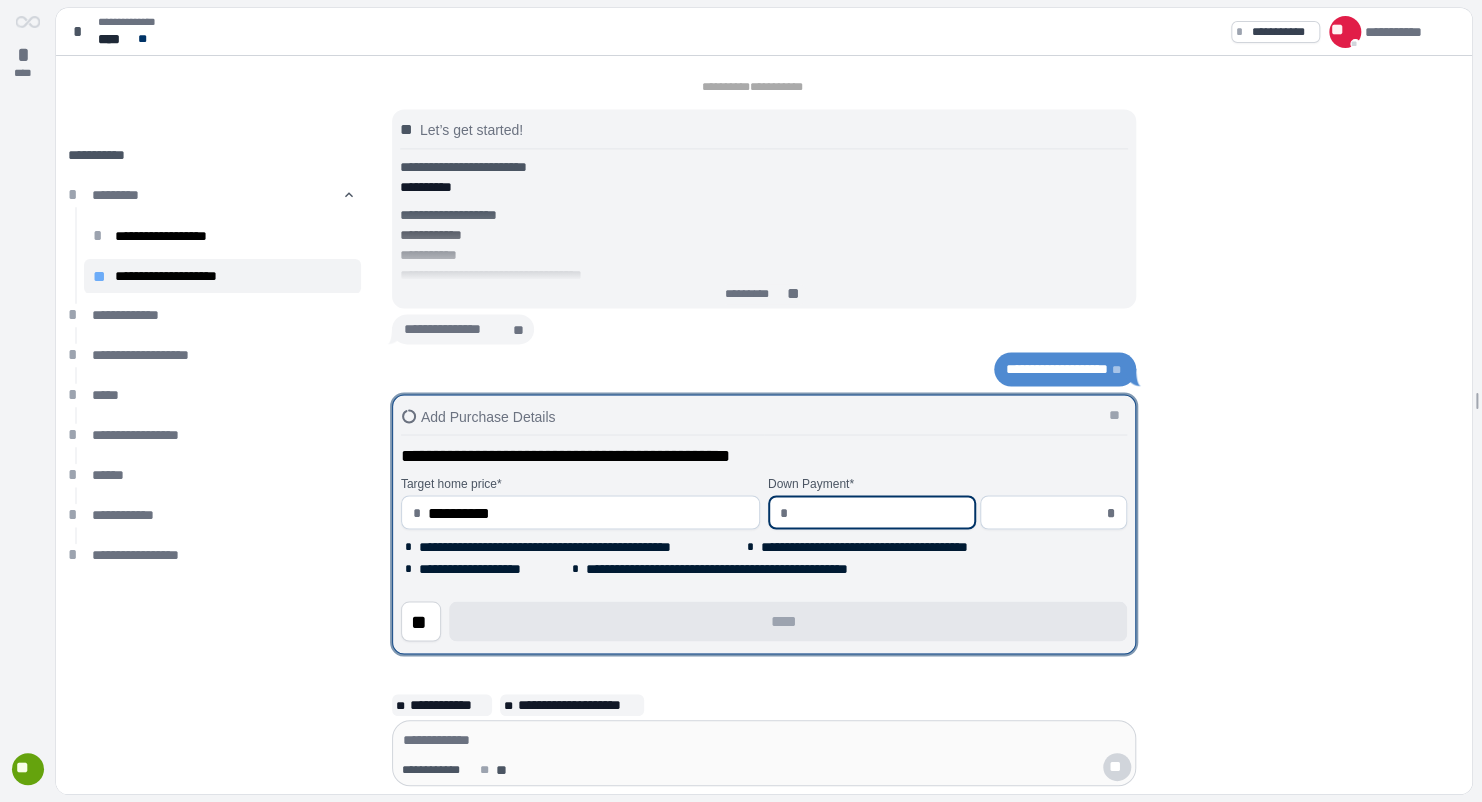 type on "*" 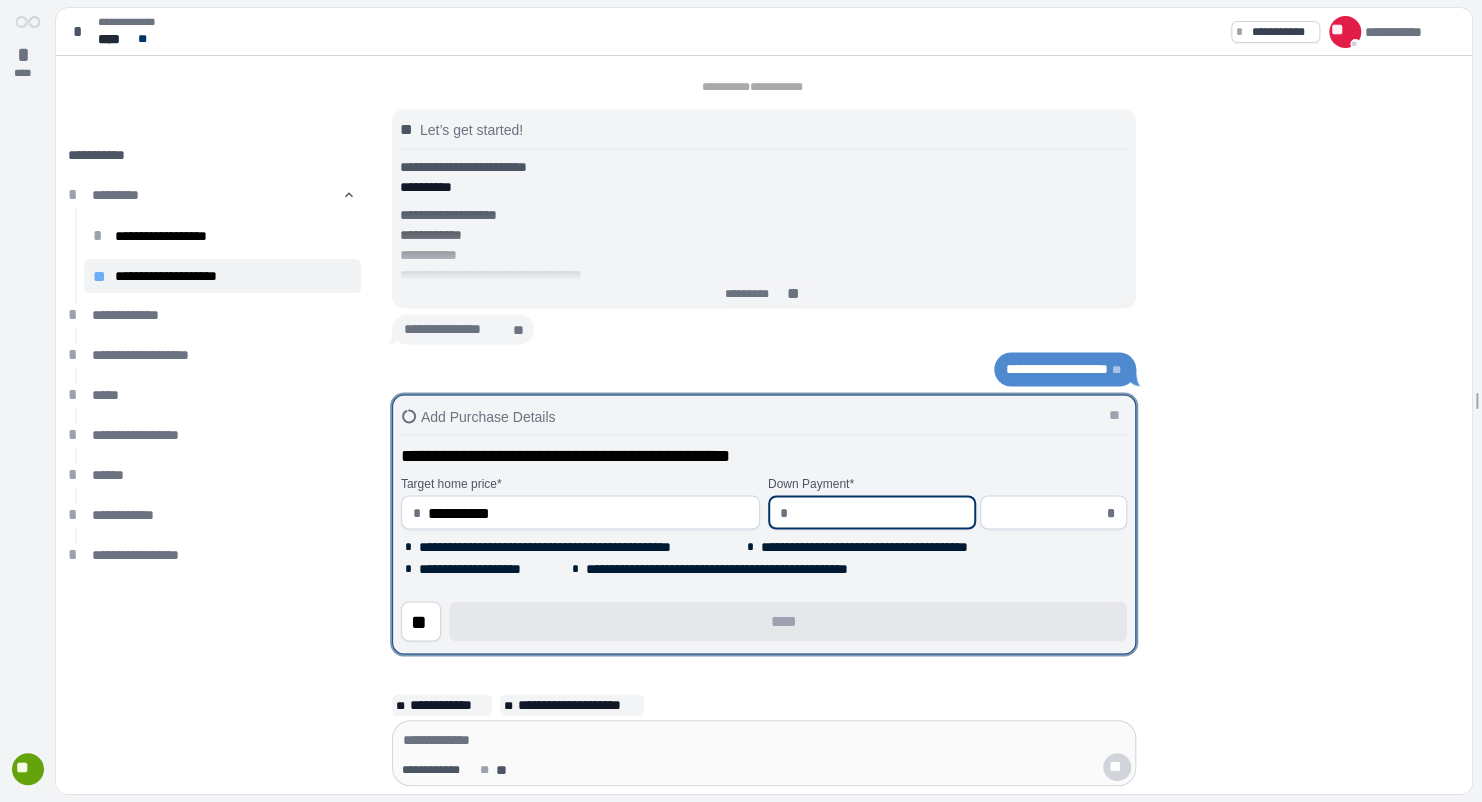 type on "*****" 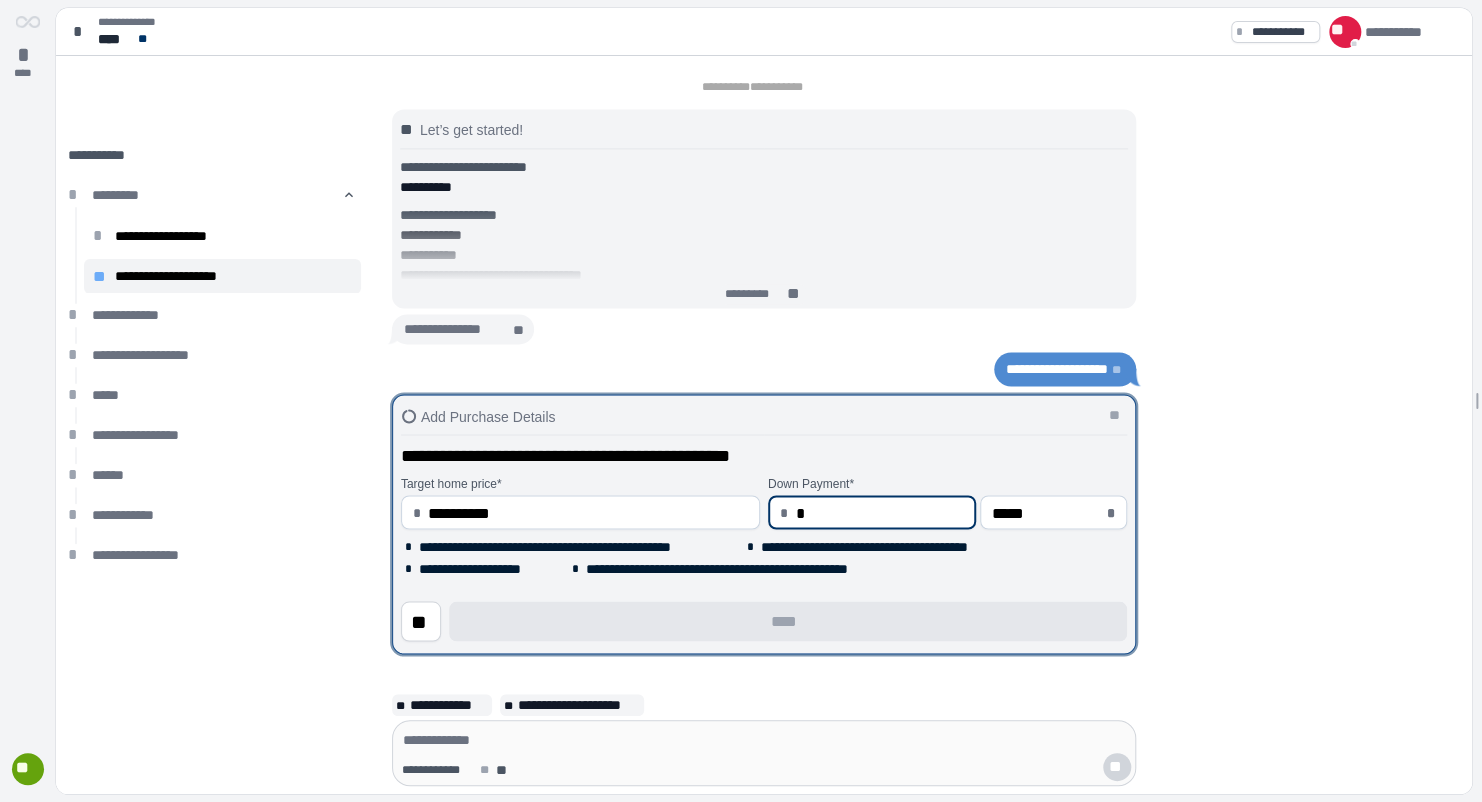 type on "****" 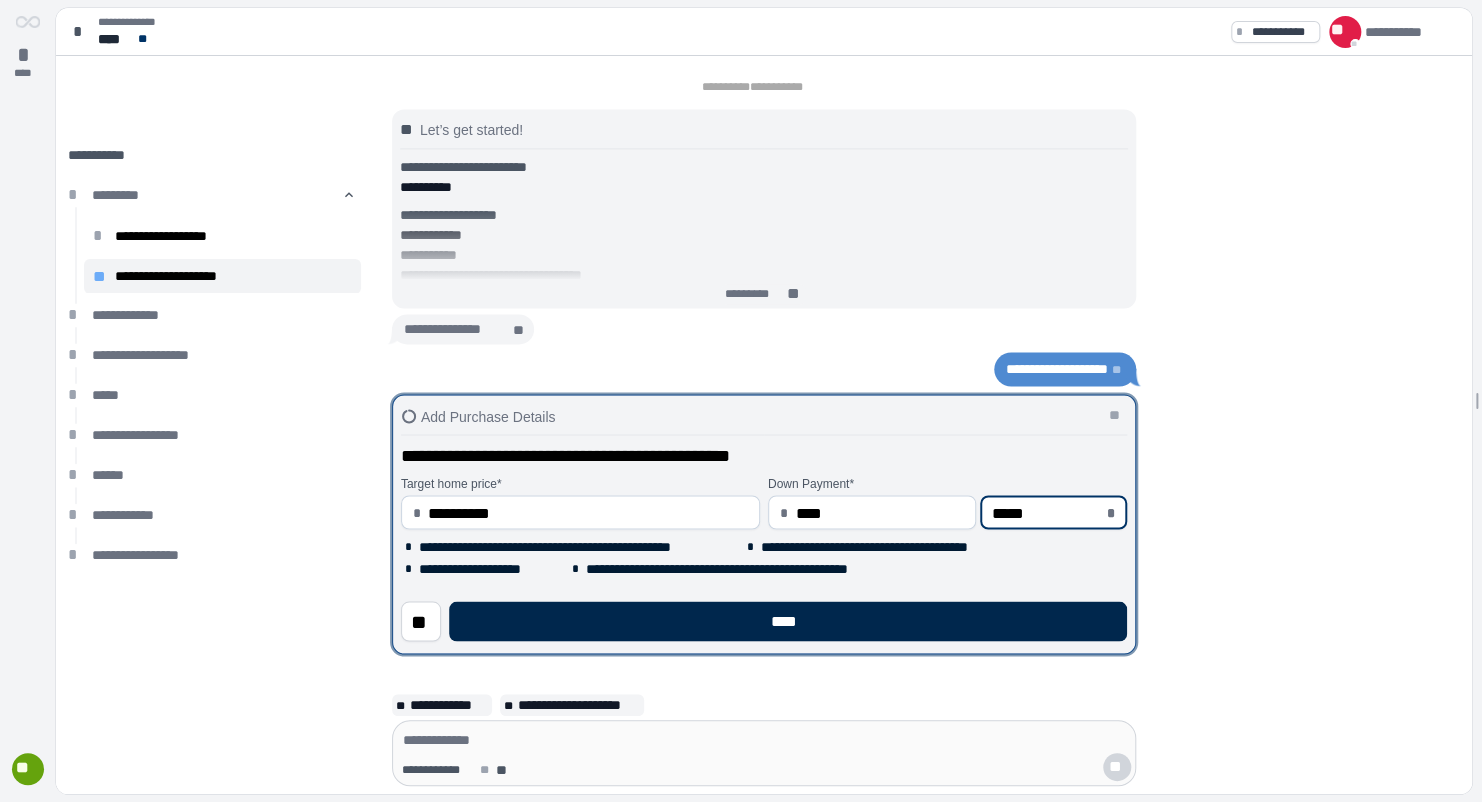 click on "****" at bounding box center [788, 621] 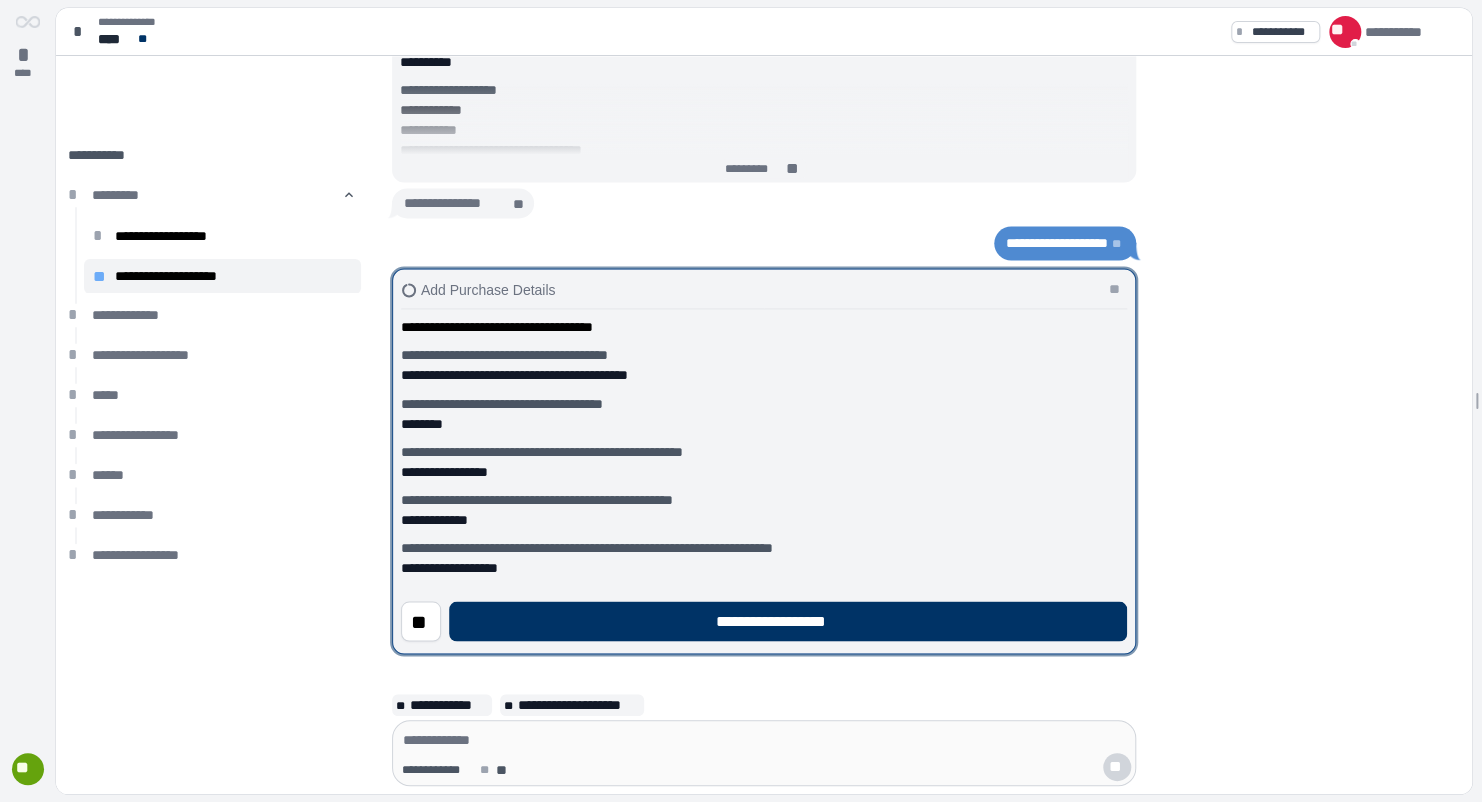 click on "**********" at bounding box center [788, 621] 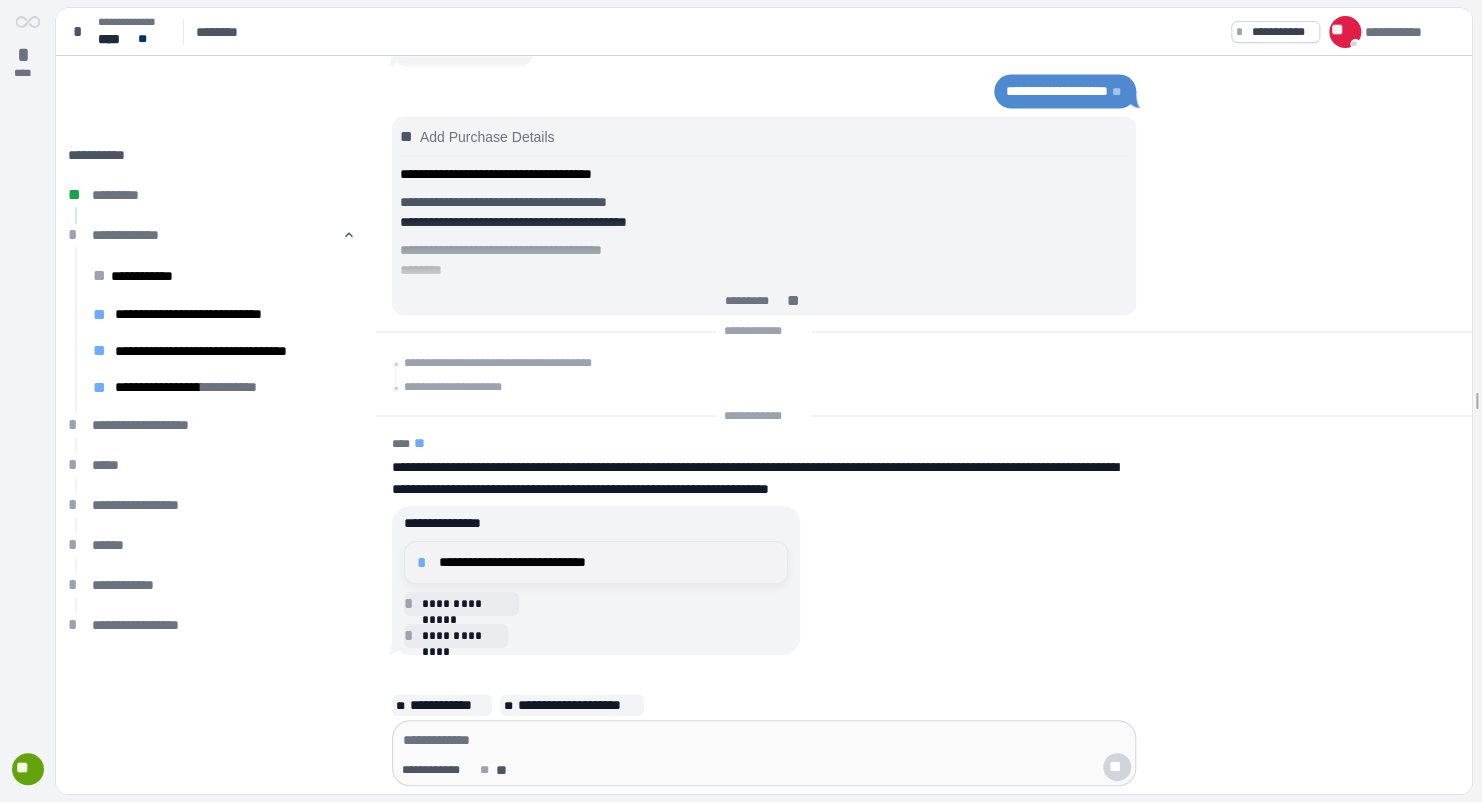 click on "**********" at bounding box center [596, 562] 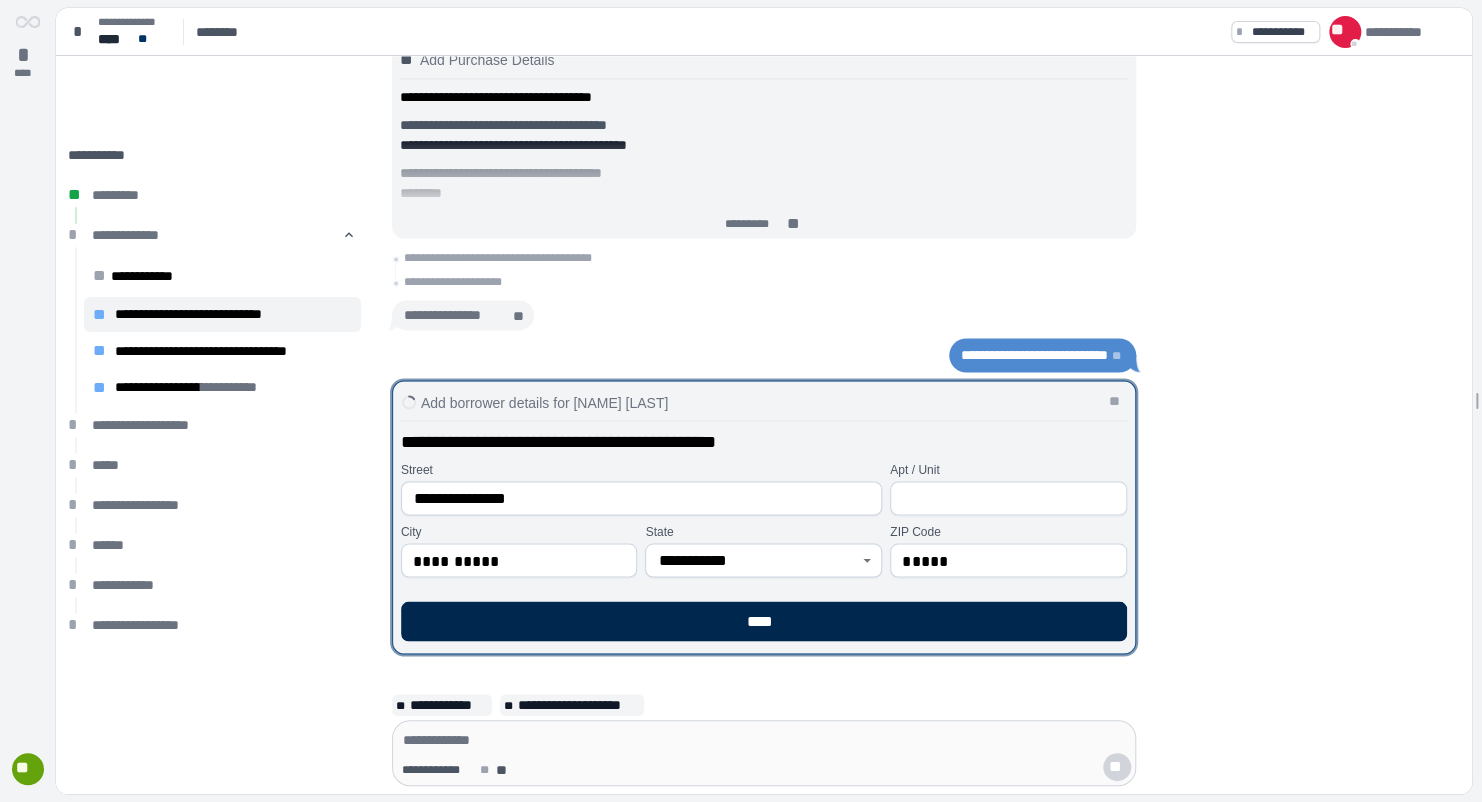 click on "****" at bounding box center (764, 621) 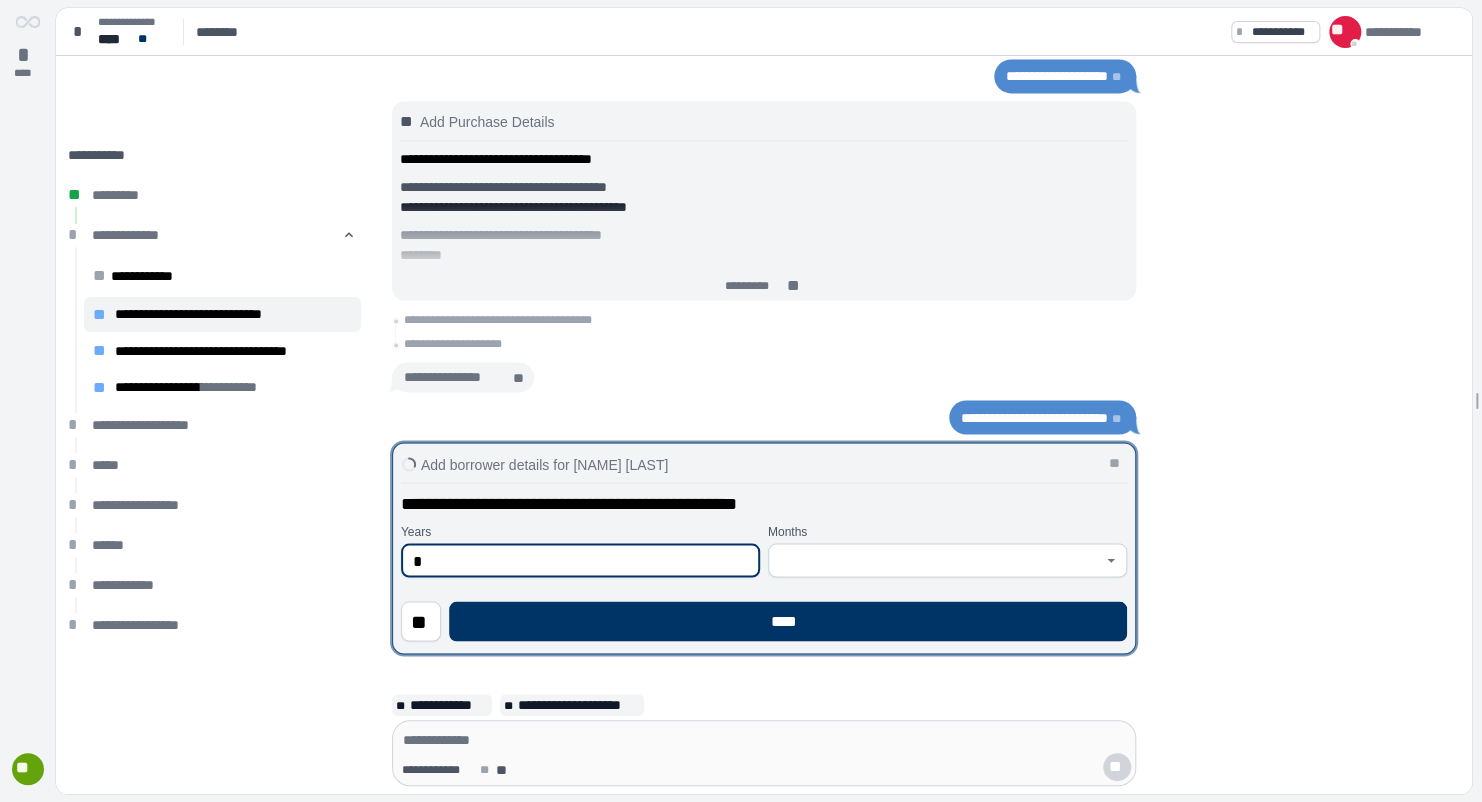 type on "*" 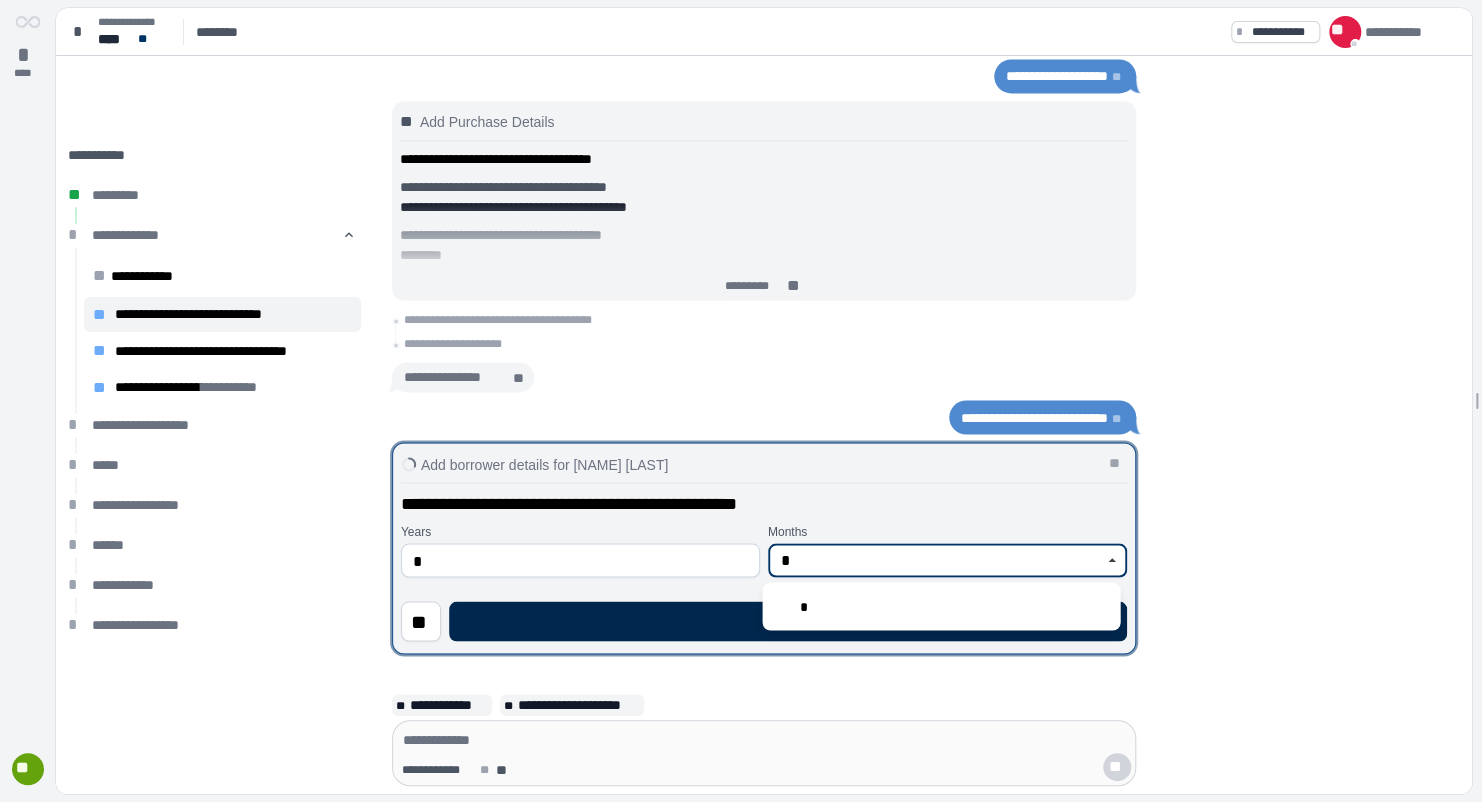 type on "*" 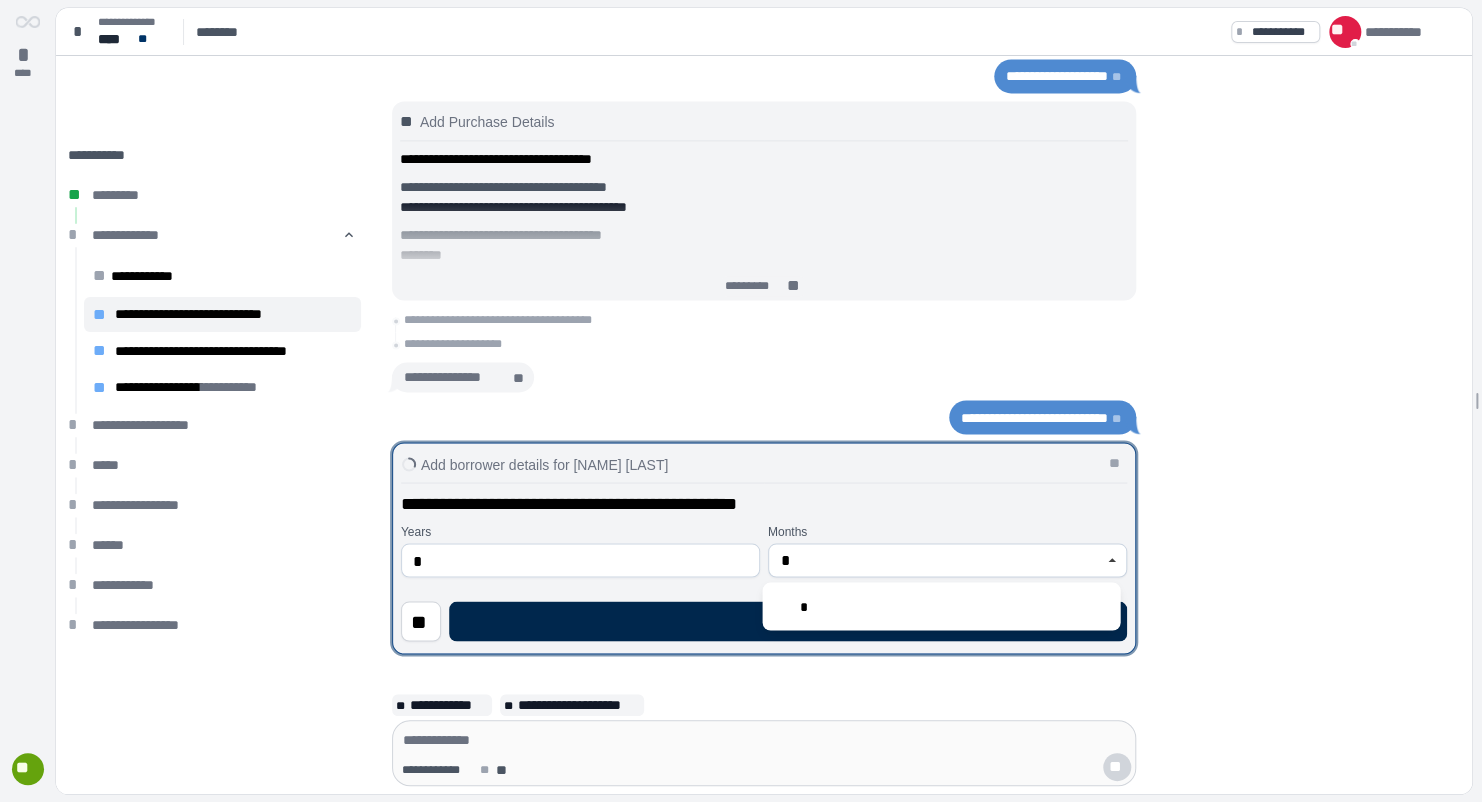 click on "****" at bounding box center (788, 621) 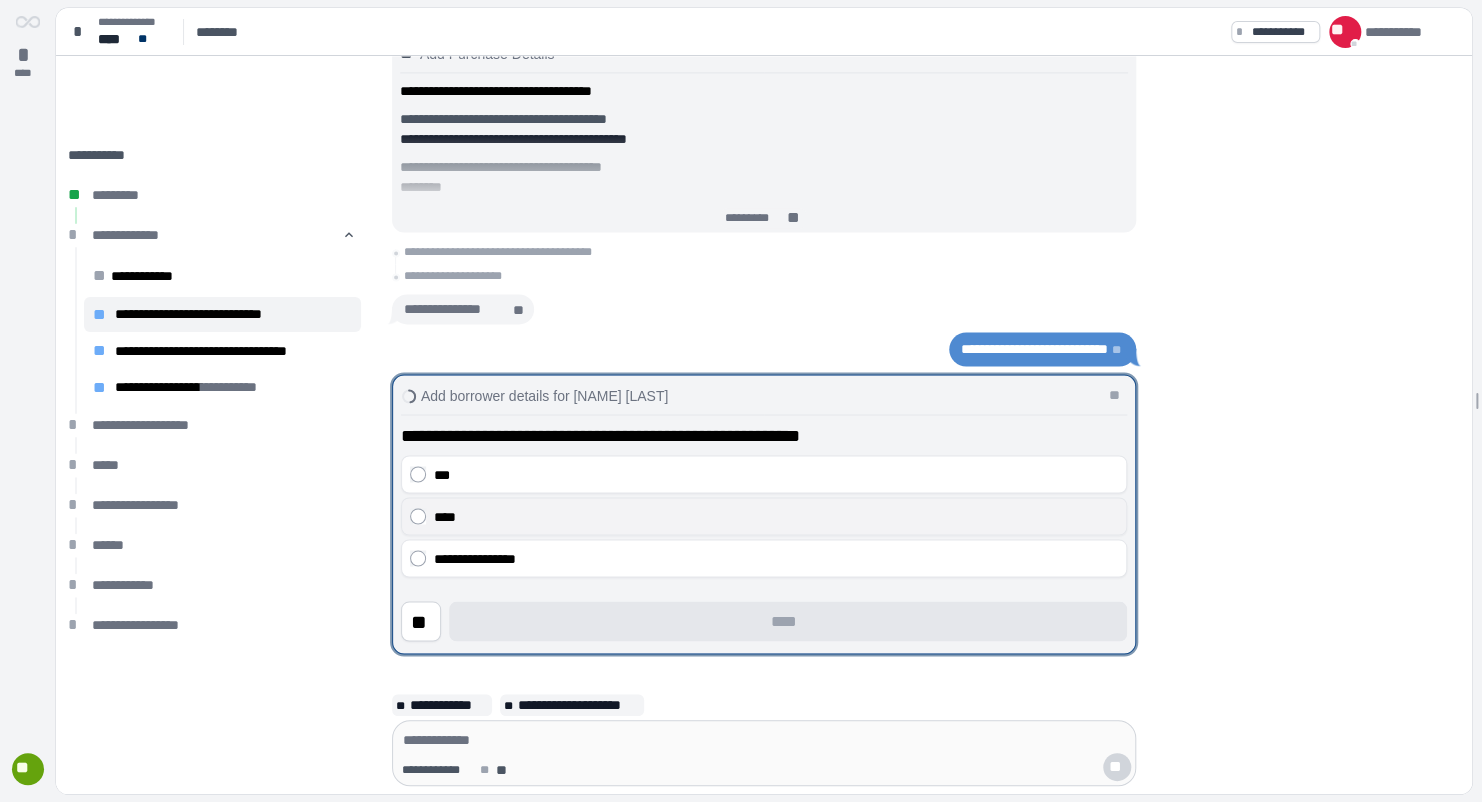 click on "****" at bounding box center (764, 516) 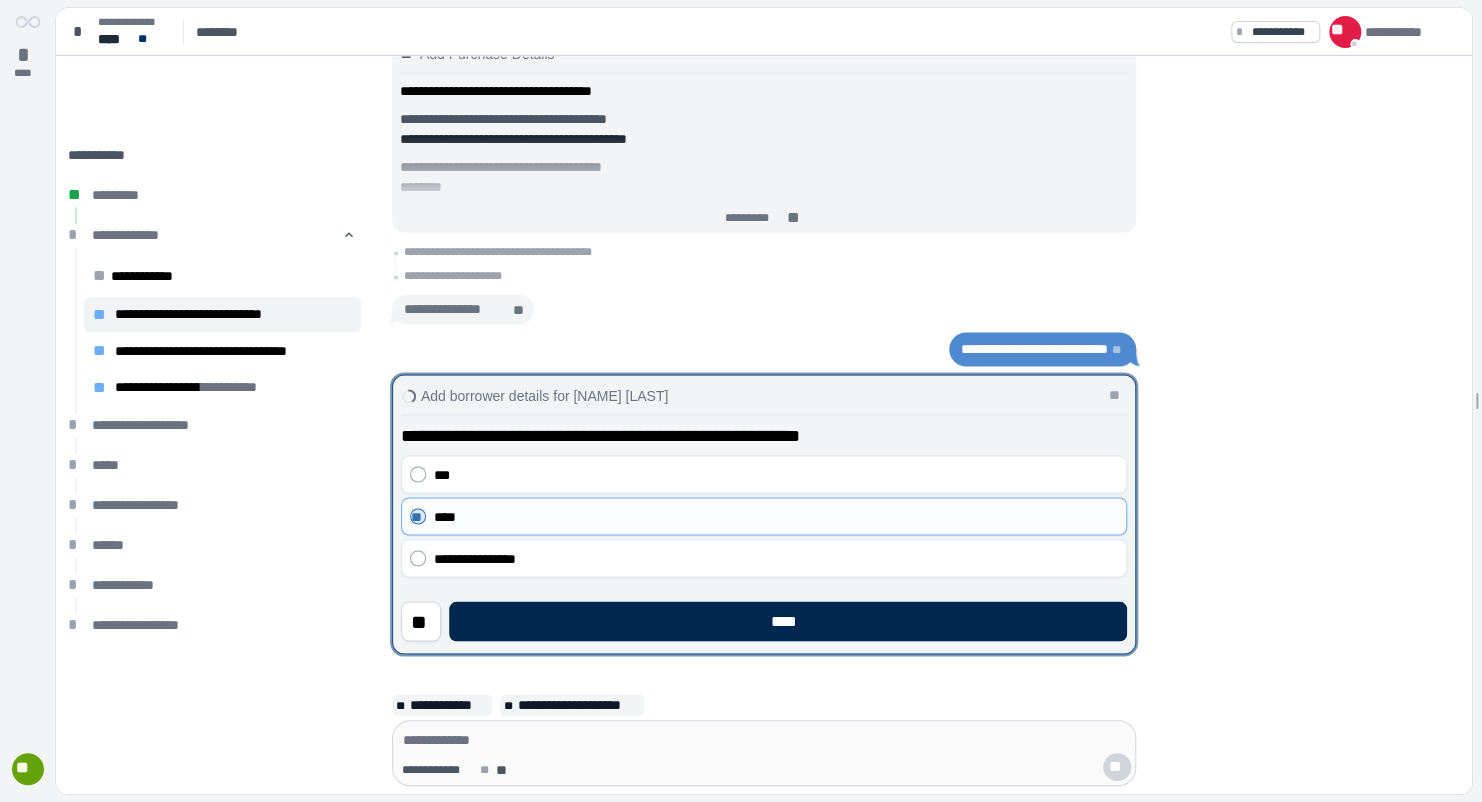 click on "****" at bounding box center [788, 621] 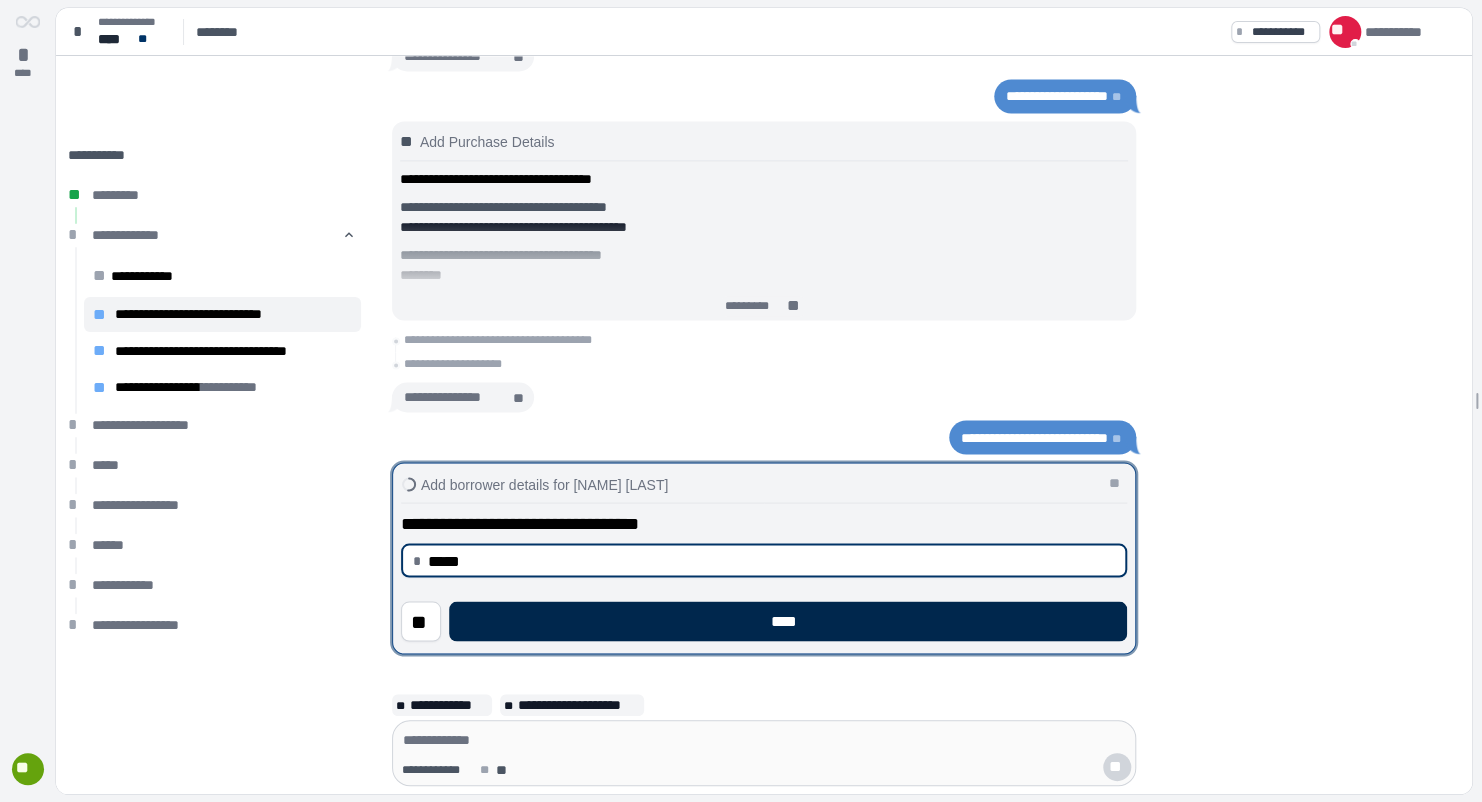 type on "********" 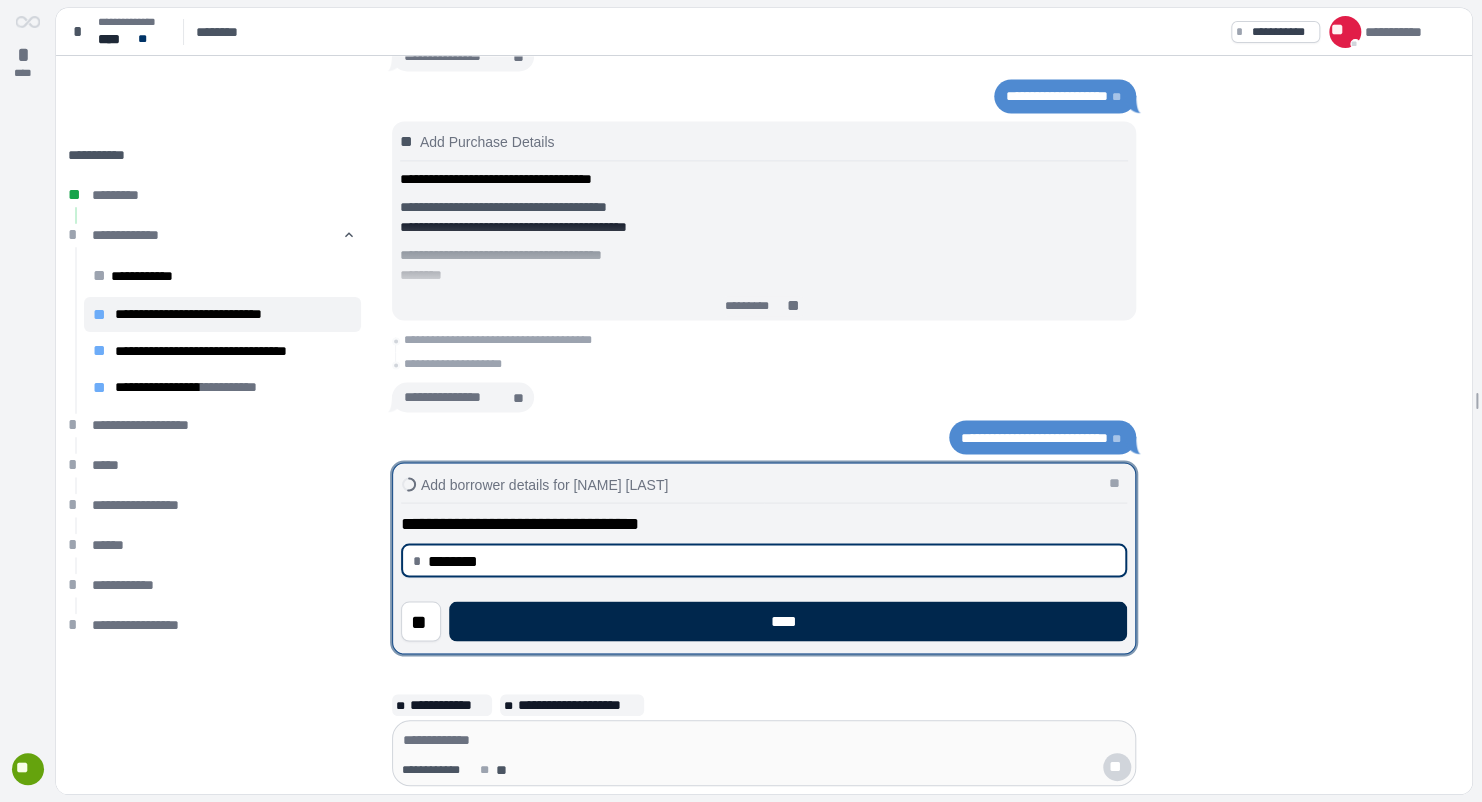 click on "****" at bounding box center (788, 621) 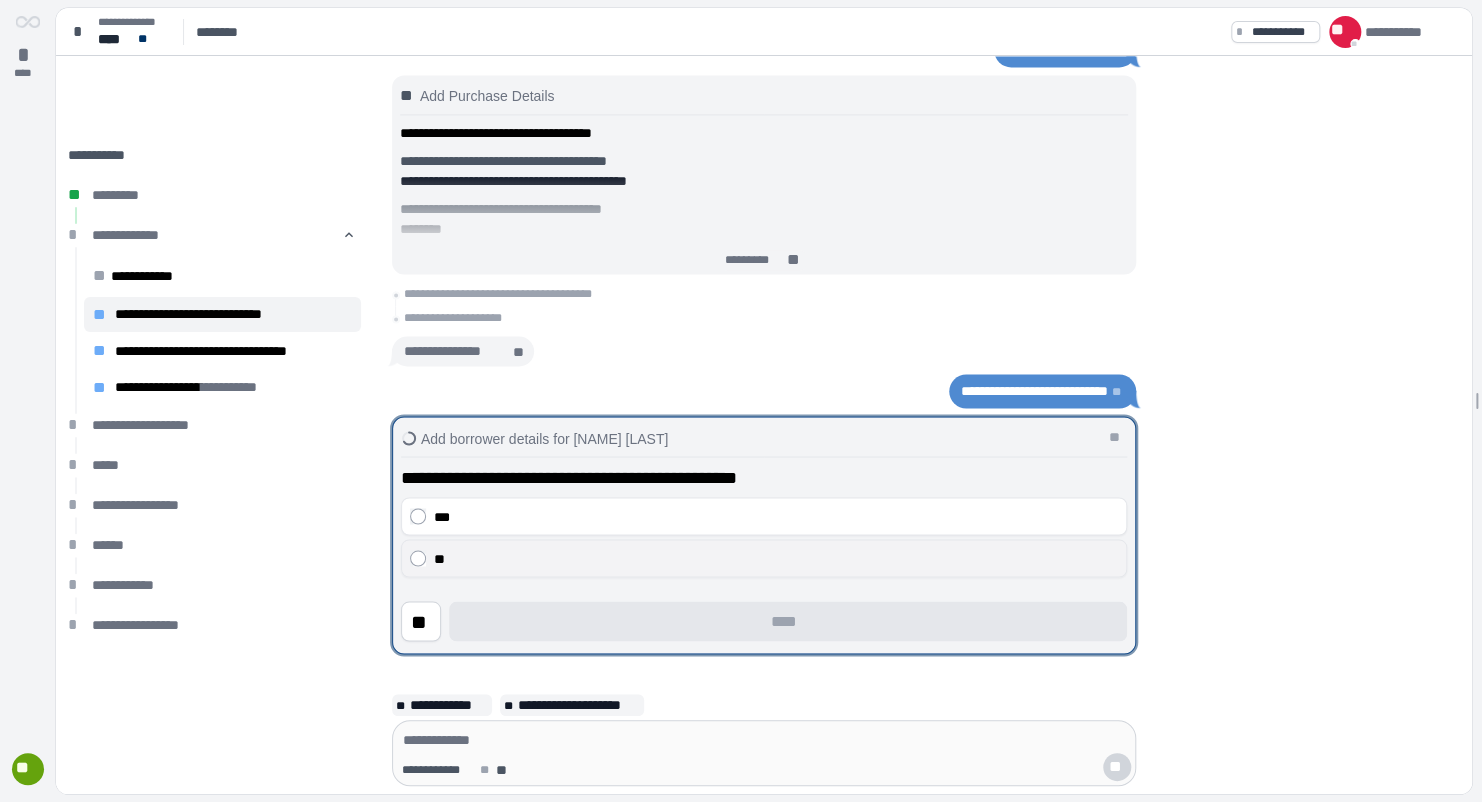 click on "**" at bounding box center [776, 558] 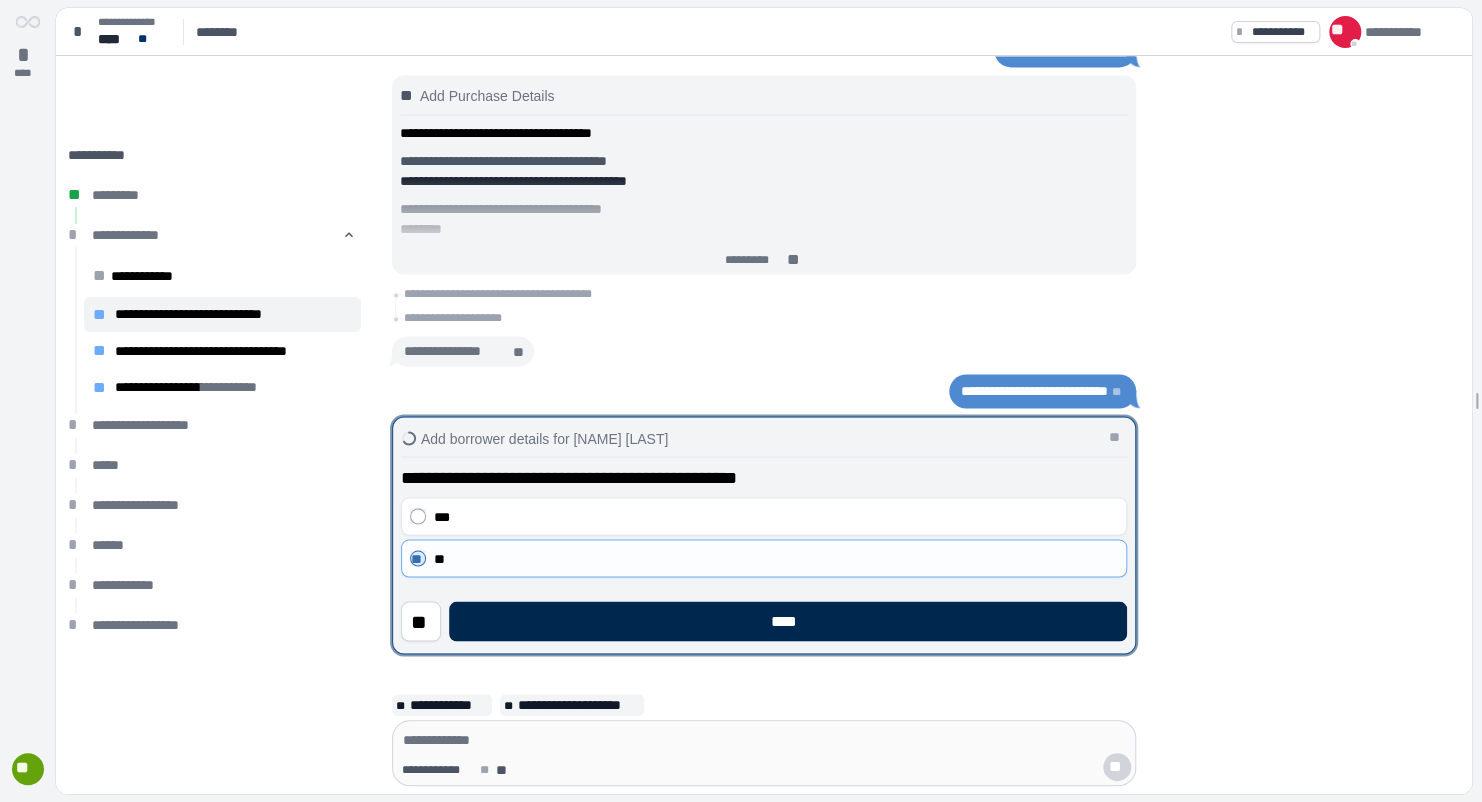 click on "****" at bounding box center [788, 621] 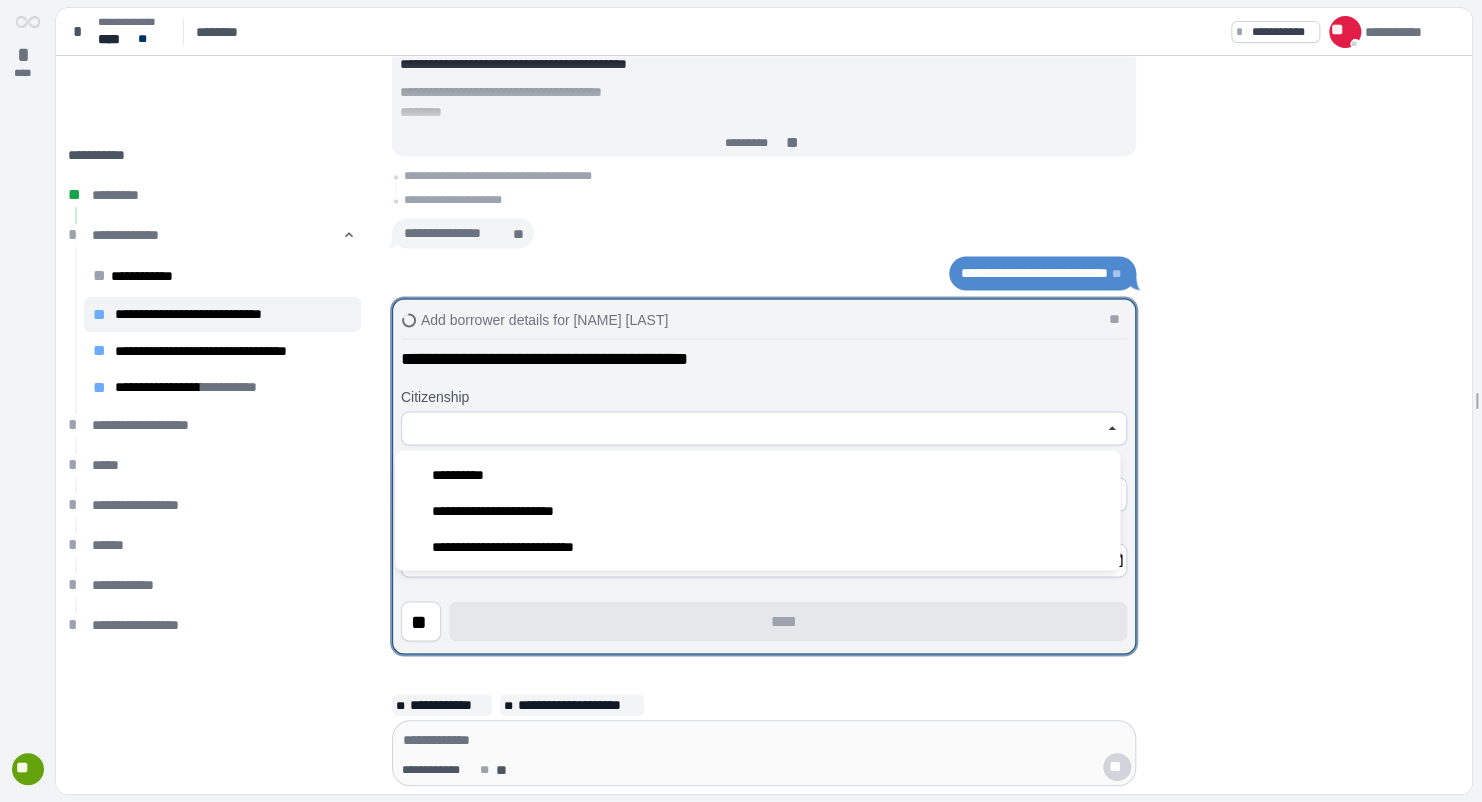 click at bounding box center (753, 428) 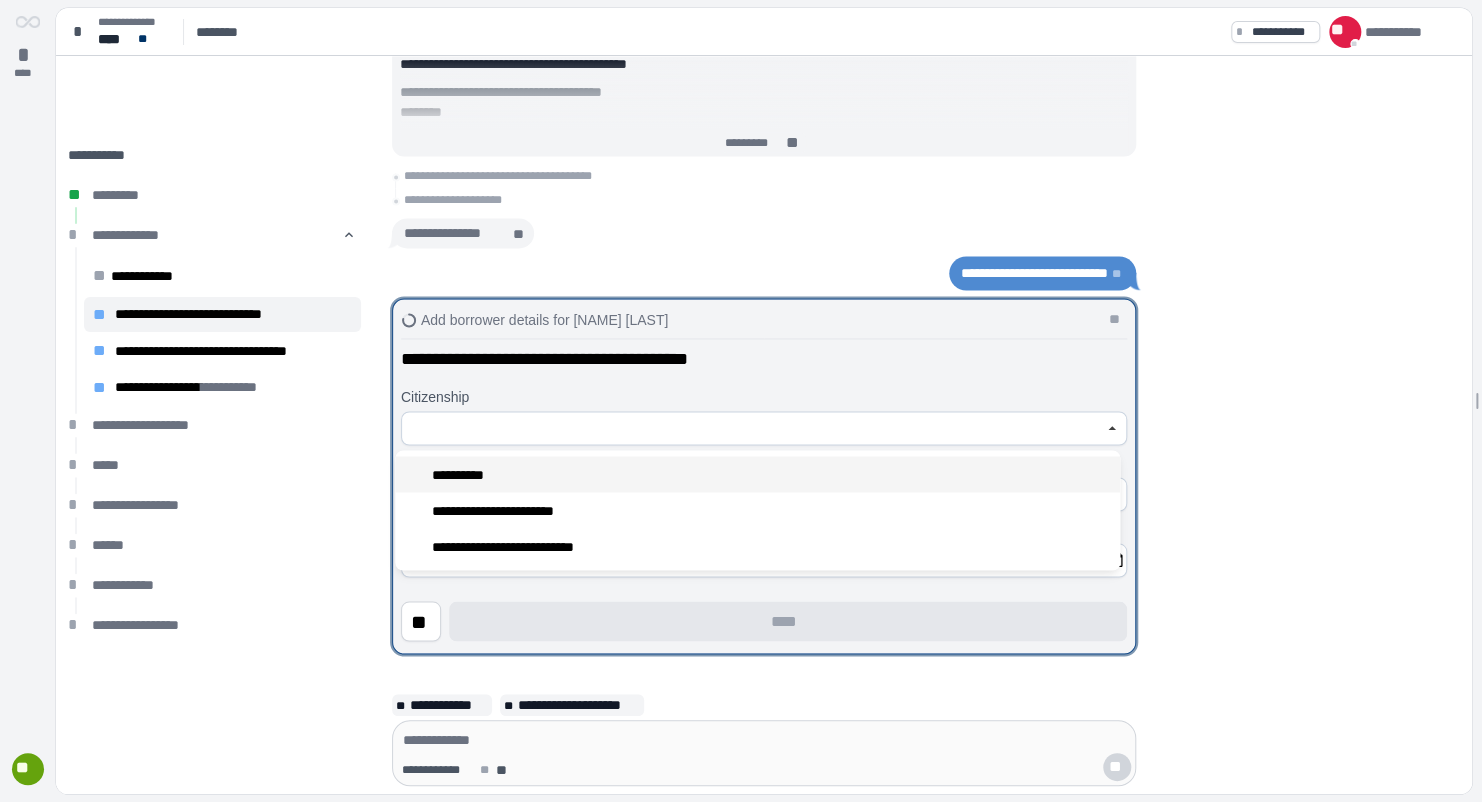 click on "**********" at bounding box center [757, 474] 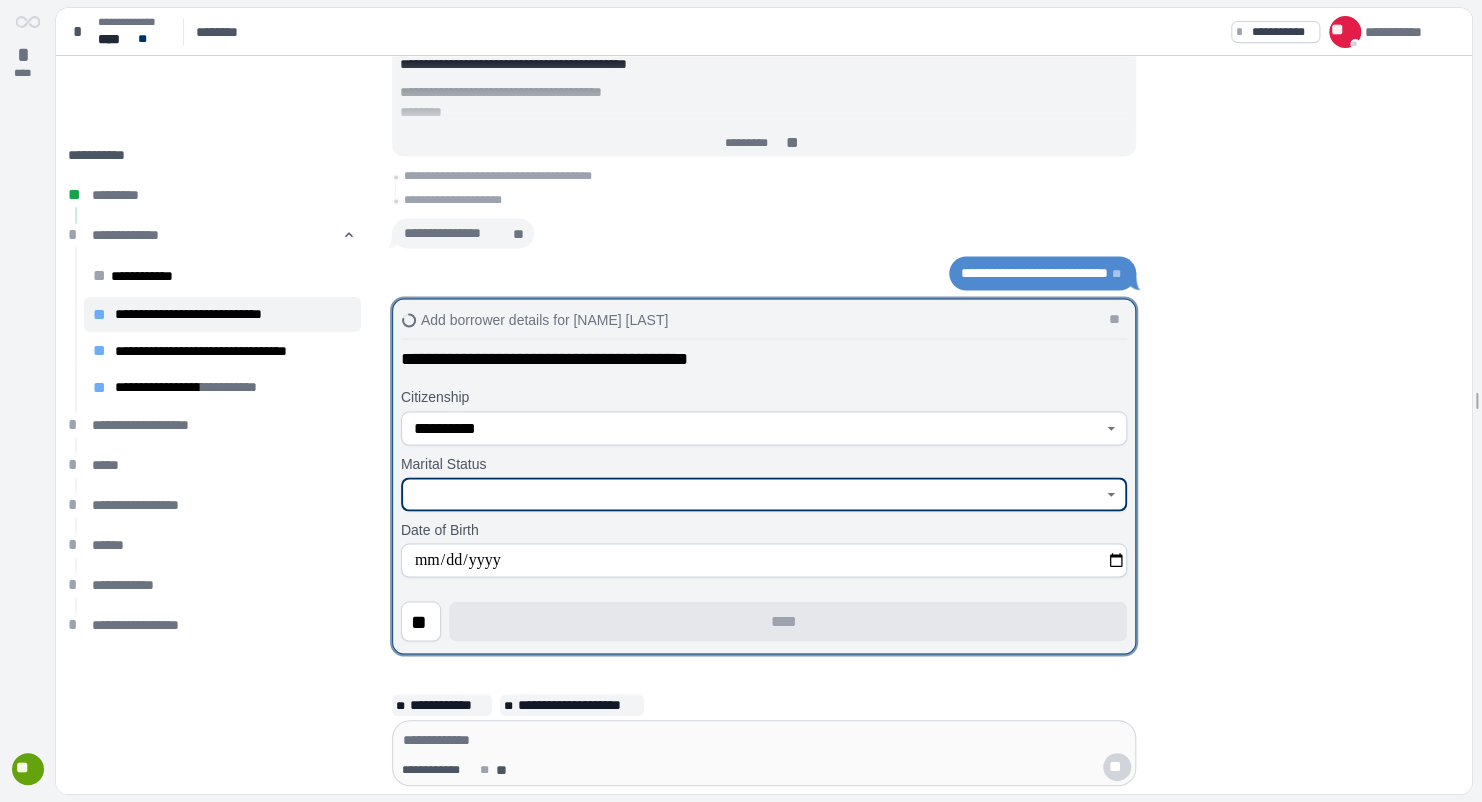 click at bounding box center [753, 494] 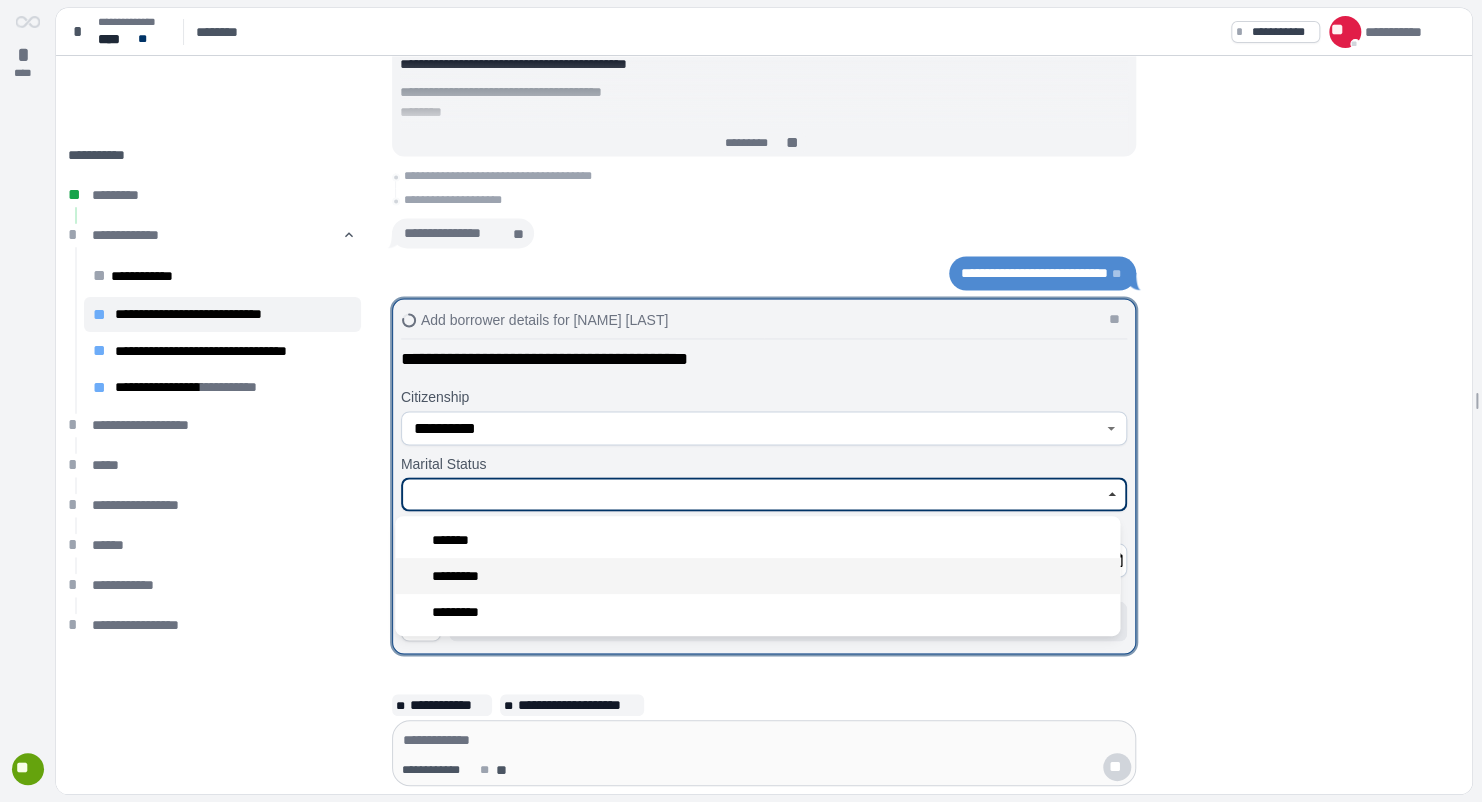 click on "*********" at bounding box center [757, 576] 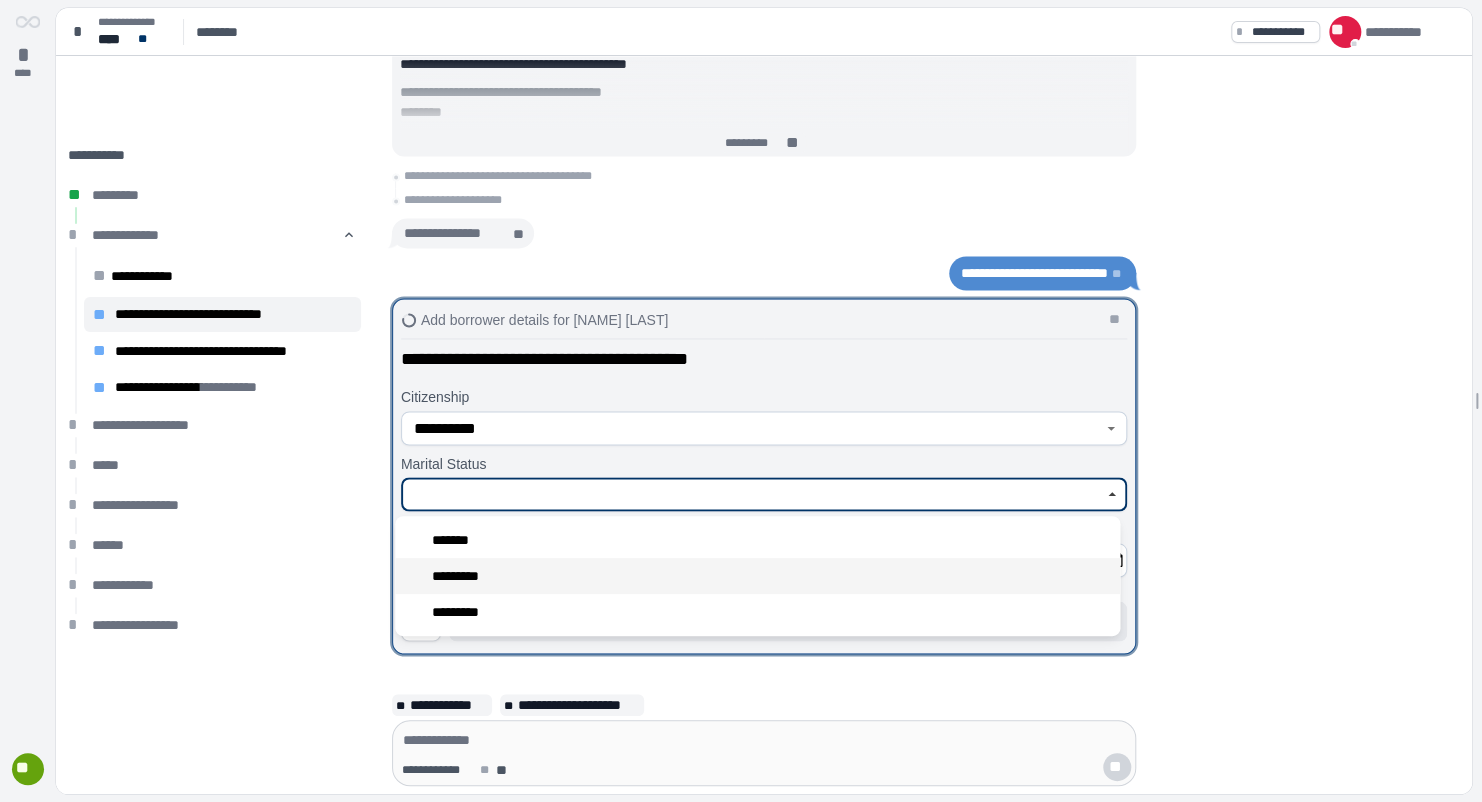 type on "*********" 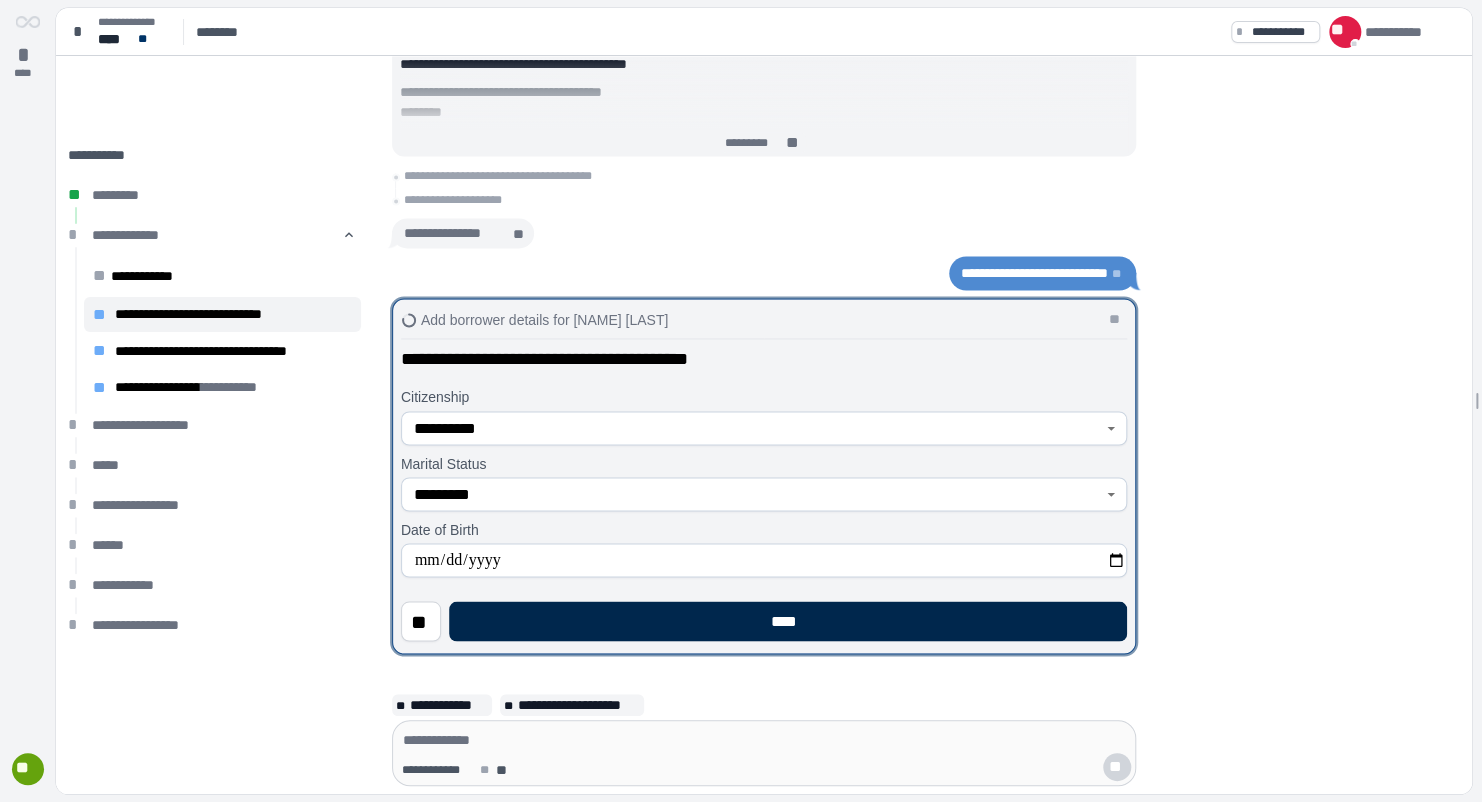 click on "****" at bounding box center [788, 621] 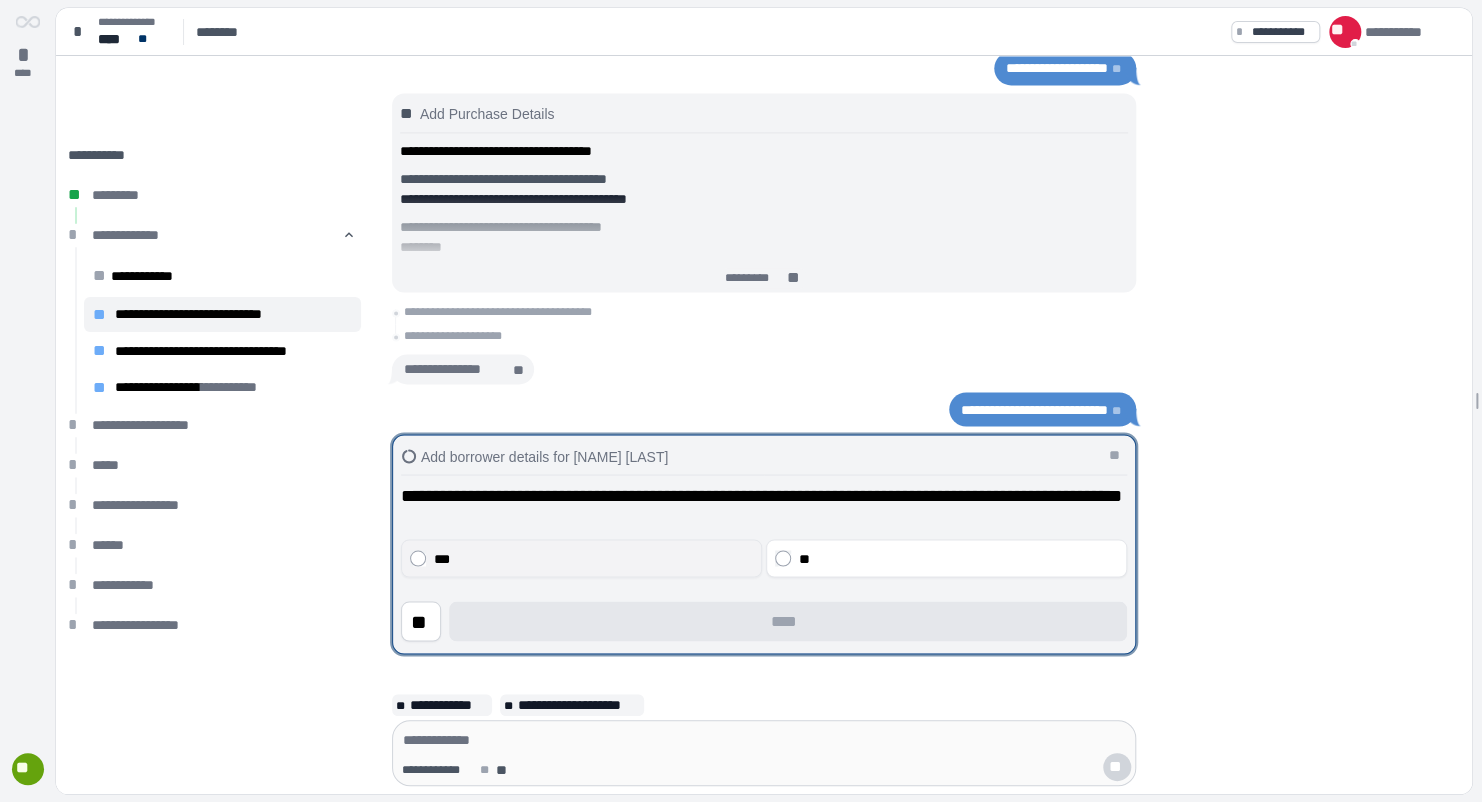 click on "***" at bounding box center [594, 558] 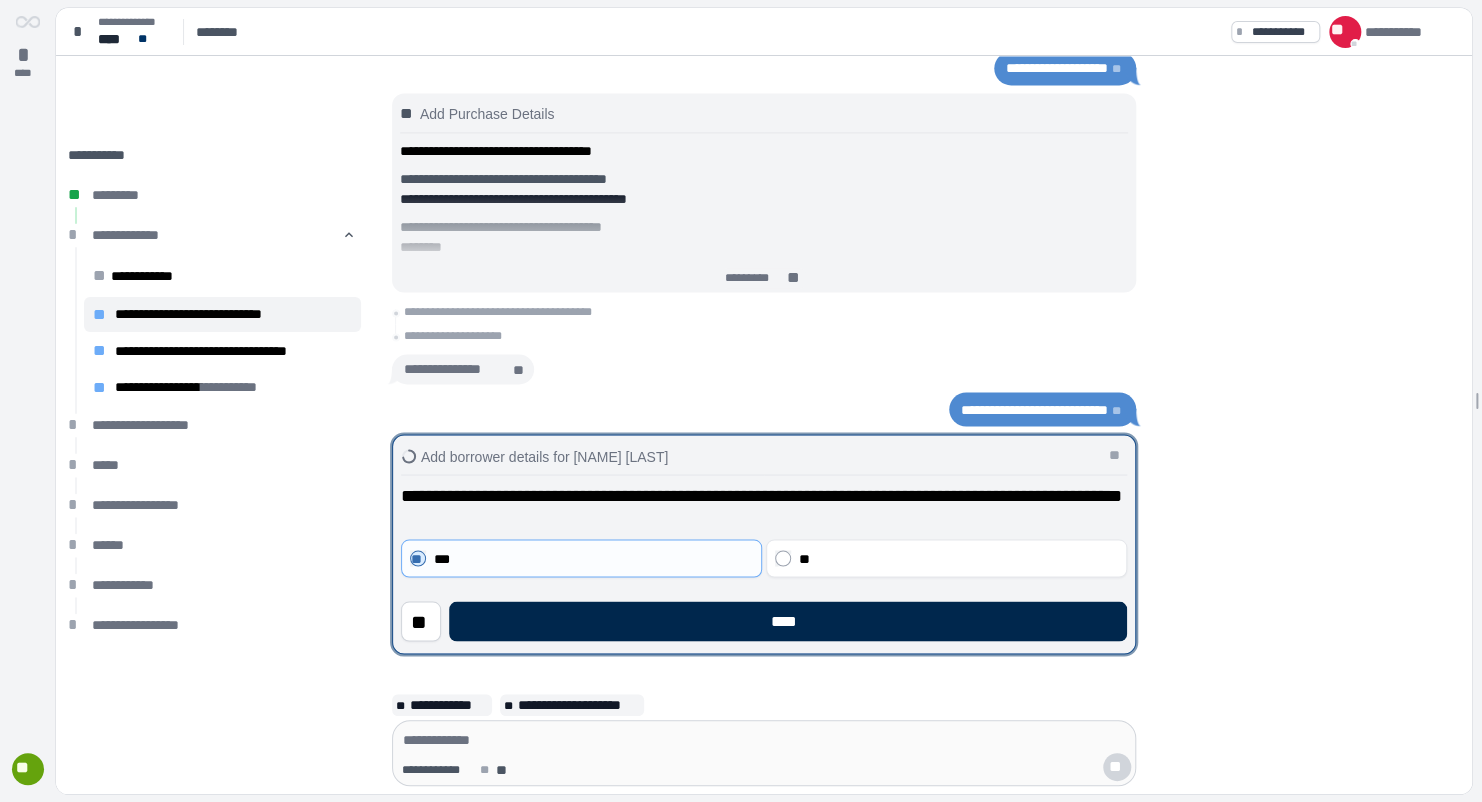 click on "****" at bounding box center (788, 621) 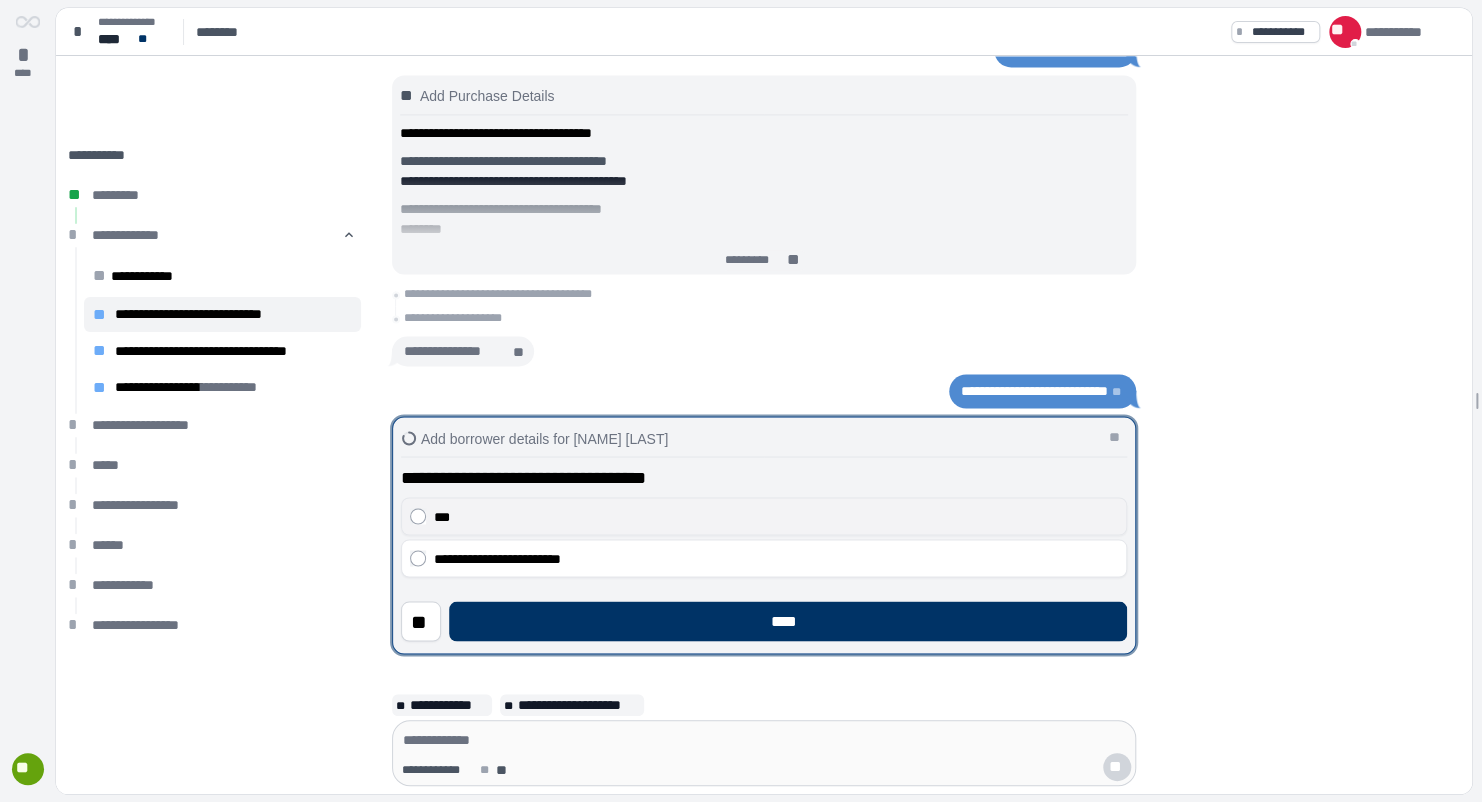 click on "***" at bounding box center (776, 516) 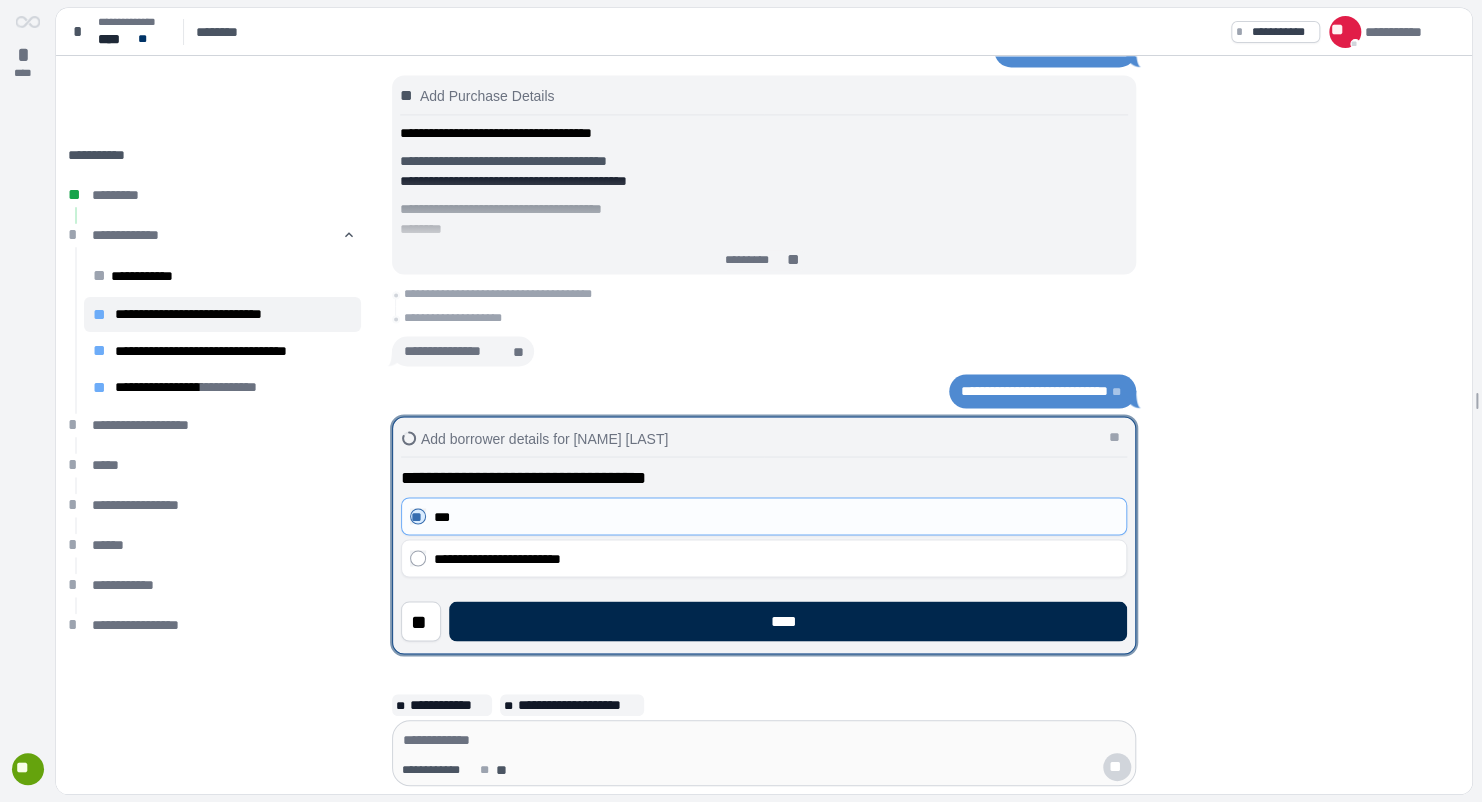 click on "****" at bounding box center (788, 621) 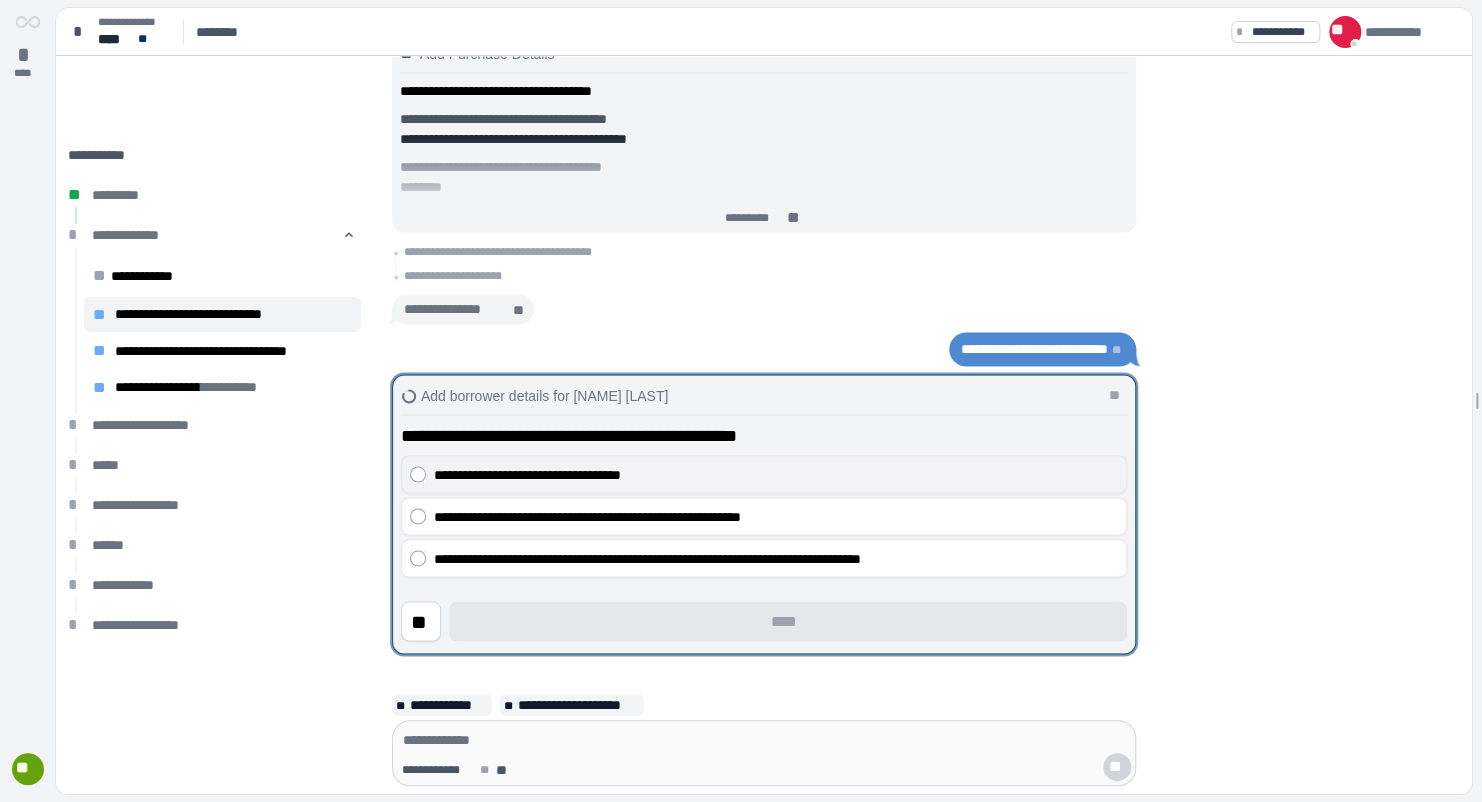 click on "**********" at bounding box center [776, 474] 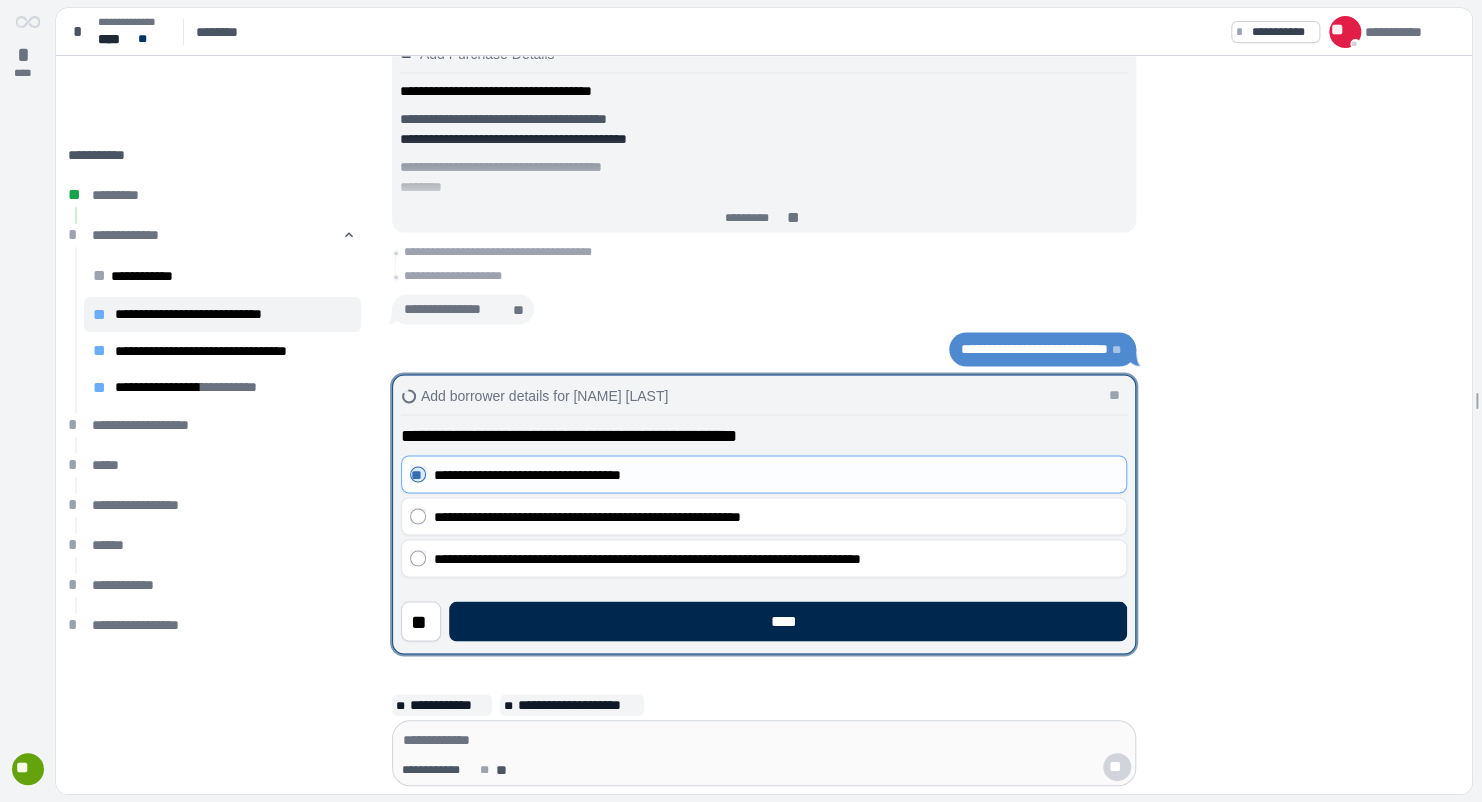 click on "****" at bounding box center [788, 621] 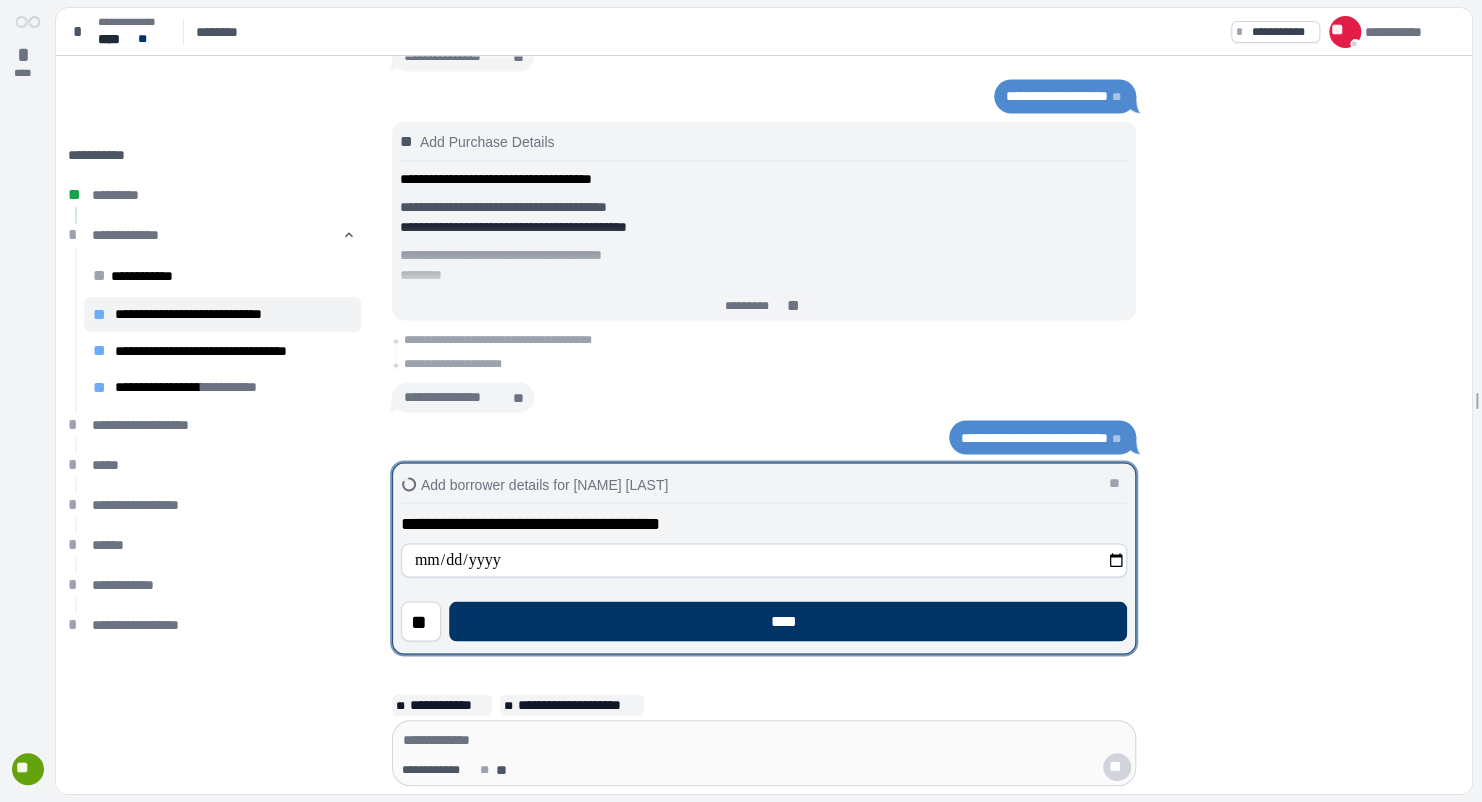 type on "**********" 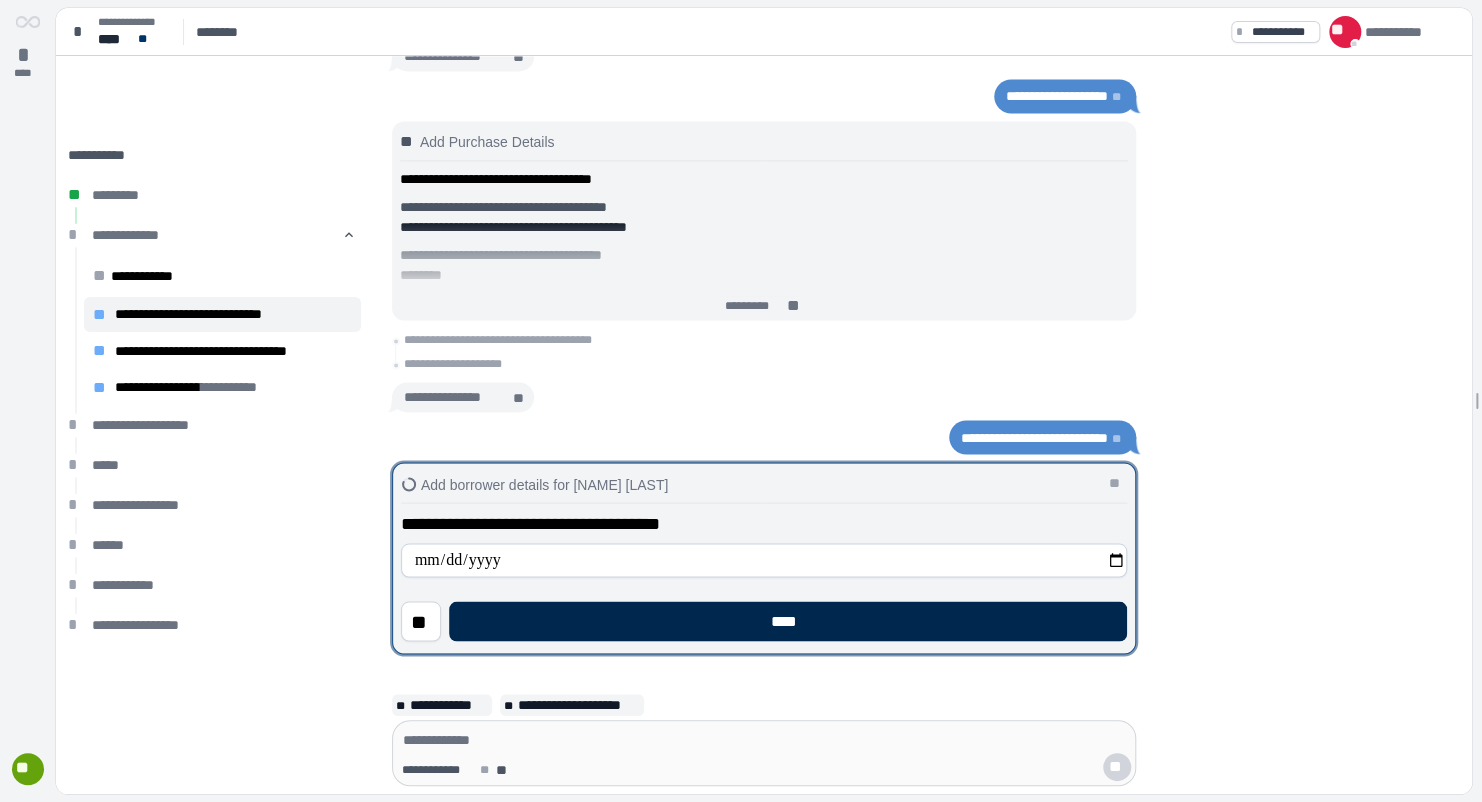 click on "****" at bounding box center [788, 621] 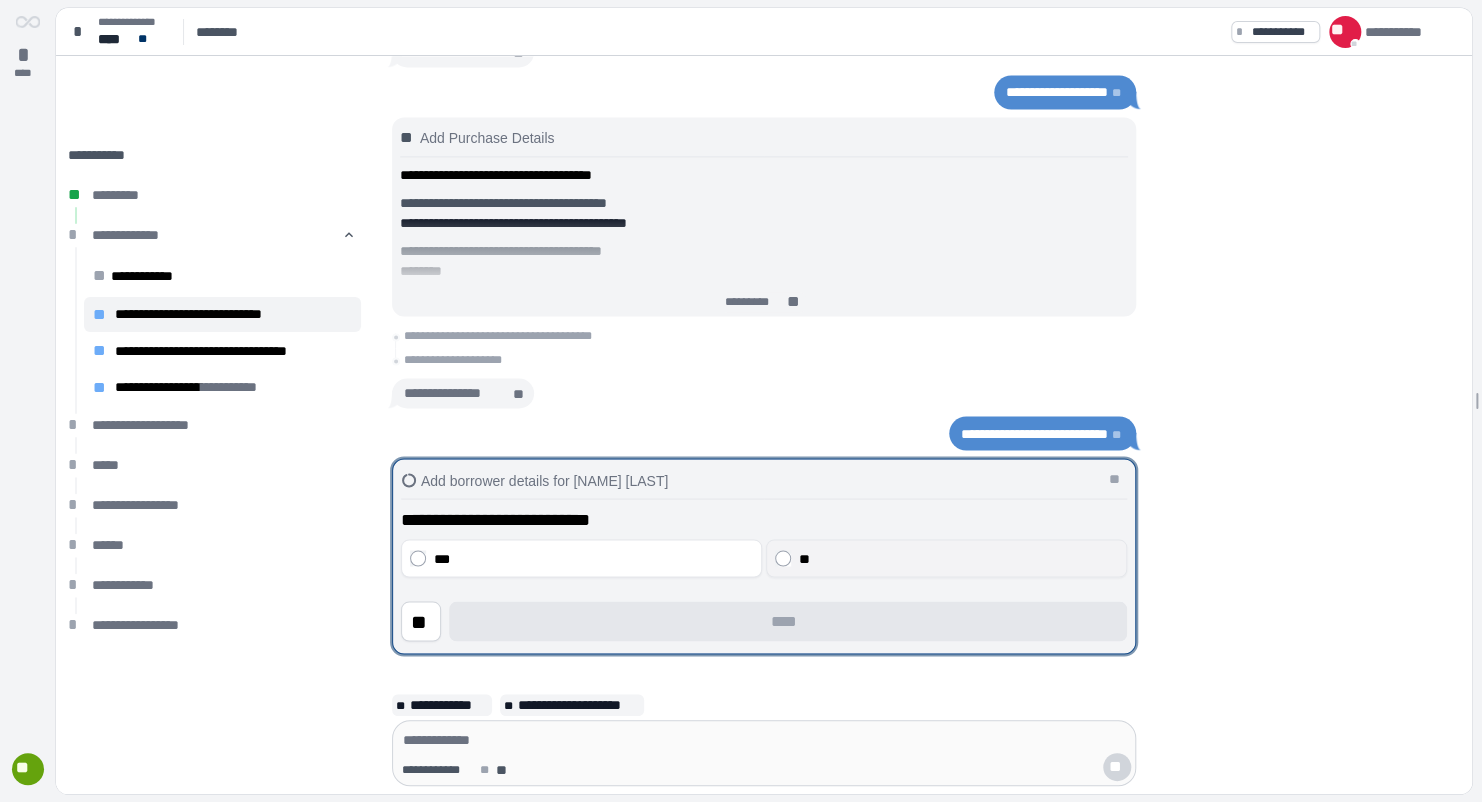 click on "**" at bounding box center [959, 558] 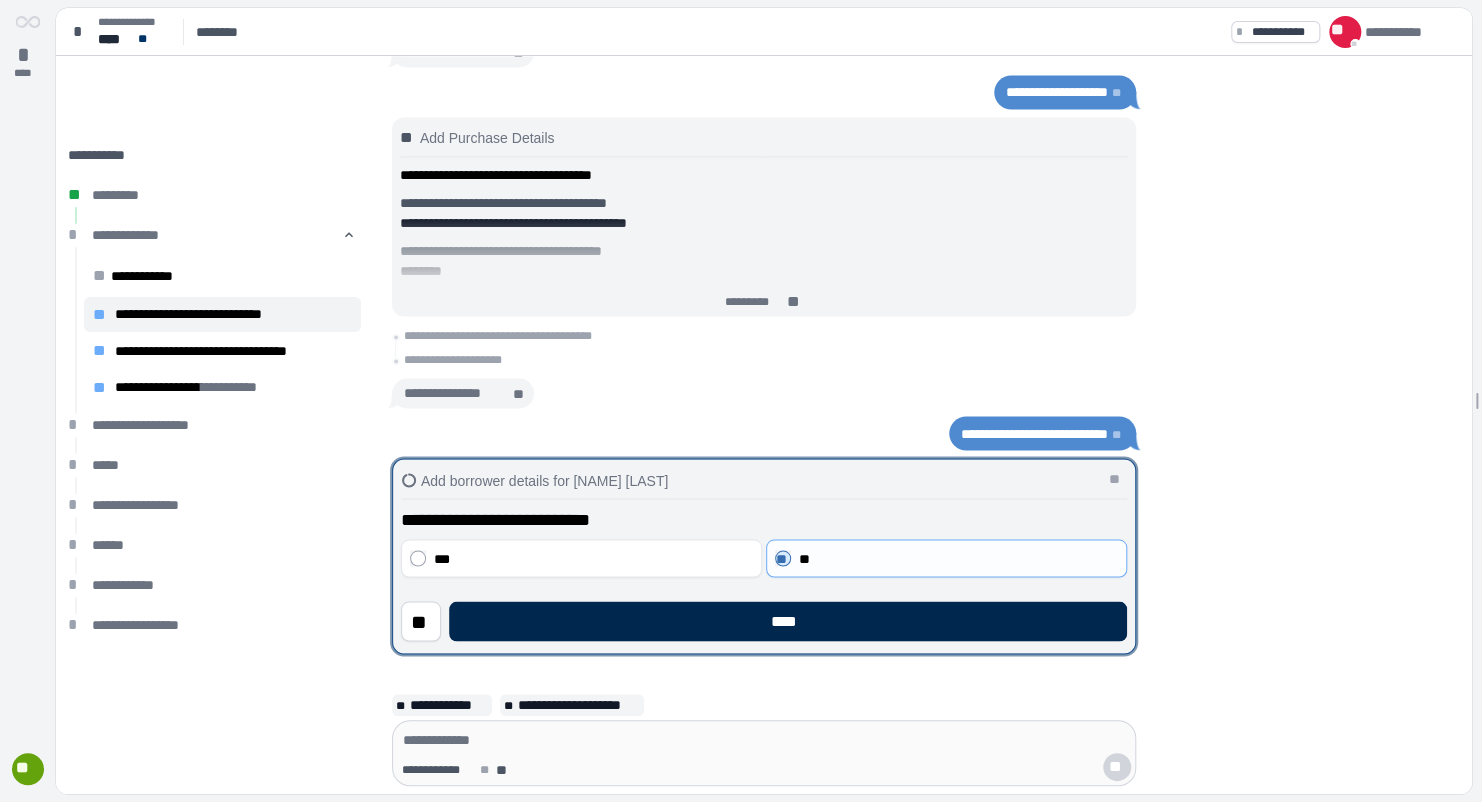 click on "****" at bounding box center [788, 621] 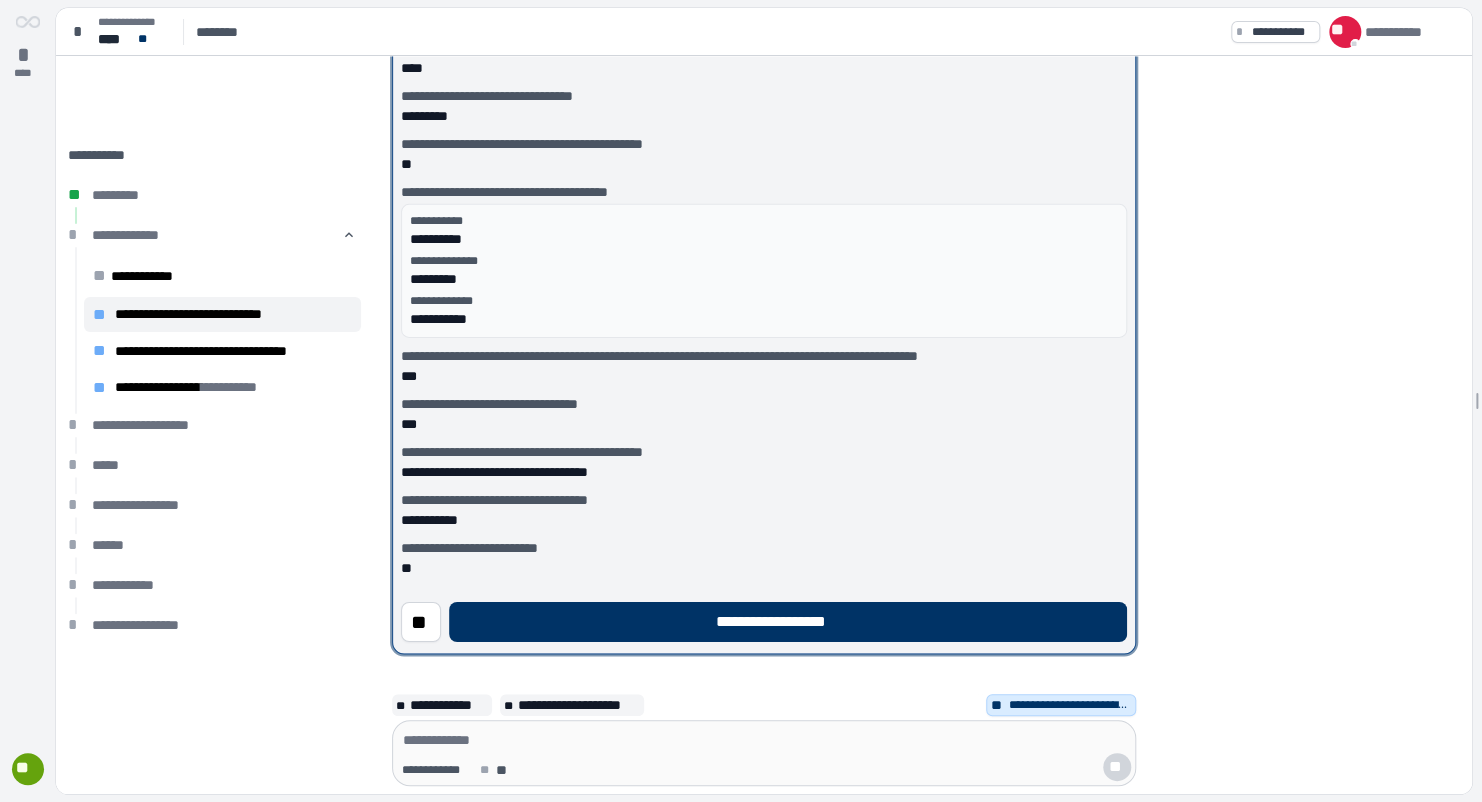 click on "**********" at bounding box center [787, 621] 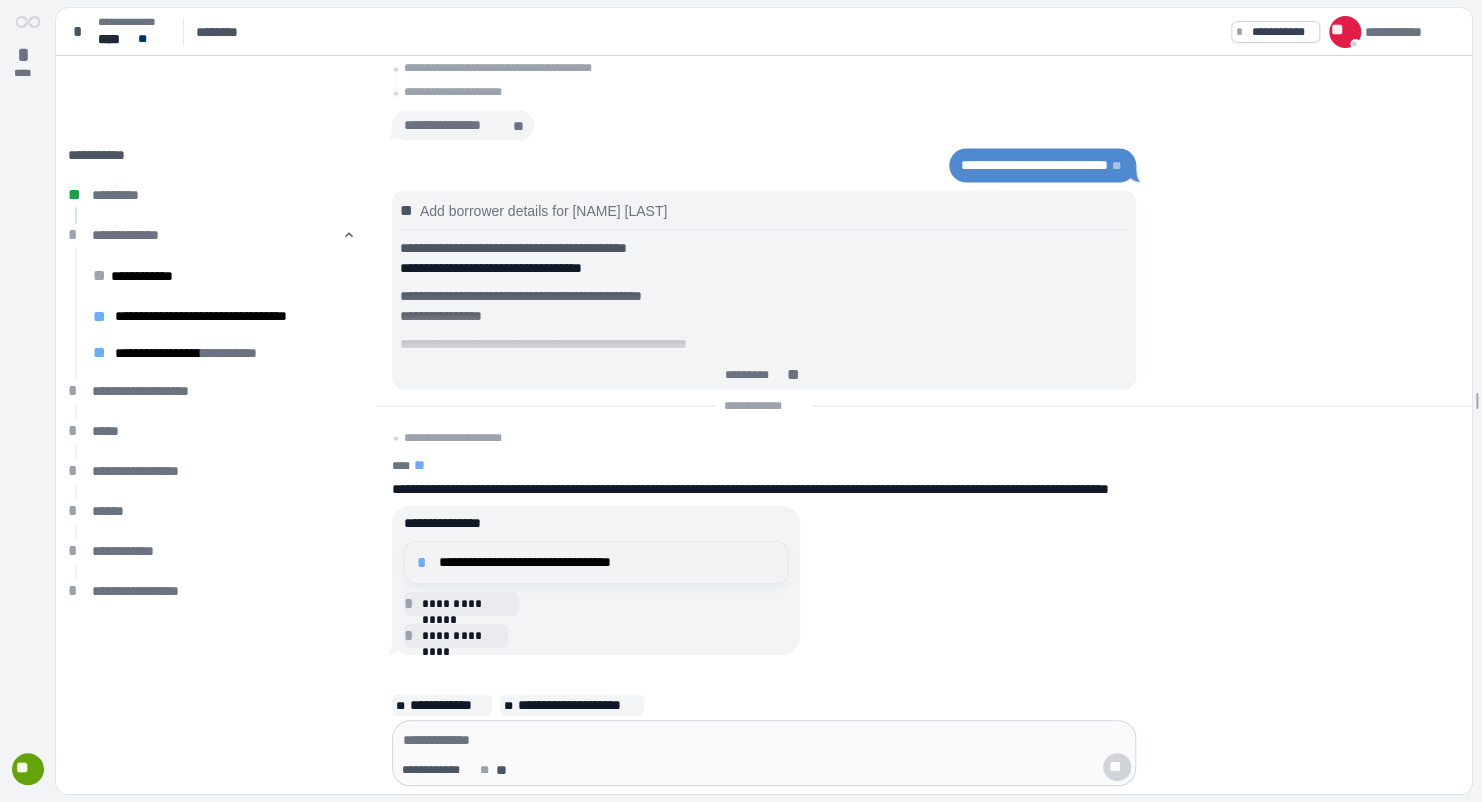 click on "**********" at bounding box center (607, 562) 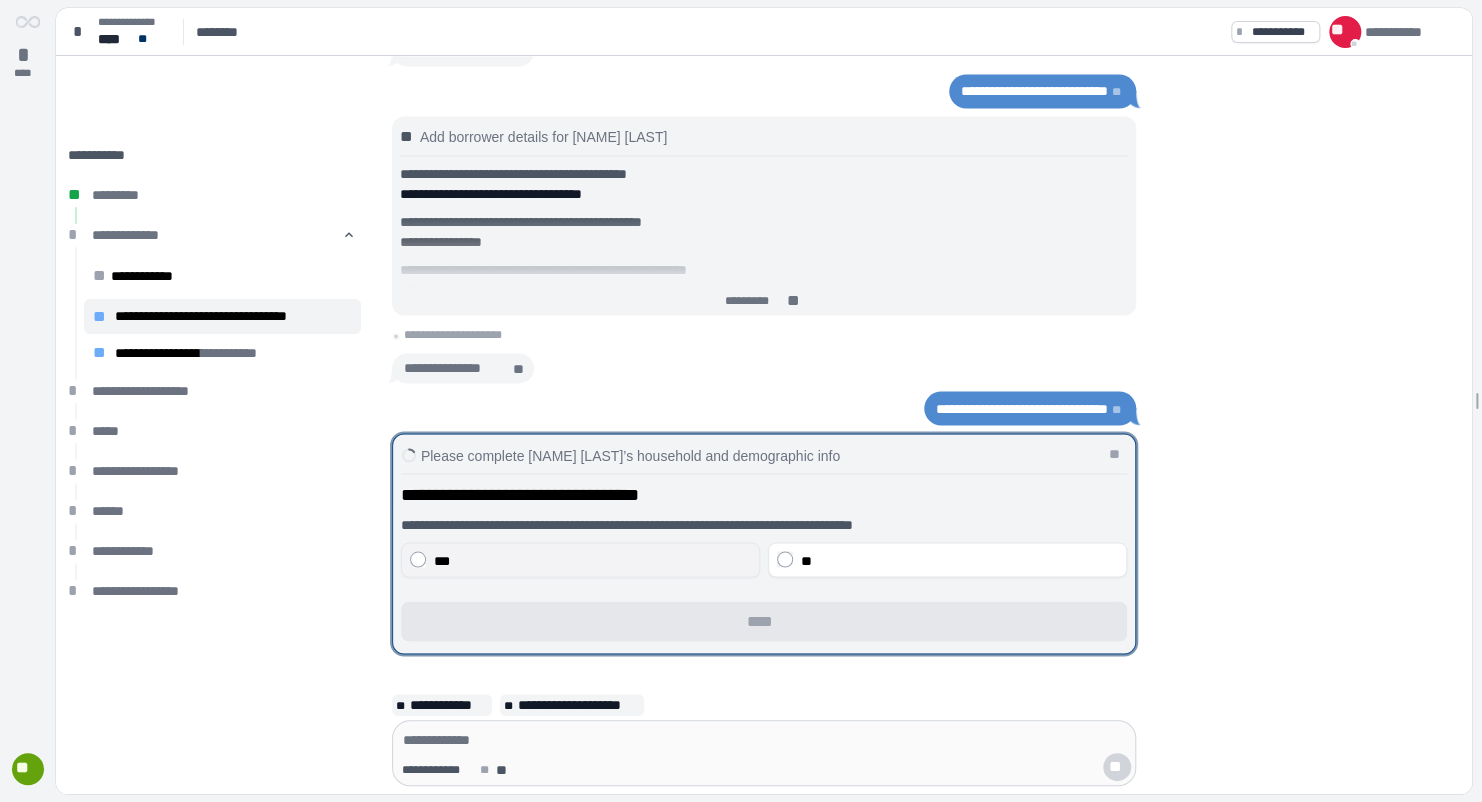 click on "***" at bounding box center (592, 560) 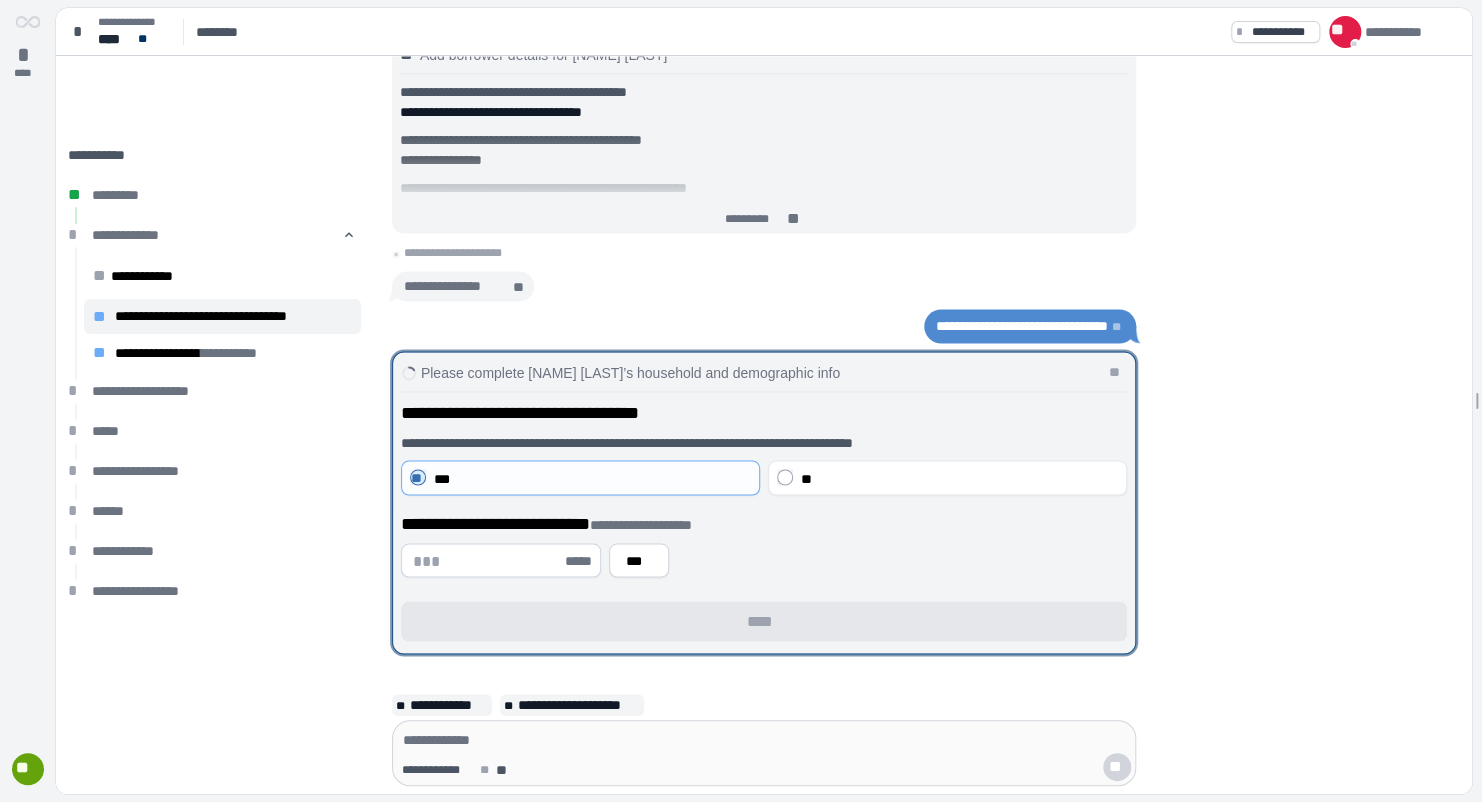 click at bounding box center (487, 560) 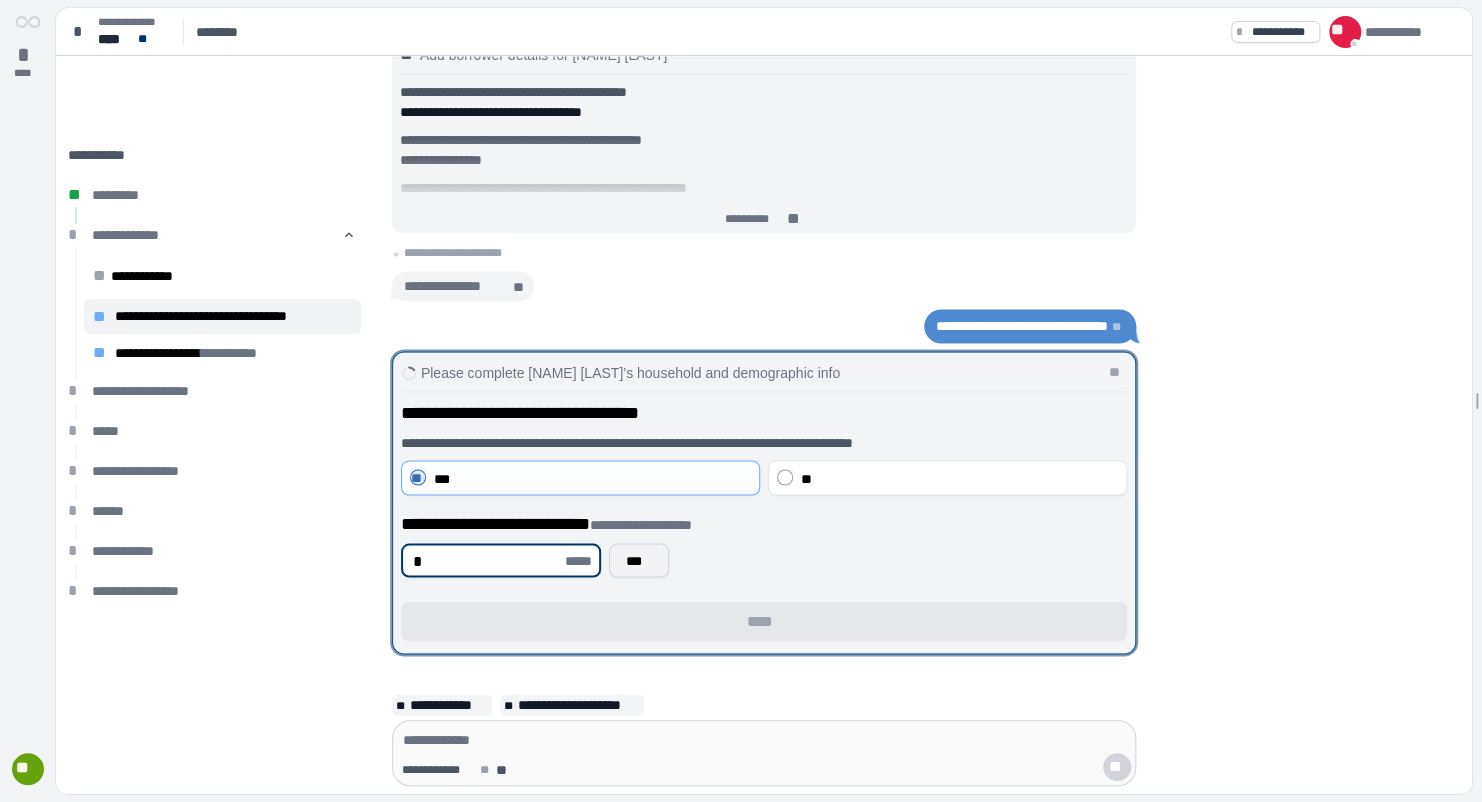 type on "*" 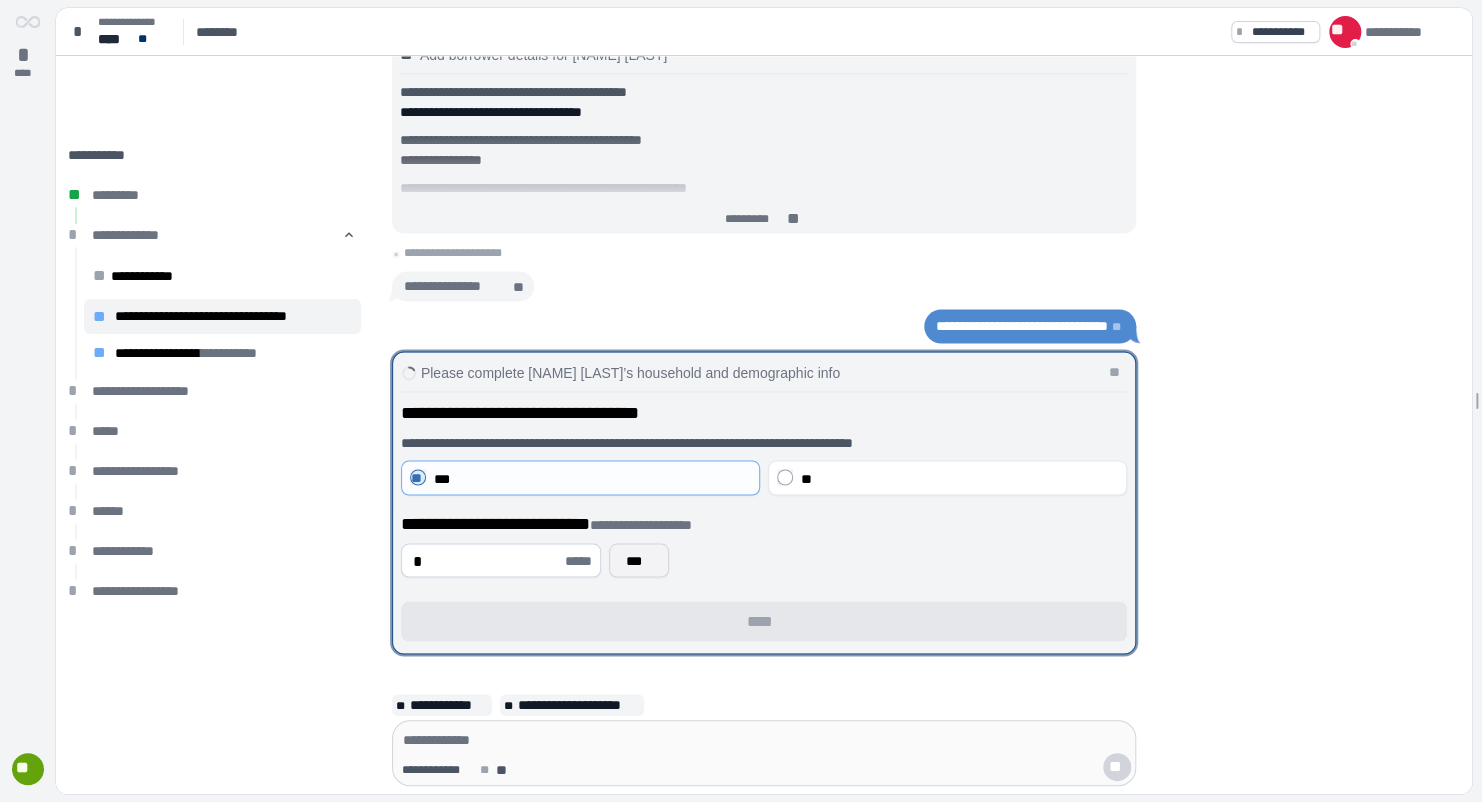 click on "***" at bounding box center (639, 560) 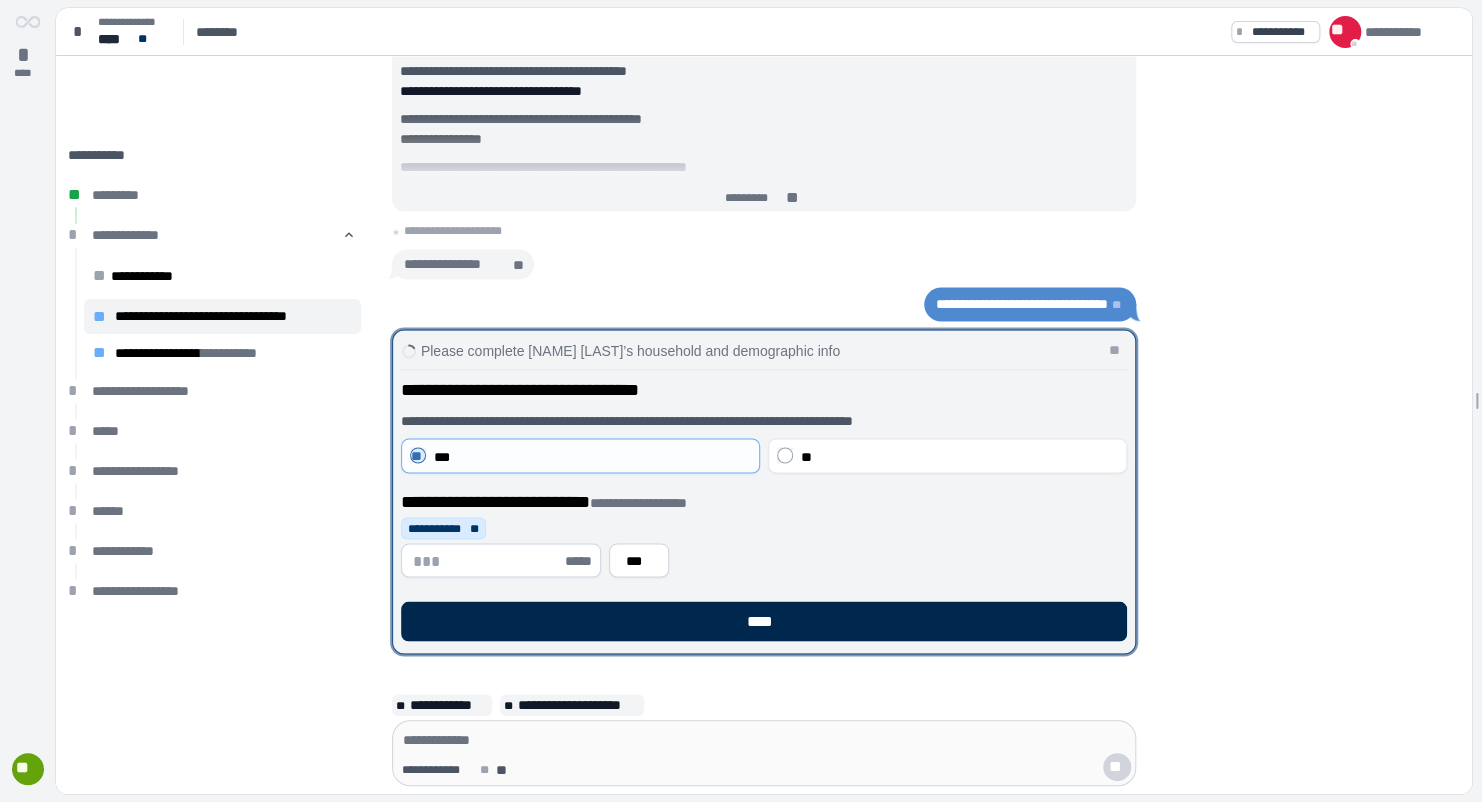 click on "****" at bounding box center [764, 621] 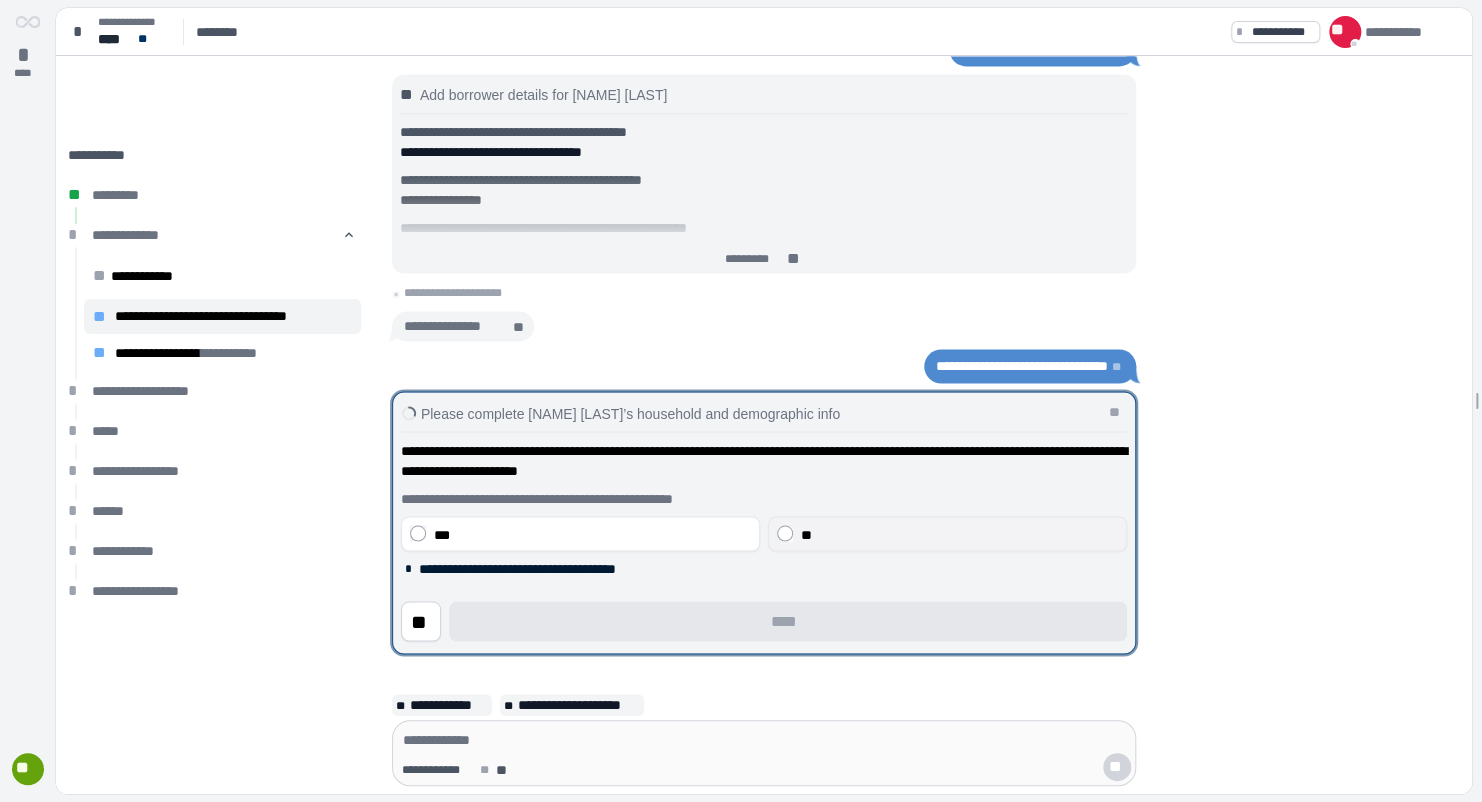 click on "**" at bounding box center (959, 534) 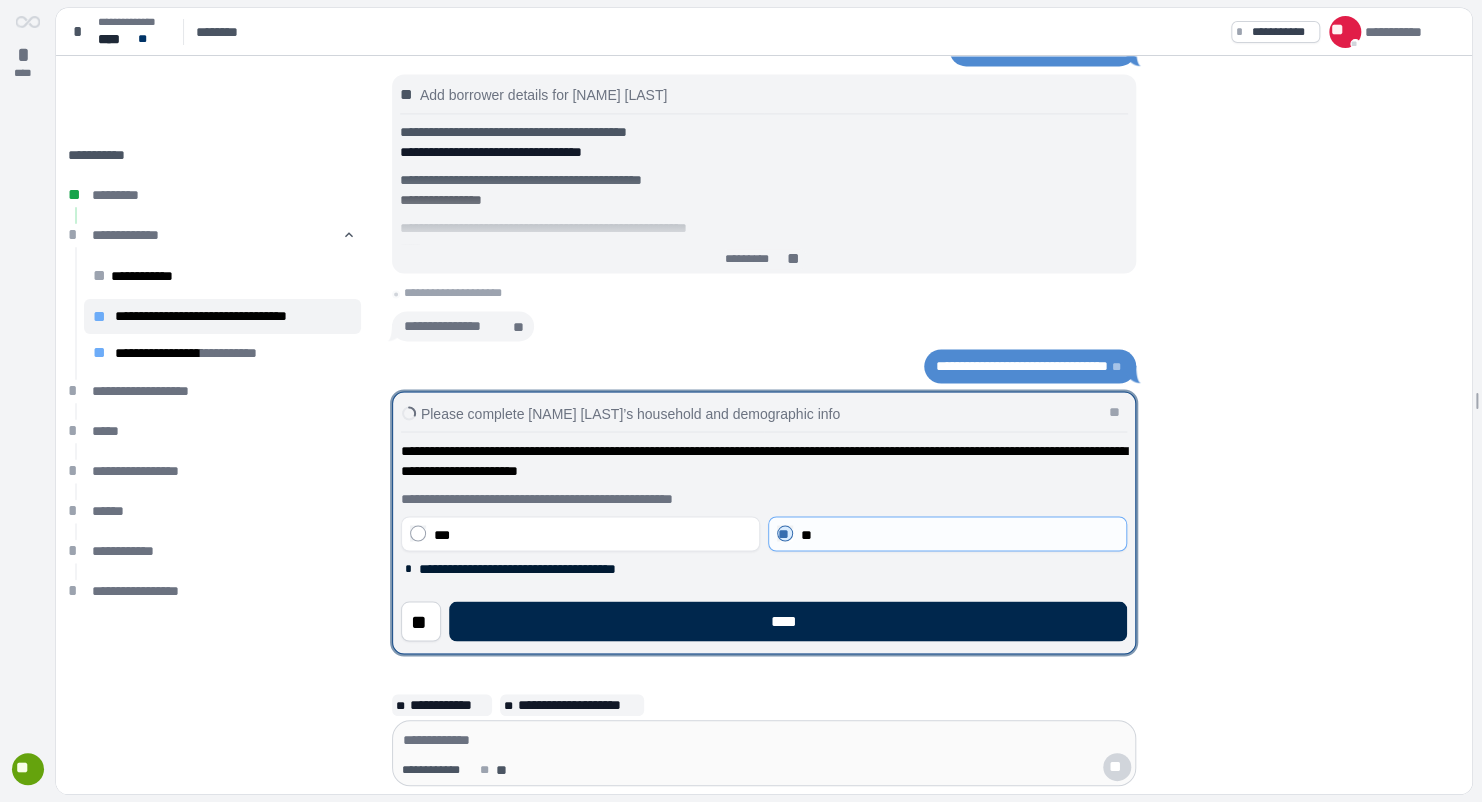 click on "****" at bounding box center [788, 621] 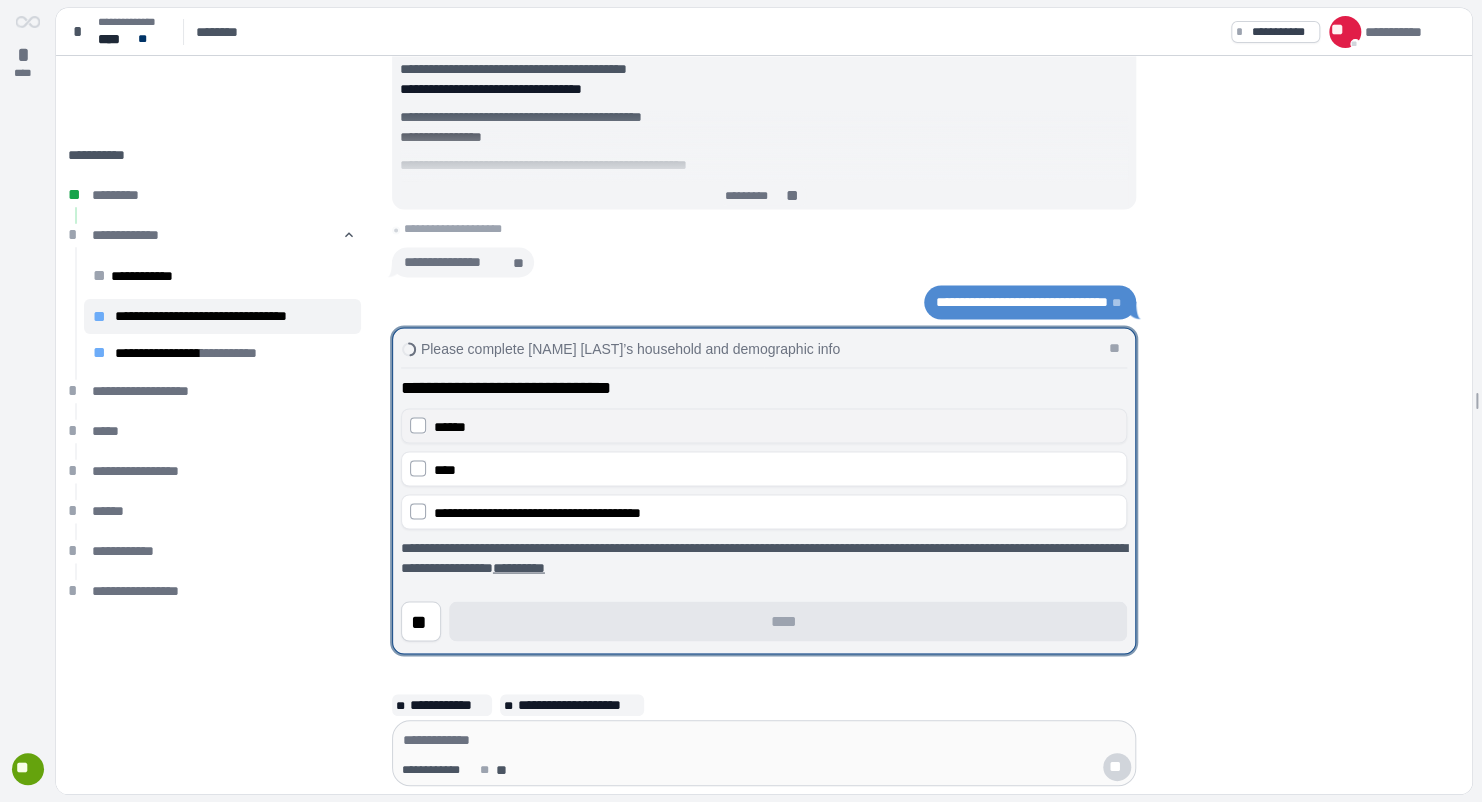 click on "******" at bounding box center [764, 425] 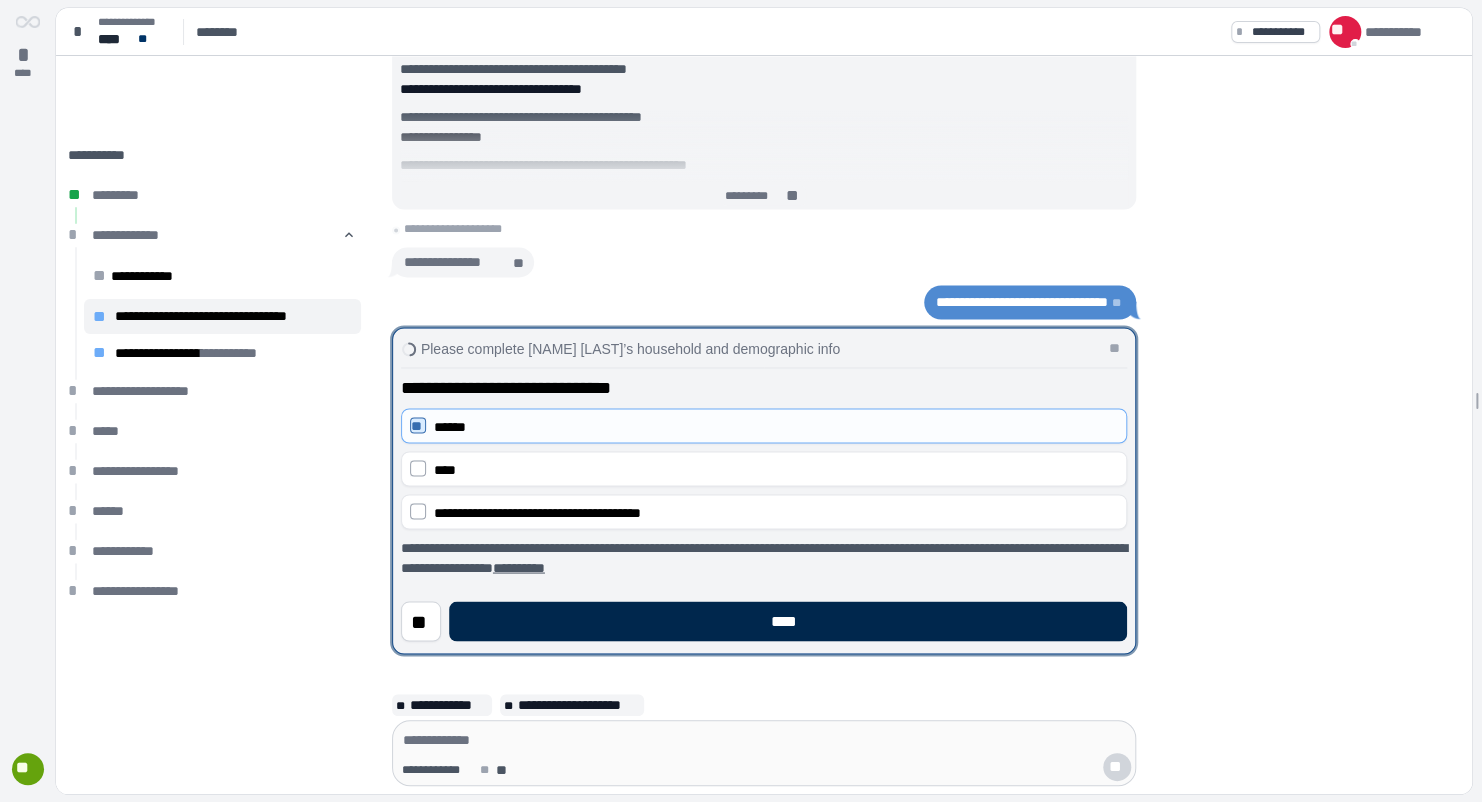 click on "****" at bounding box center (788, 621) 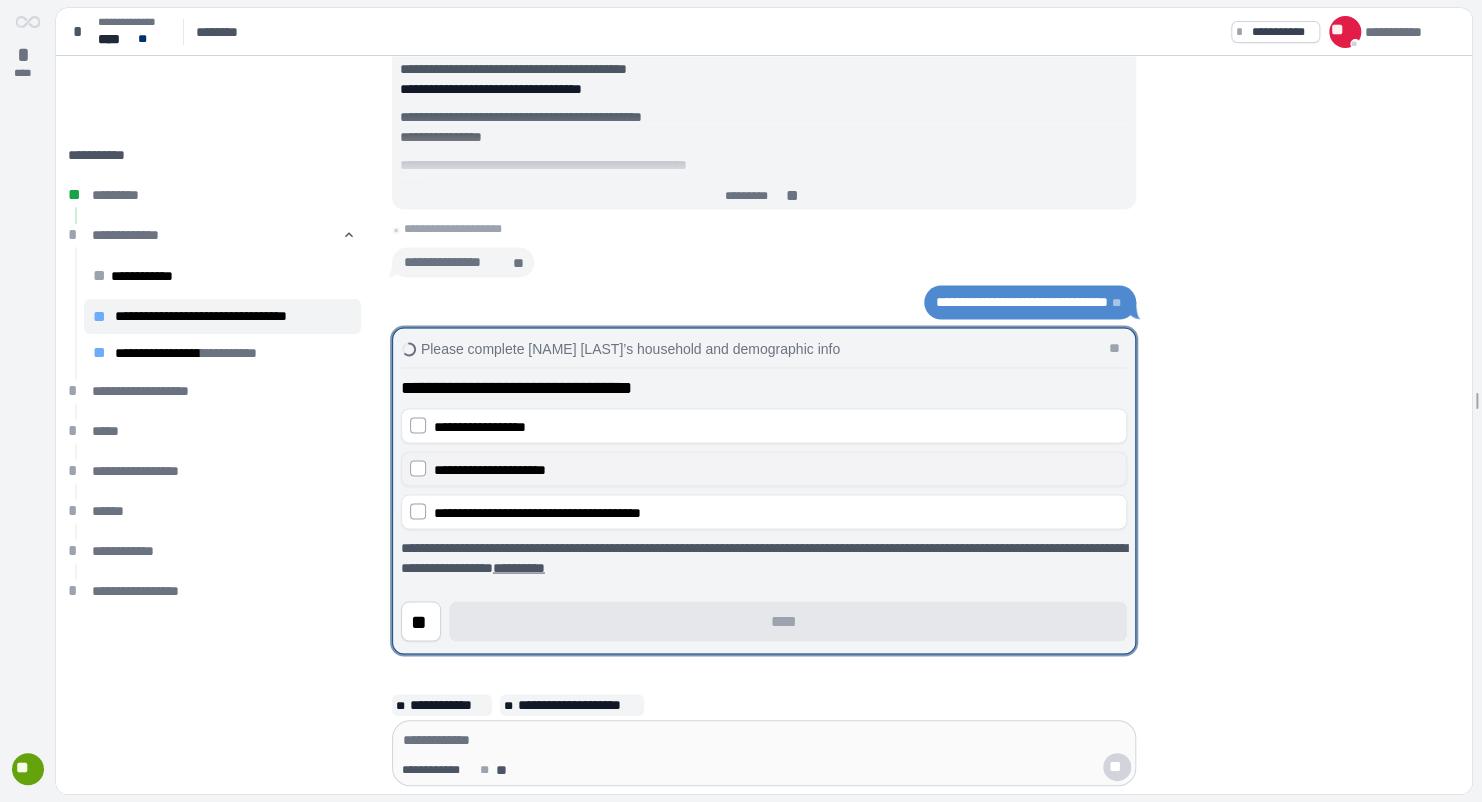 click on "**********" at bounding box center (490, 469) 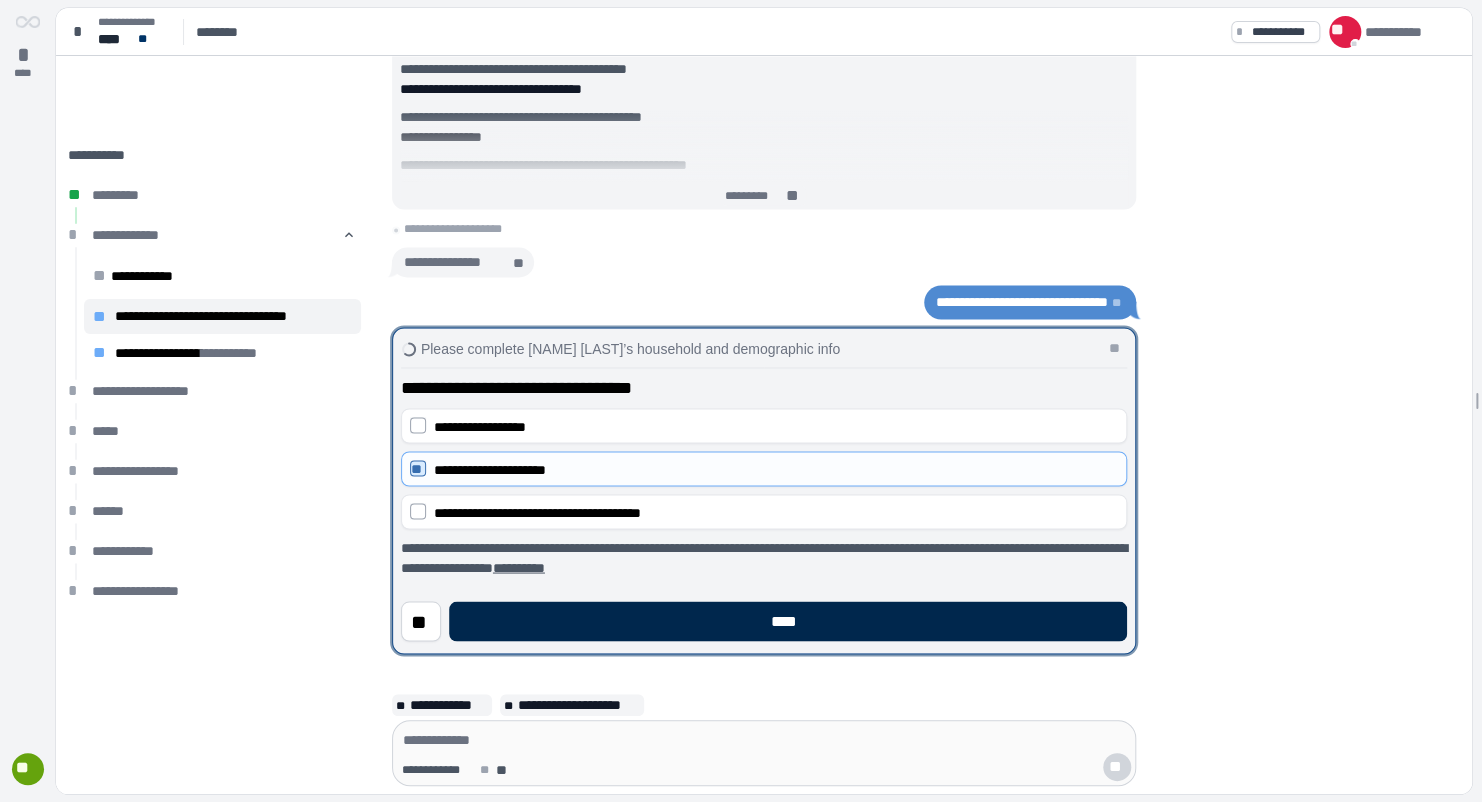 click on "****" at bounding box center [788, 621] 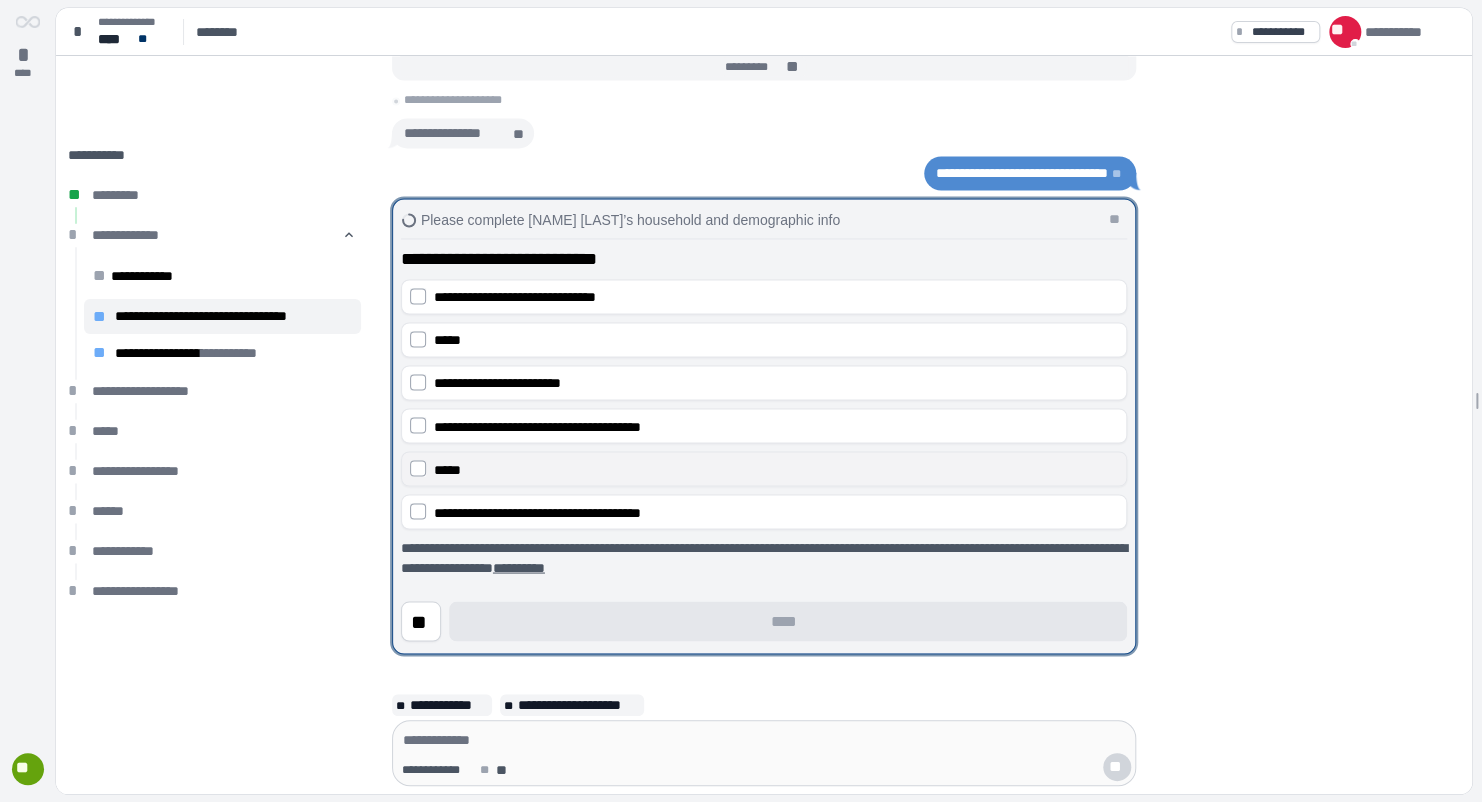 click on "*****" at bounding box center (764, 468) 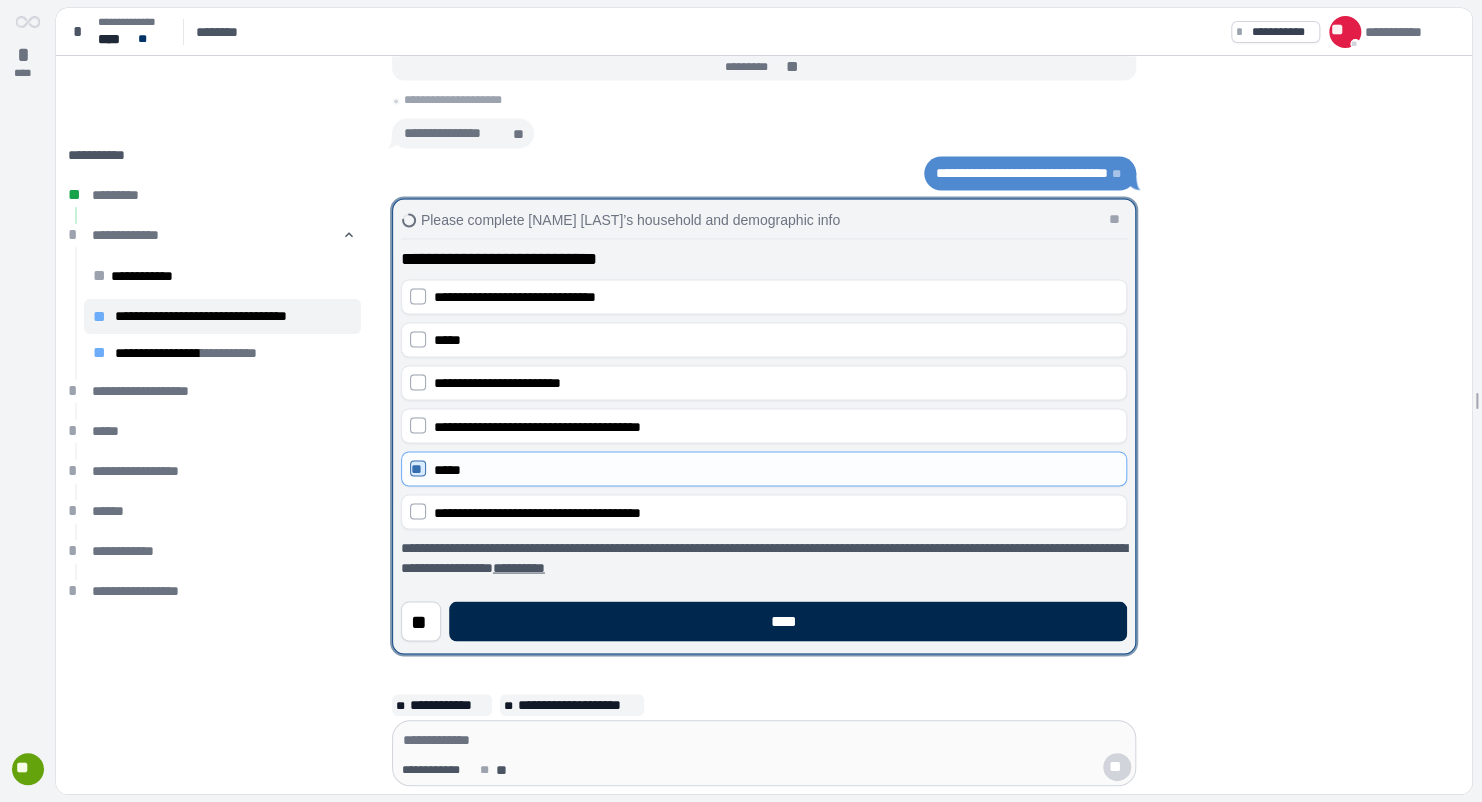 click on "****" at bounding box center (788, 621) 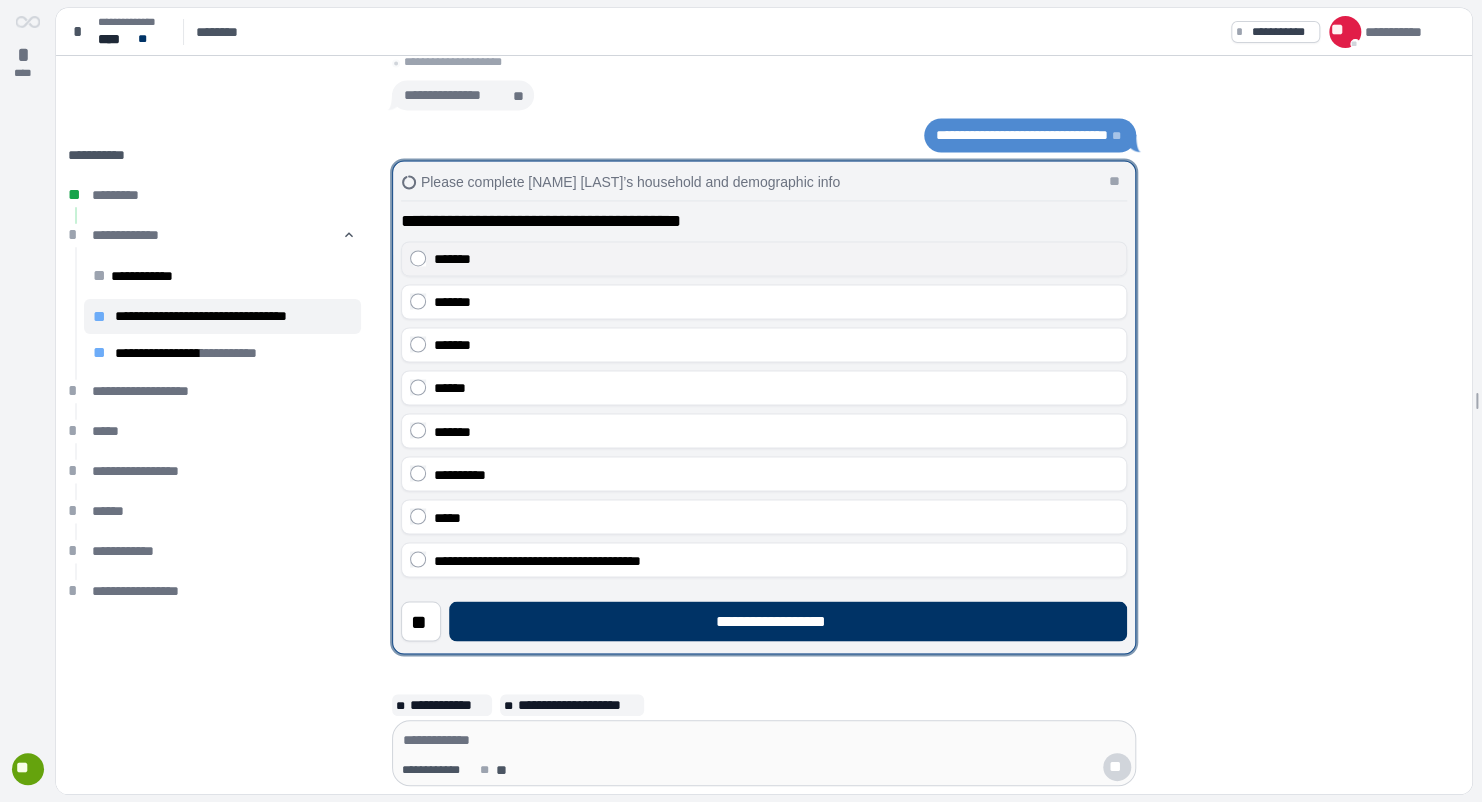 click on "*******" at bounding box center (776, 259) 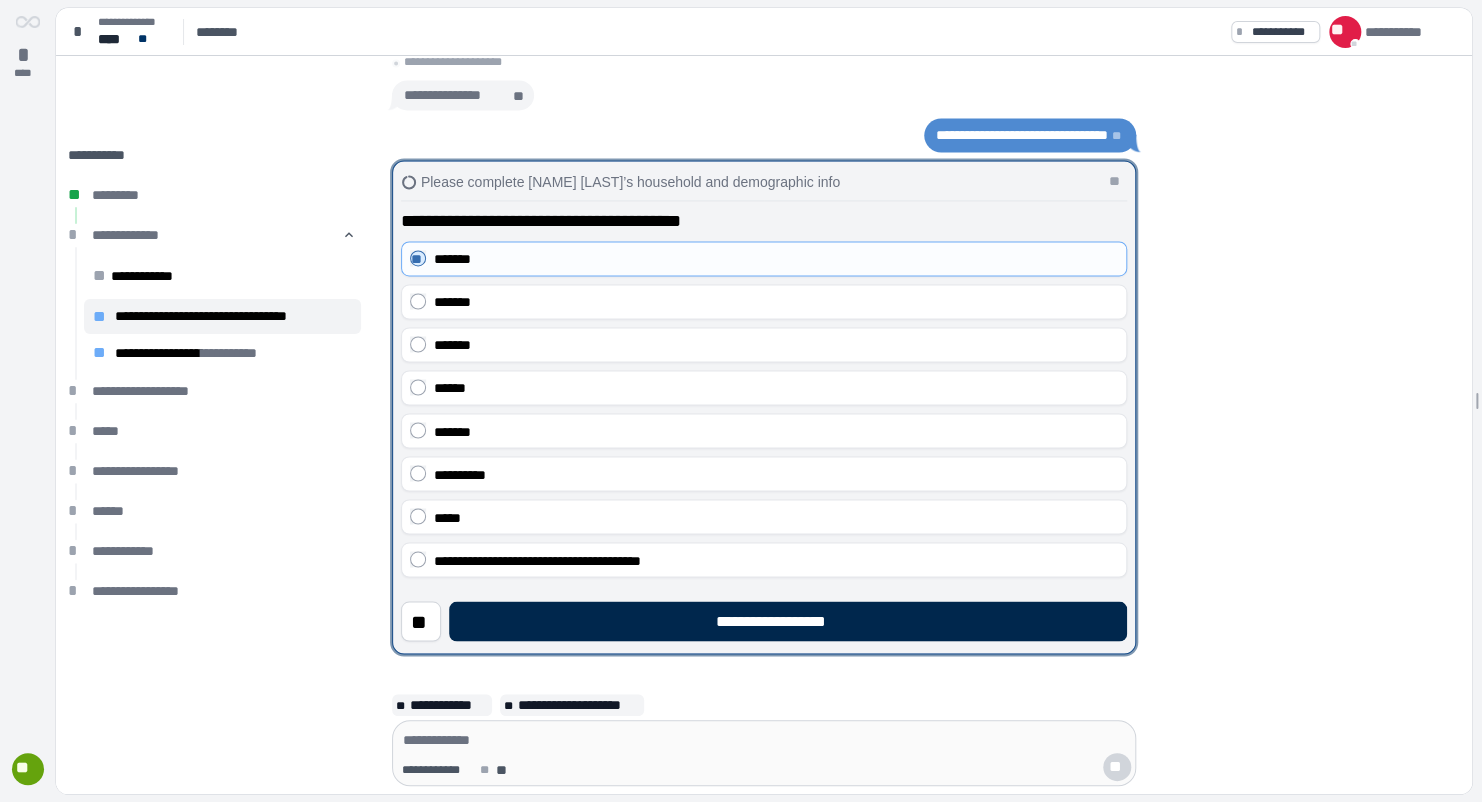click on "**********" at bounding box center (788, 621) 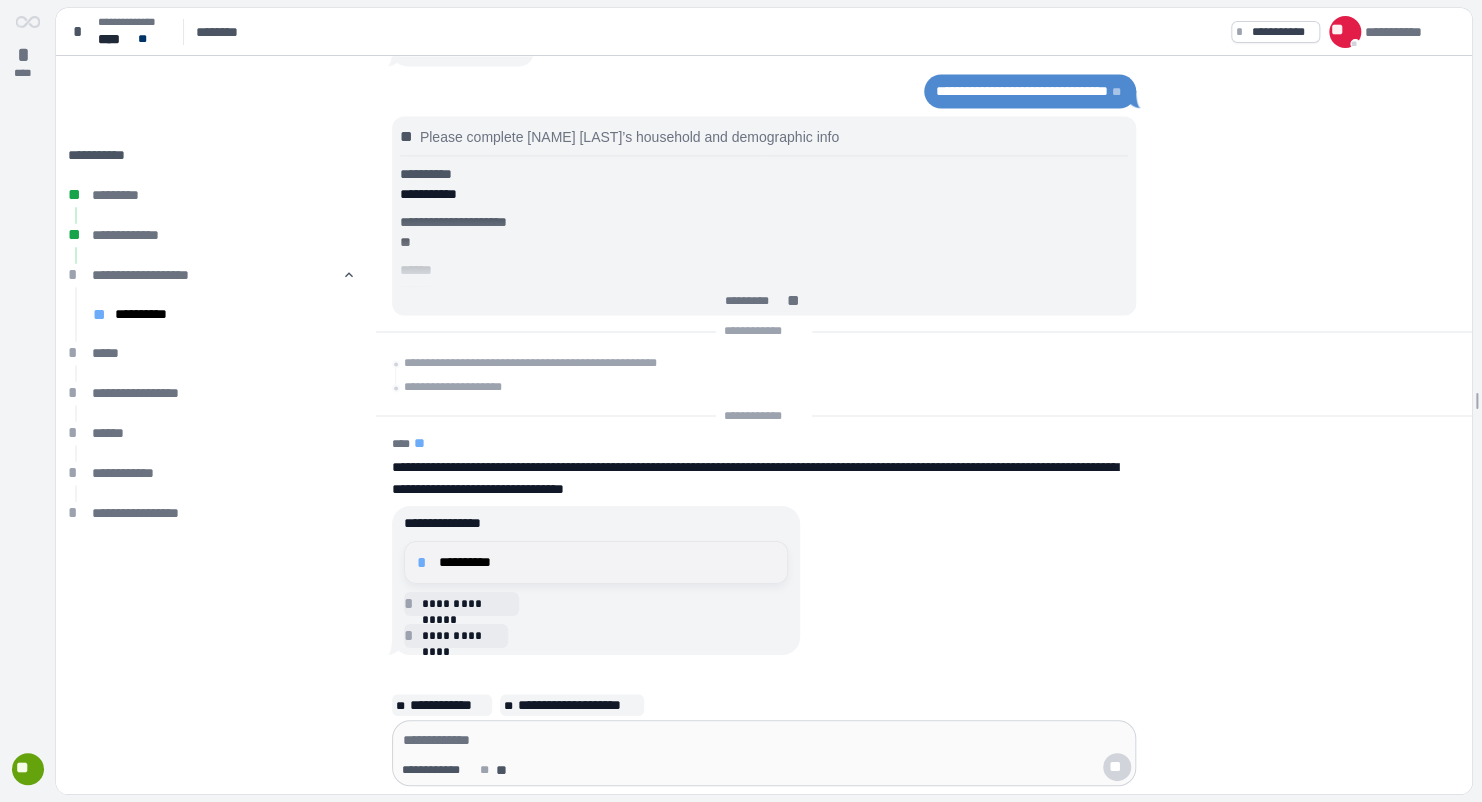 click on "**********" at bounding box center [607, 562] 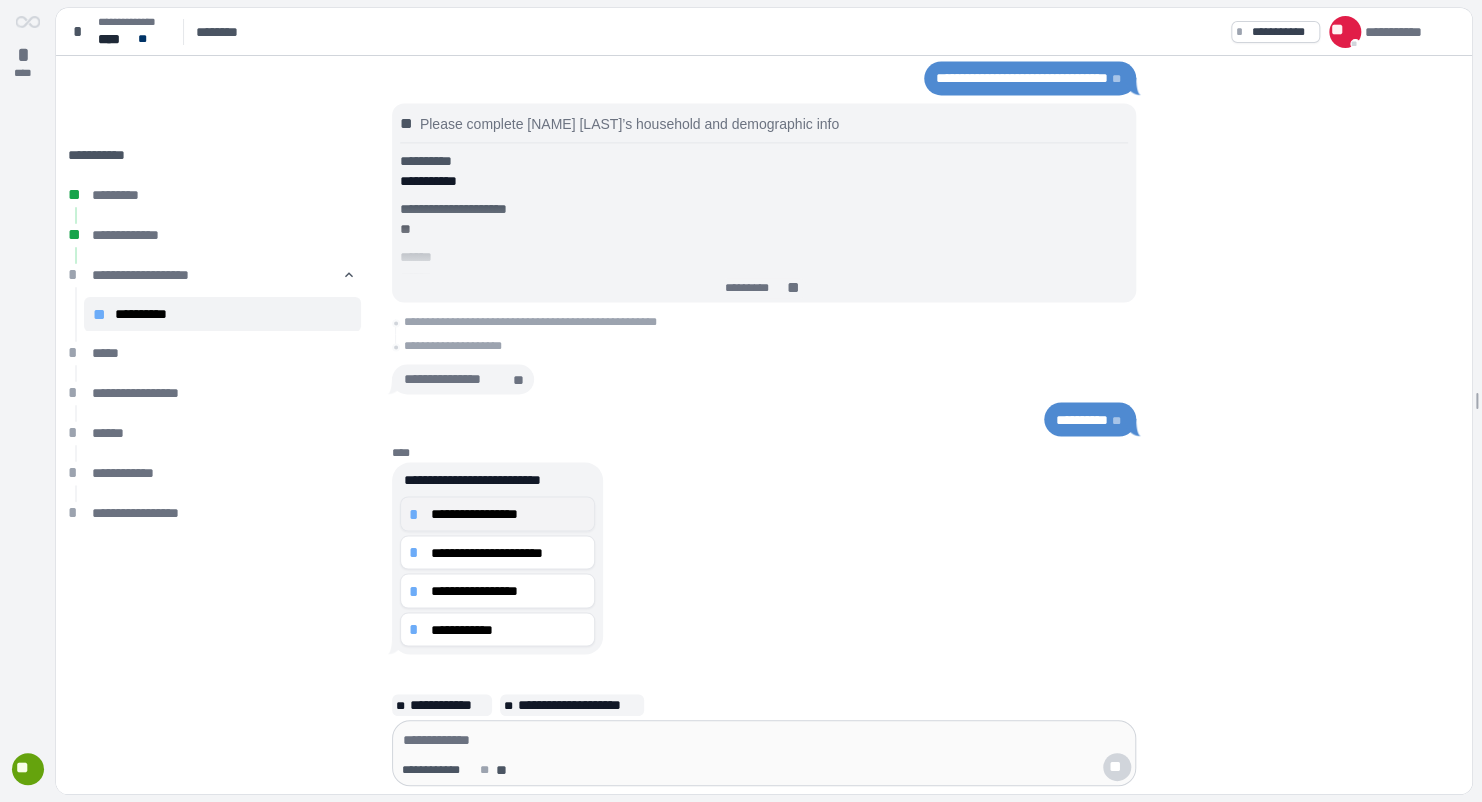 click on "**********" at bounding box center (508, 513) 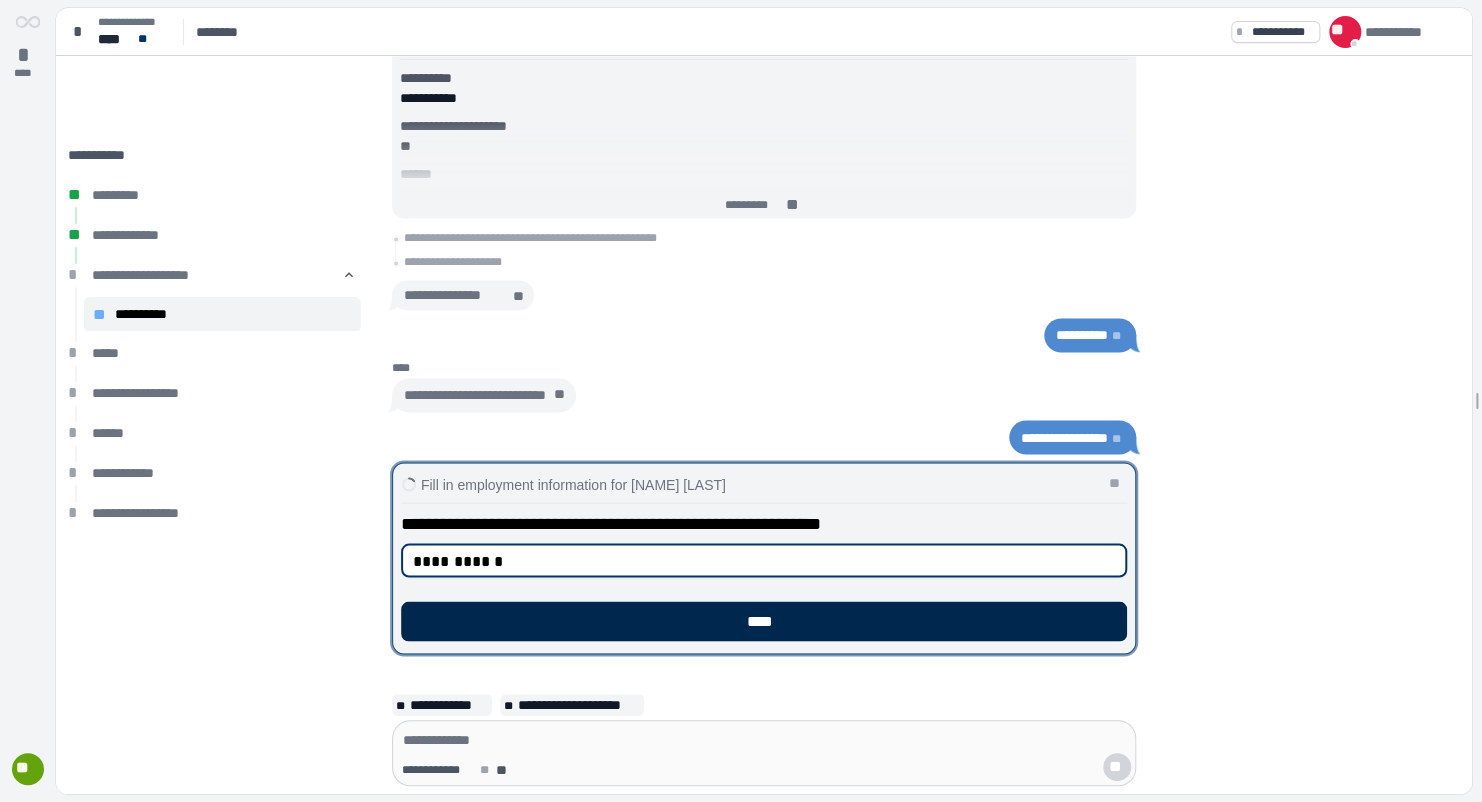 type on "**********" 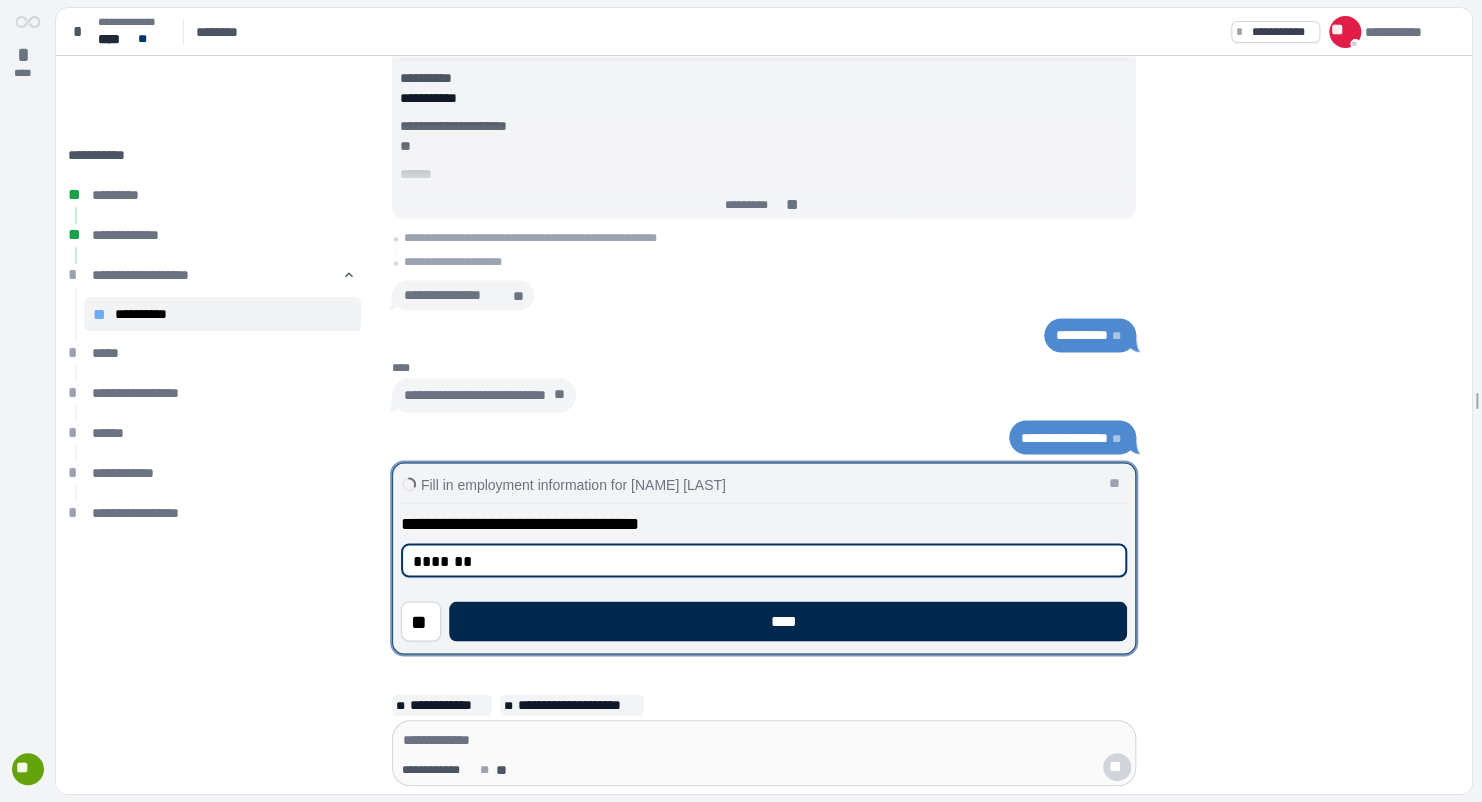 type on "*******" 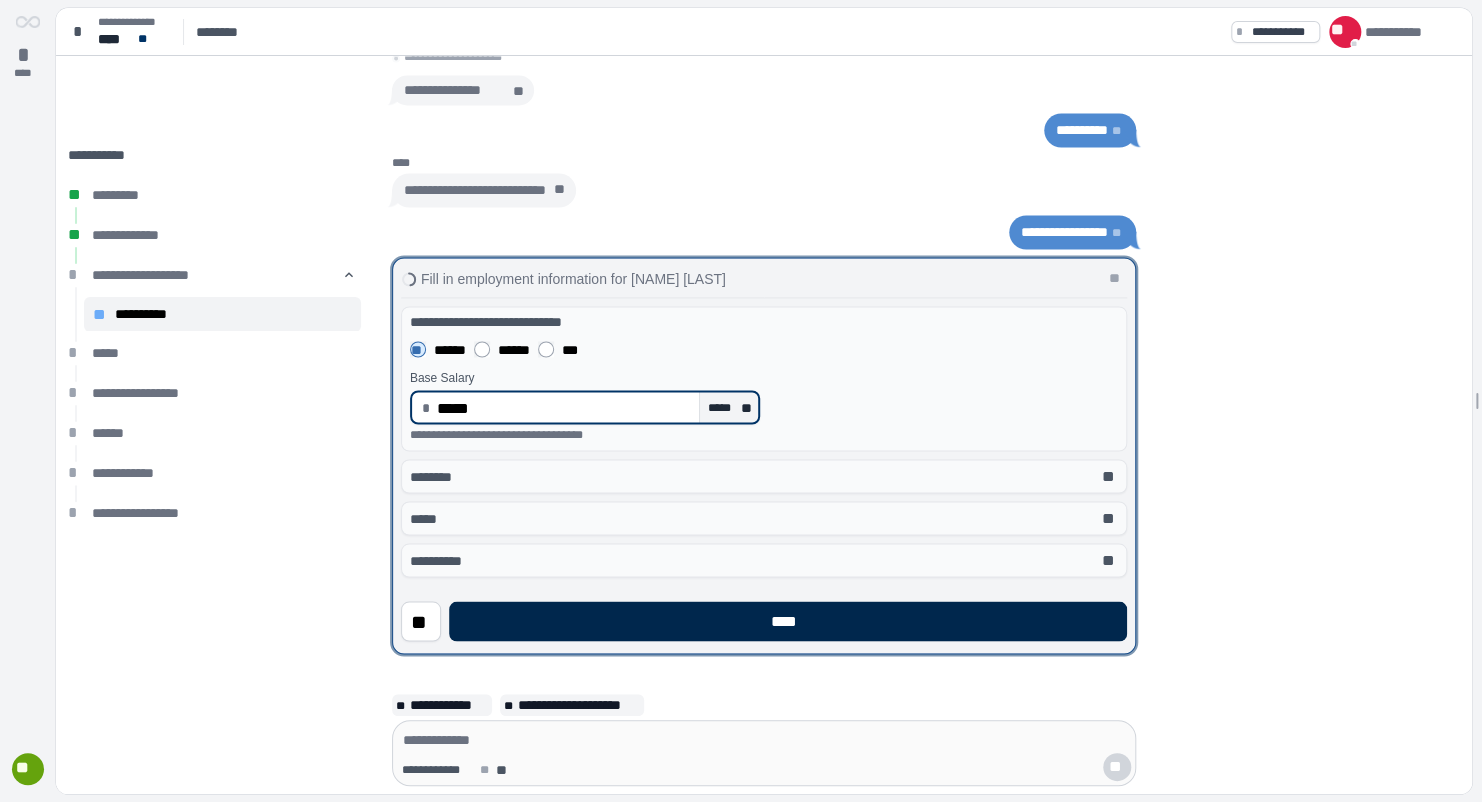 type on "********" 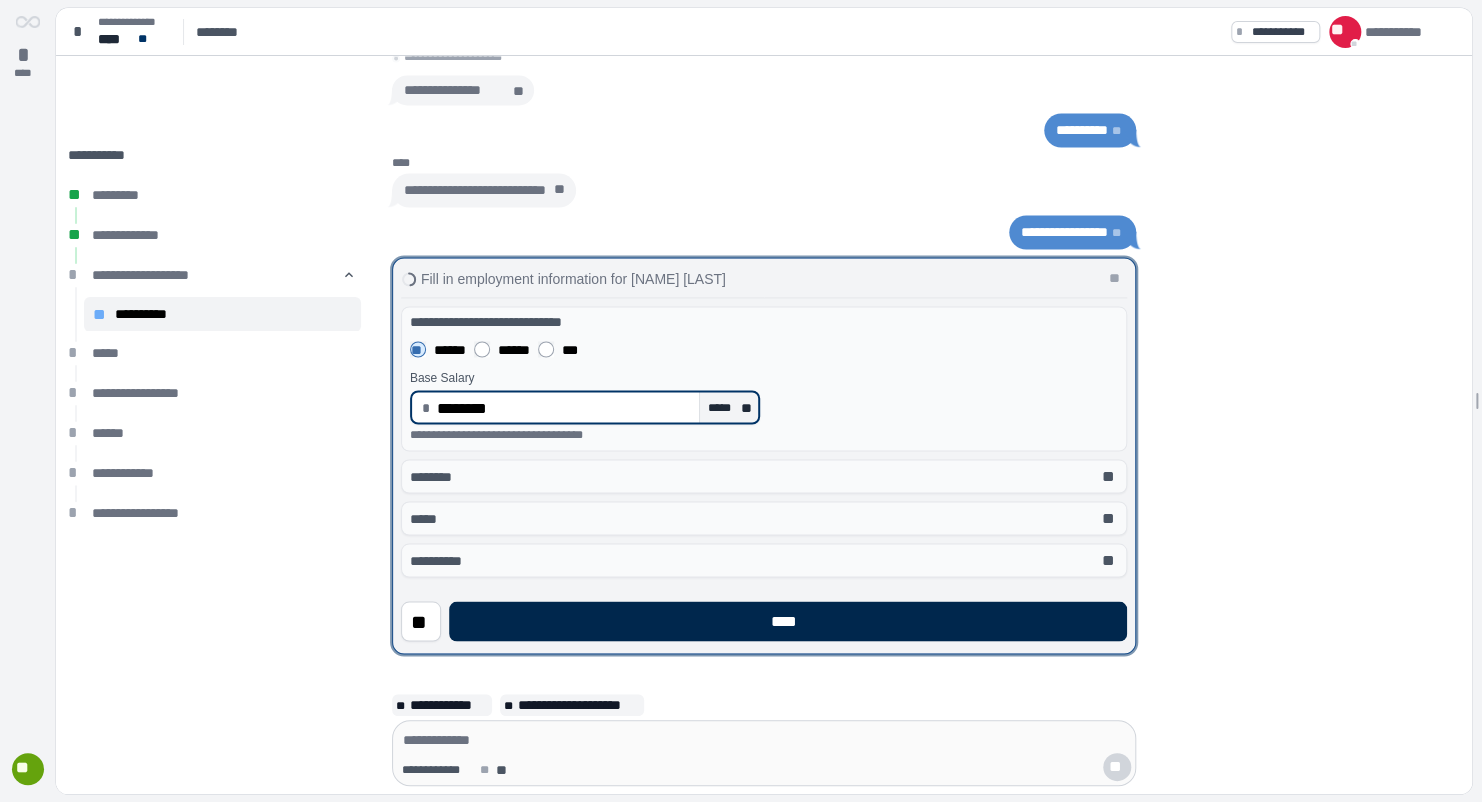 click on "****" at bounding box center [788, 621] 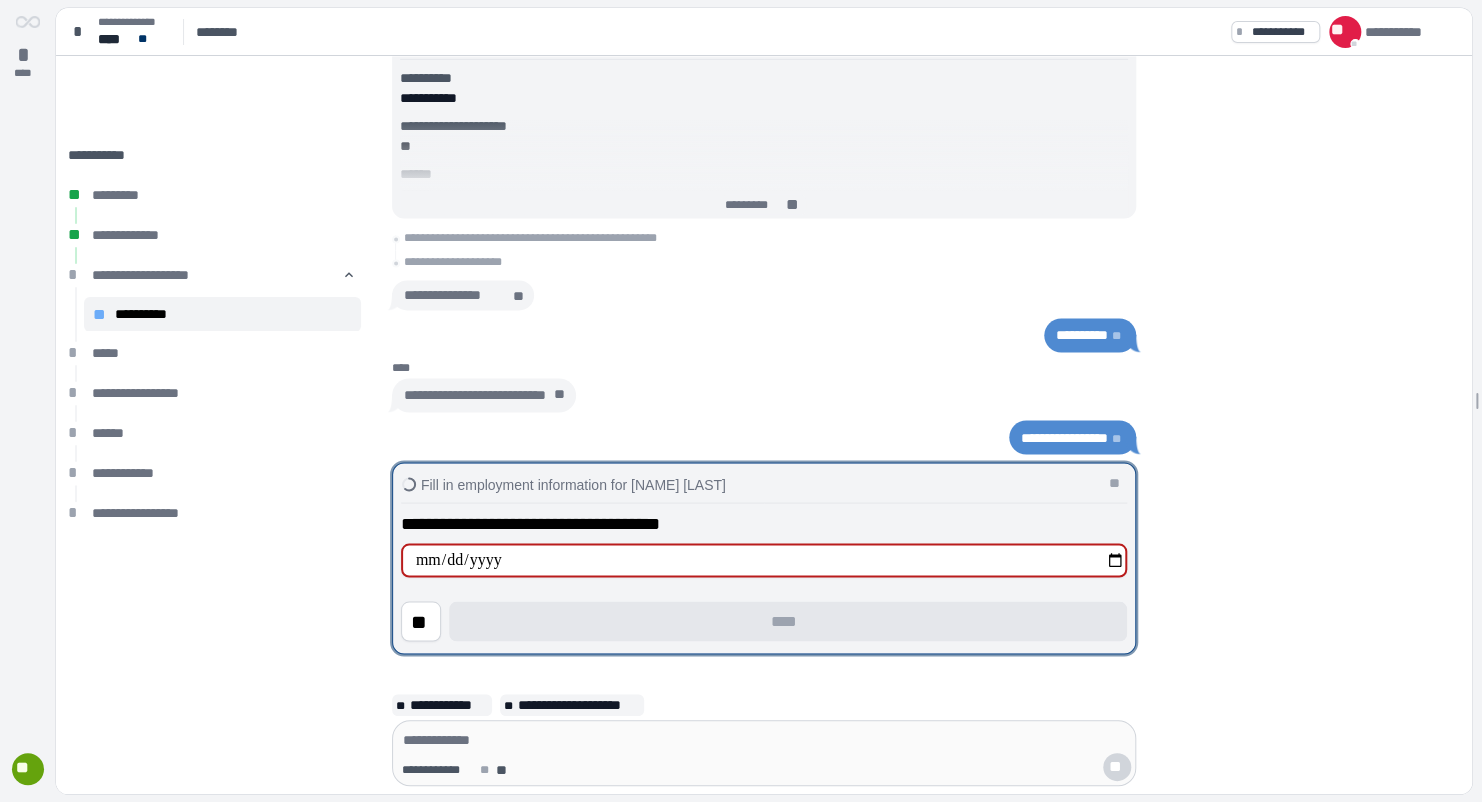 type on "**********" 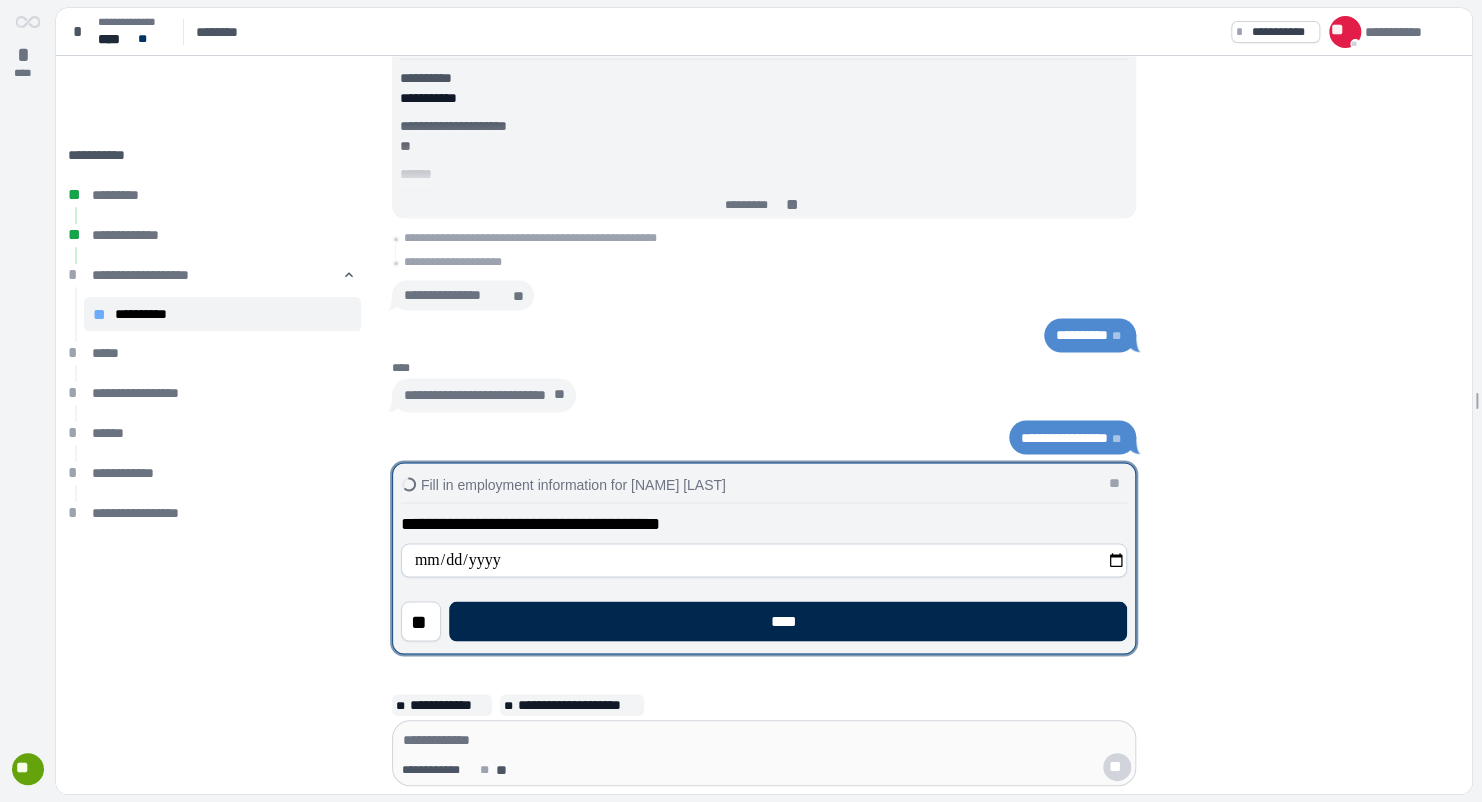 click on "****" at bounding box center [788, 621] 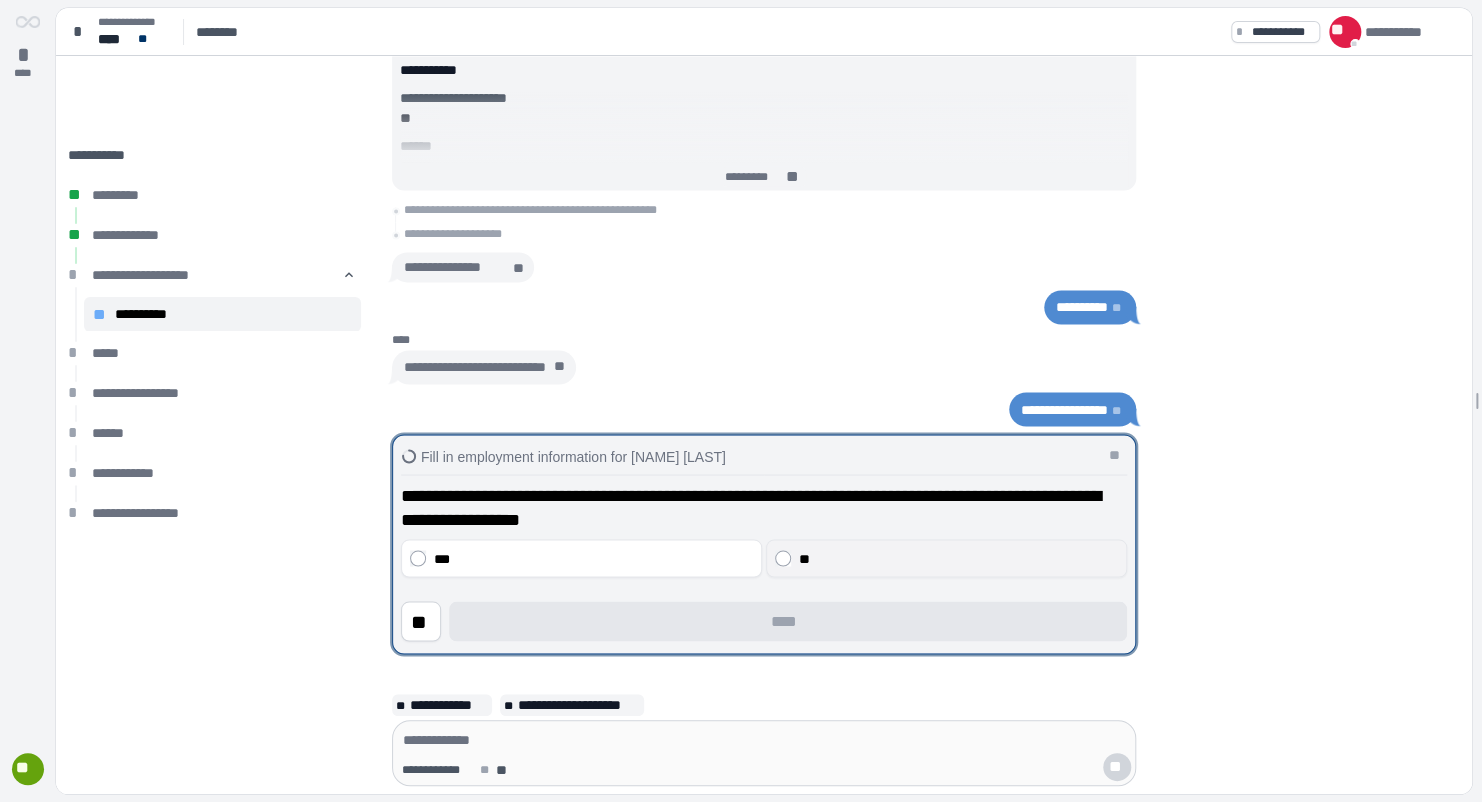 click on "**" at bounding box center (959, 558) 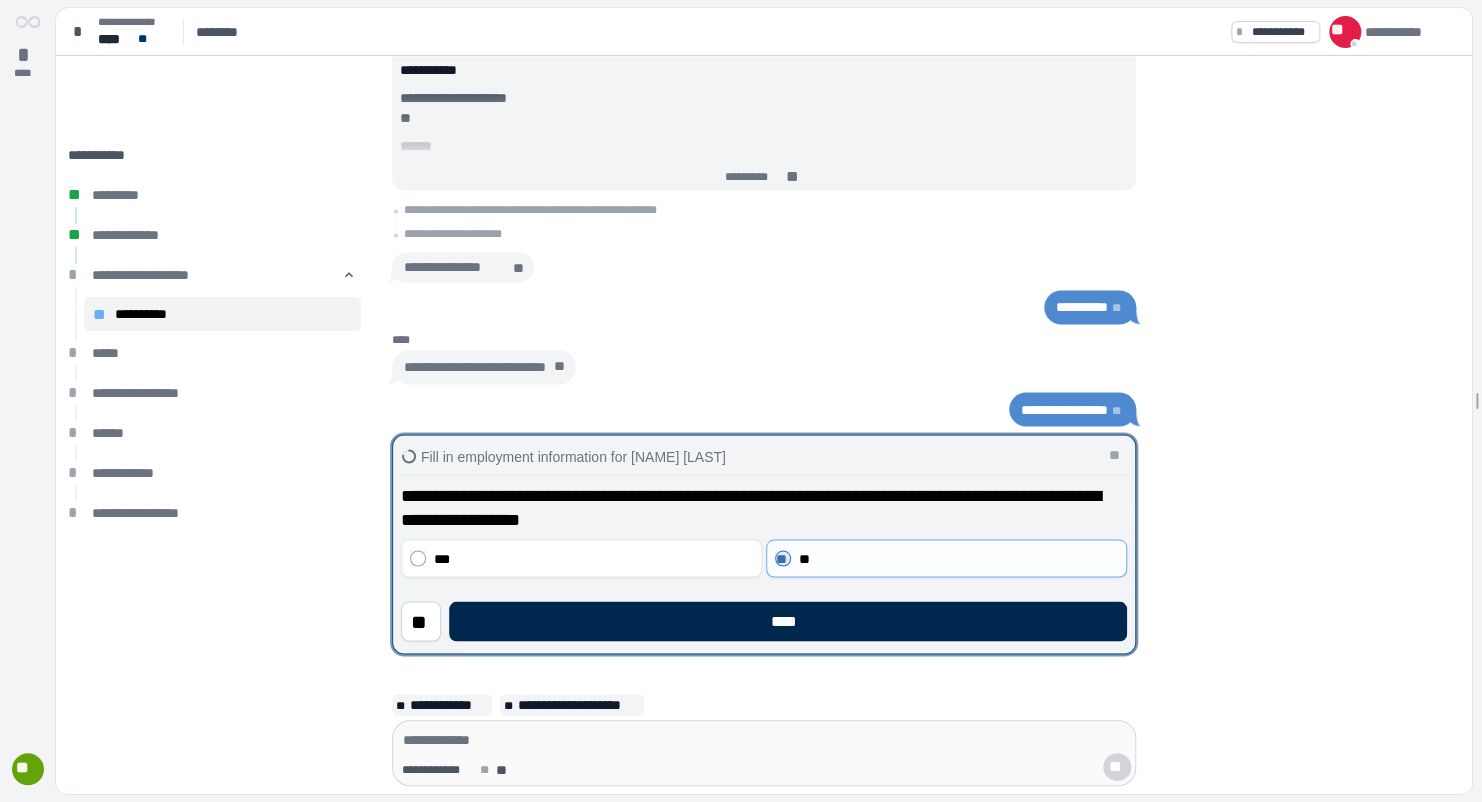 click on "****" at bounding box center [788, 621] 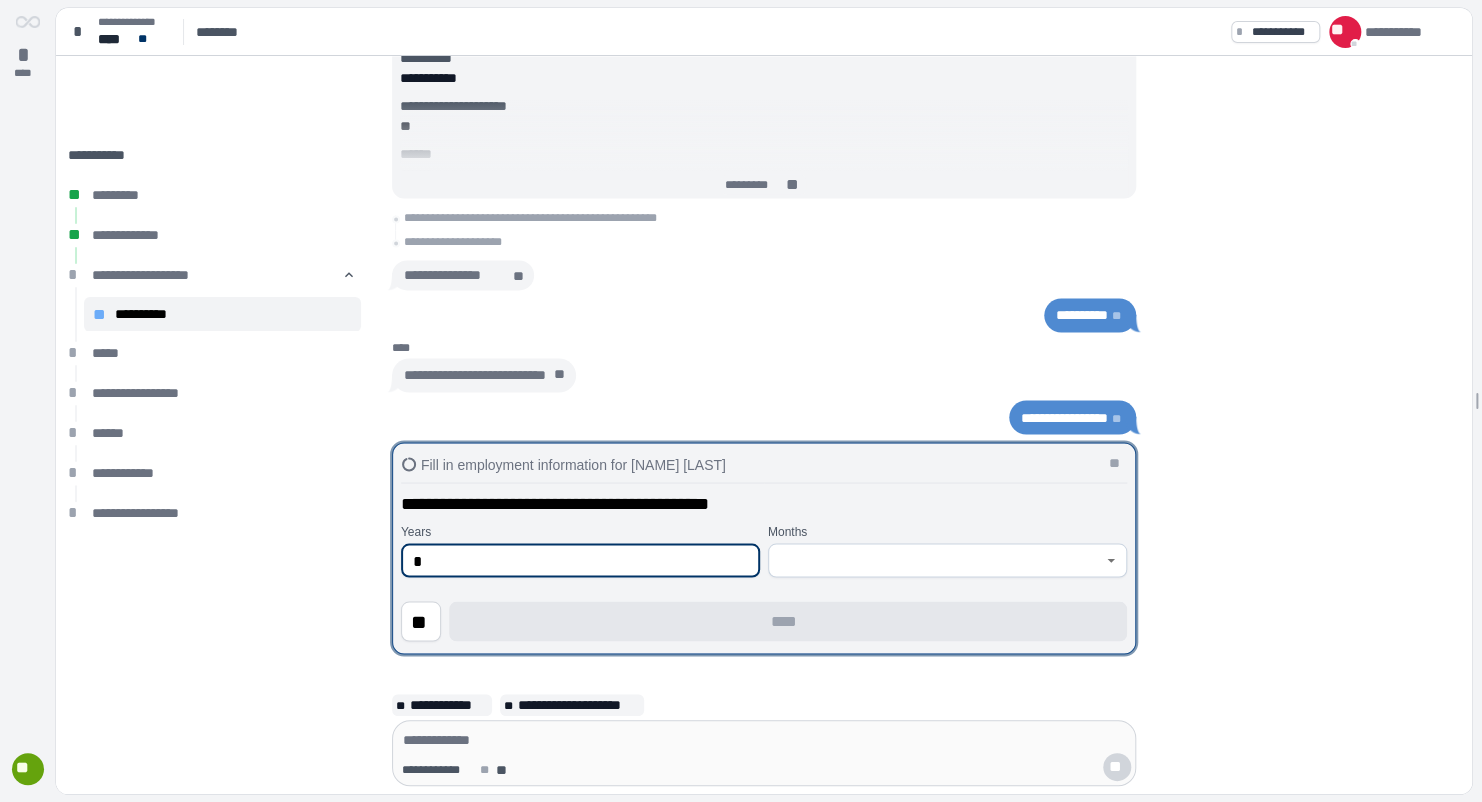 type on "*" 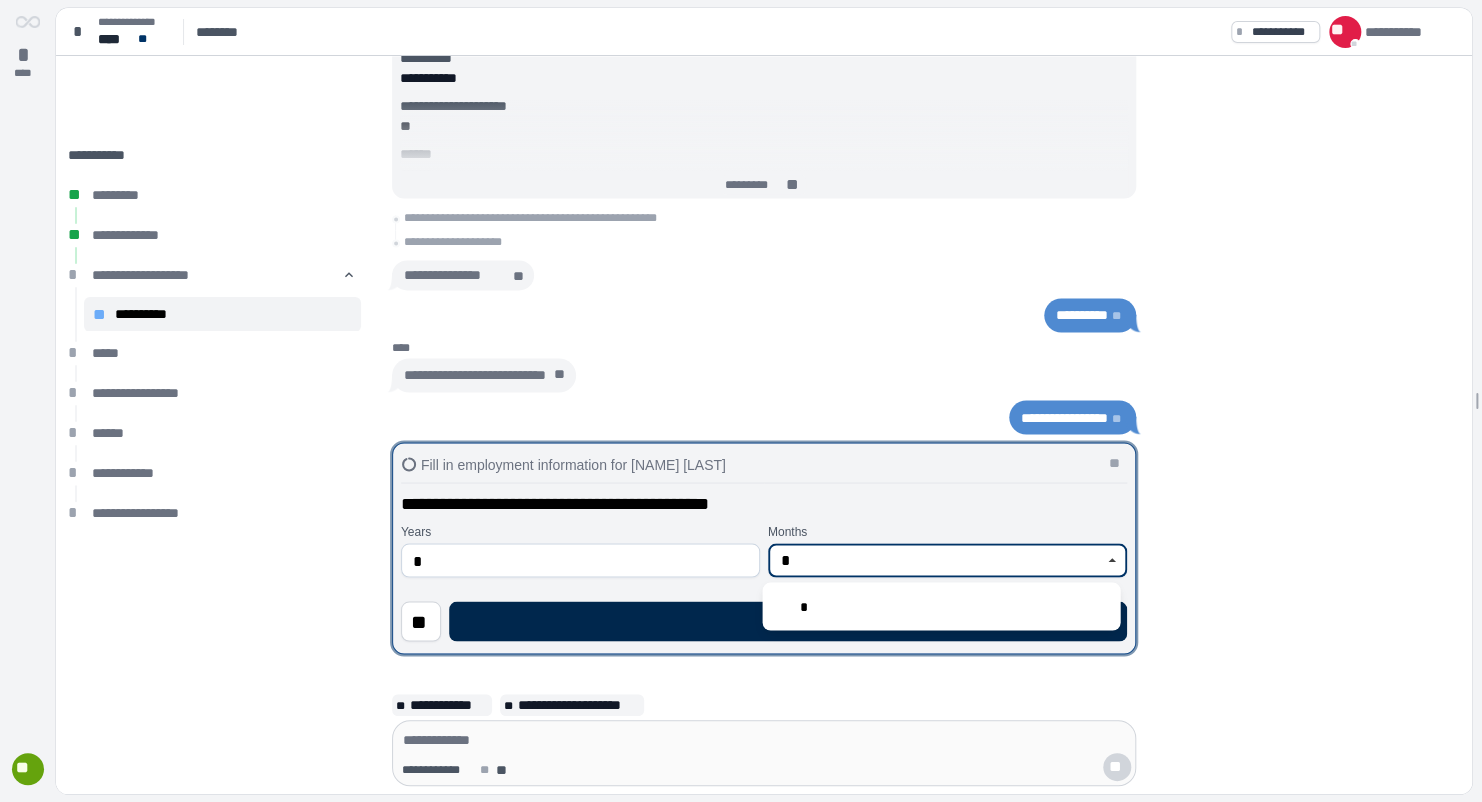 type on "*" 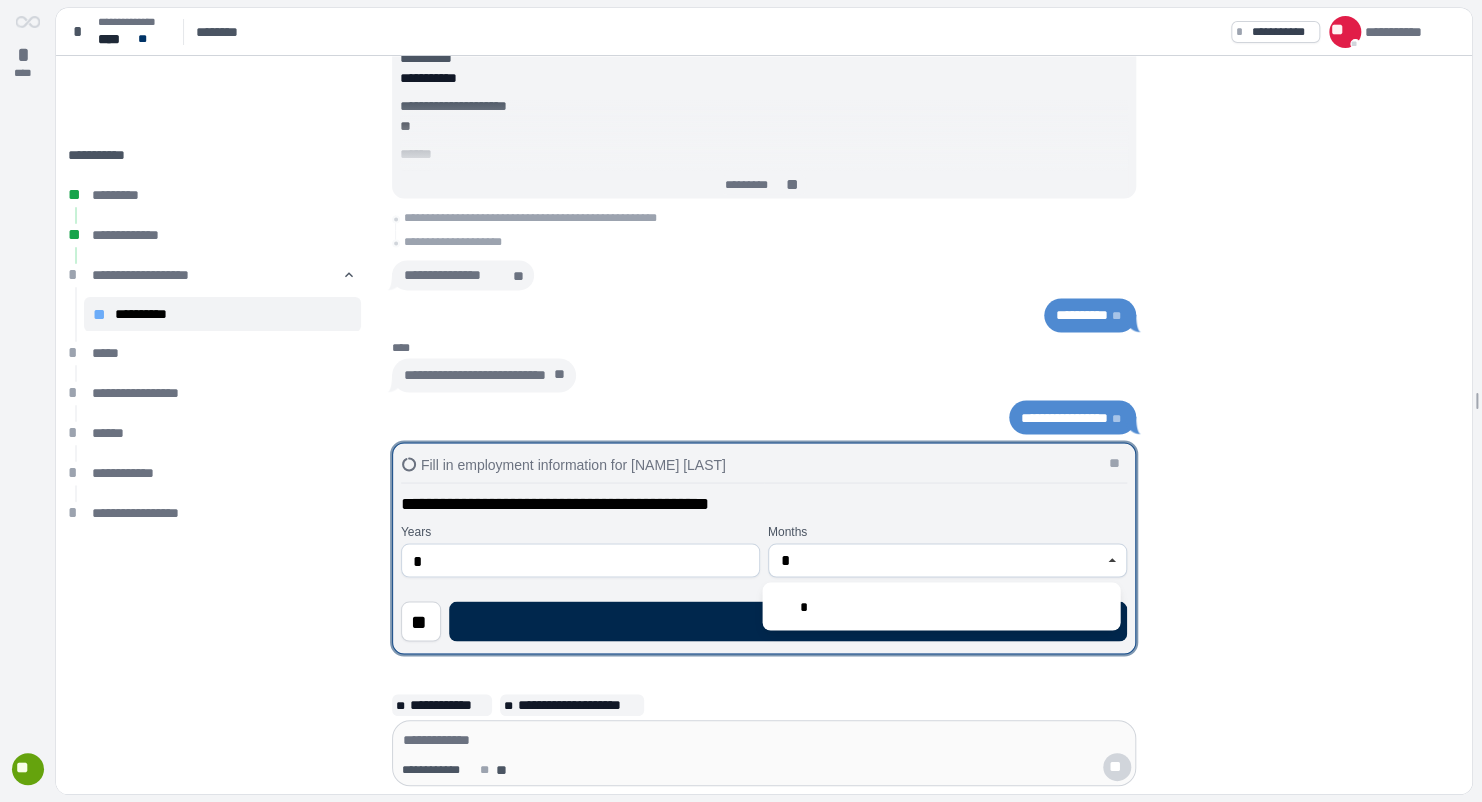type 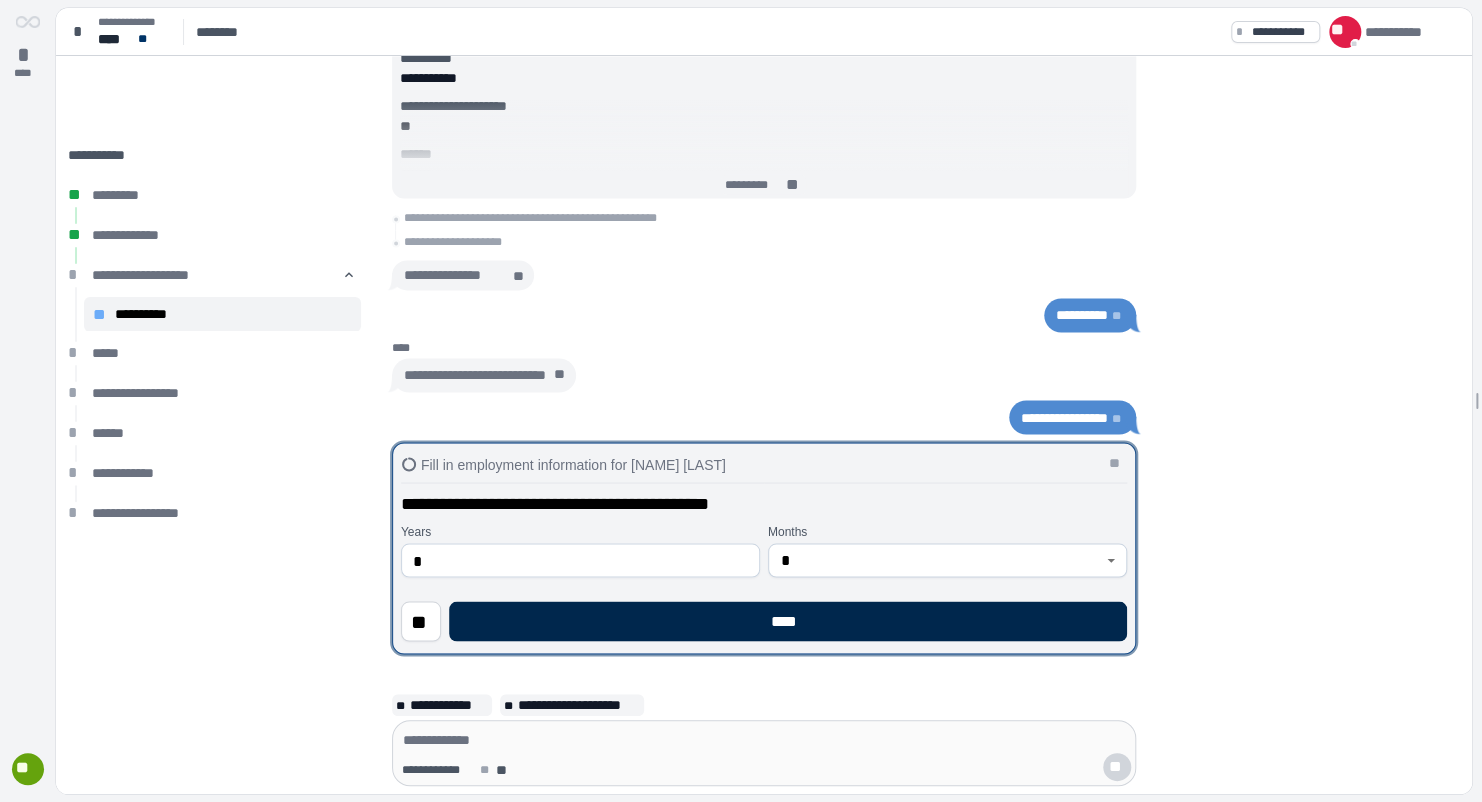 click on "****" at bounding box center (788, 621) 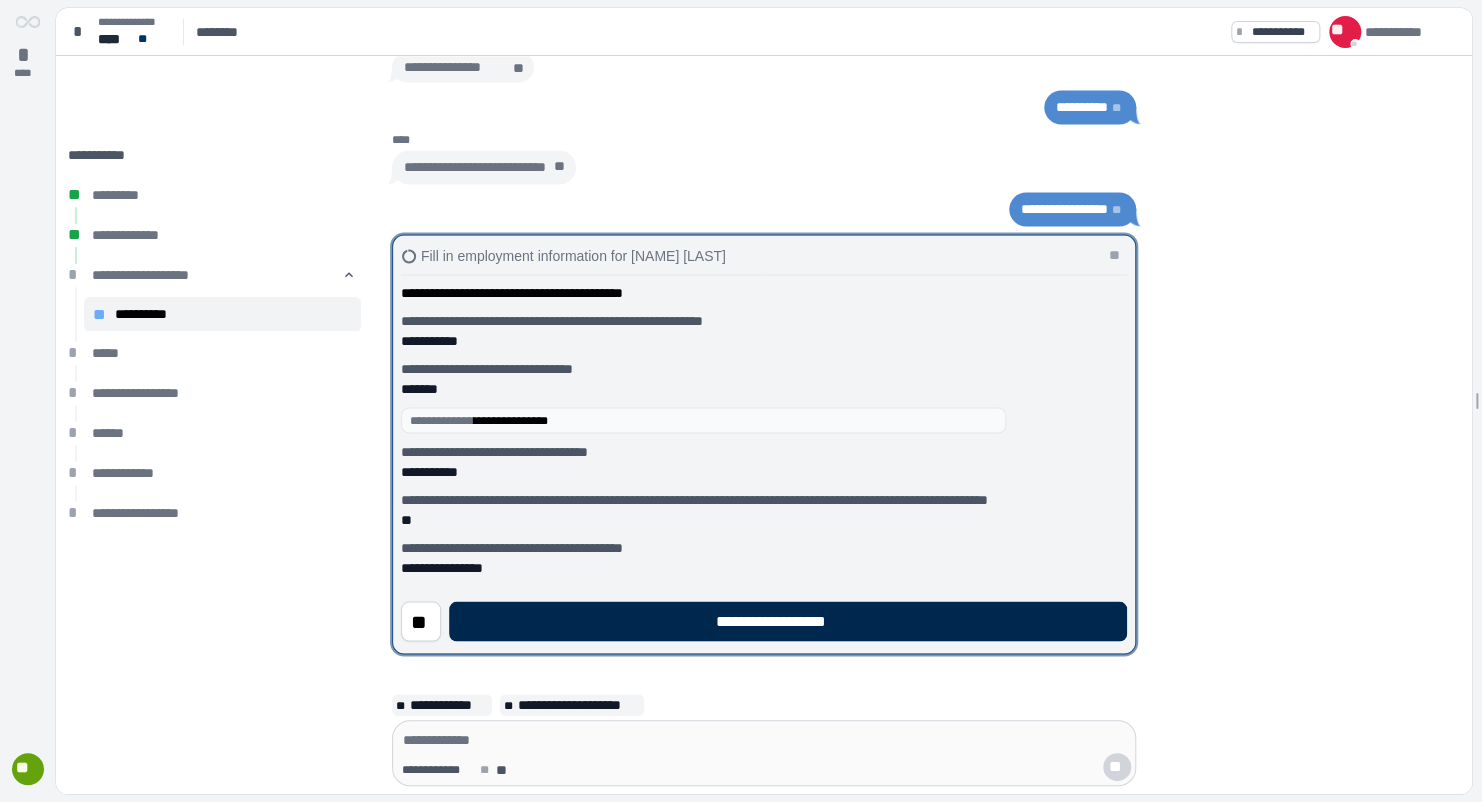 click on "**********" at bounding box center [787, 621] 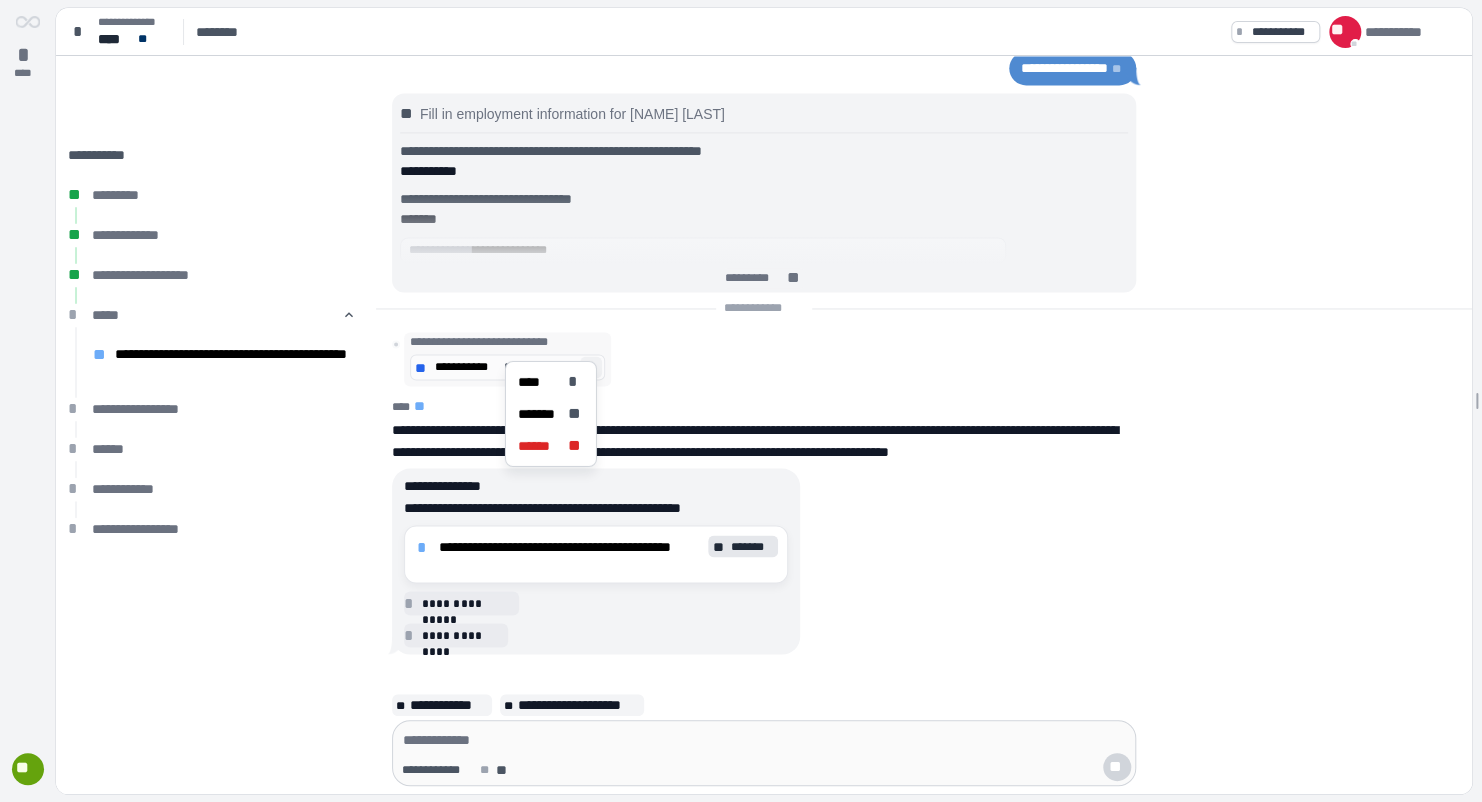 click on "**" at bounding box center [591, 368] 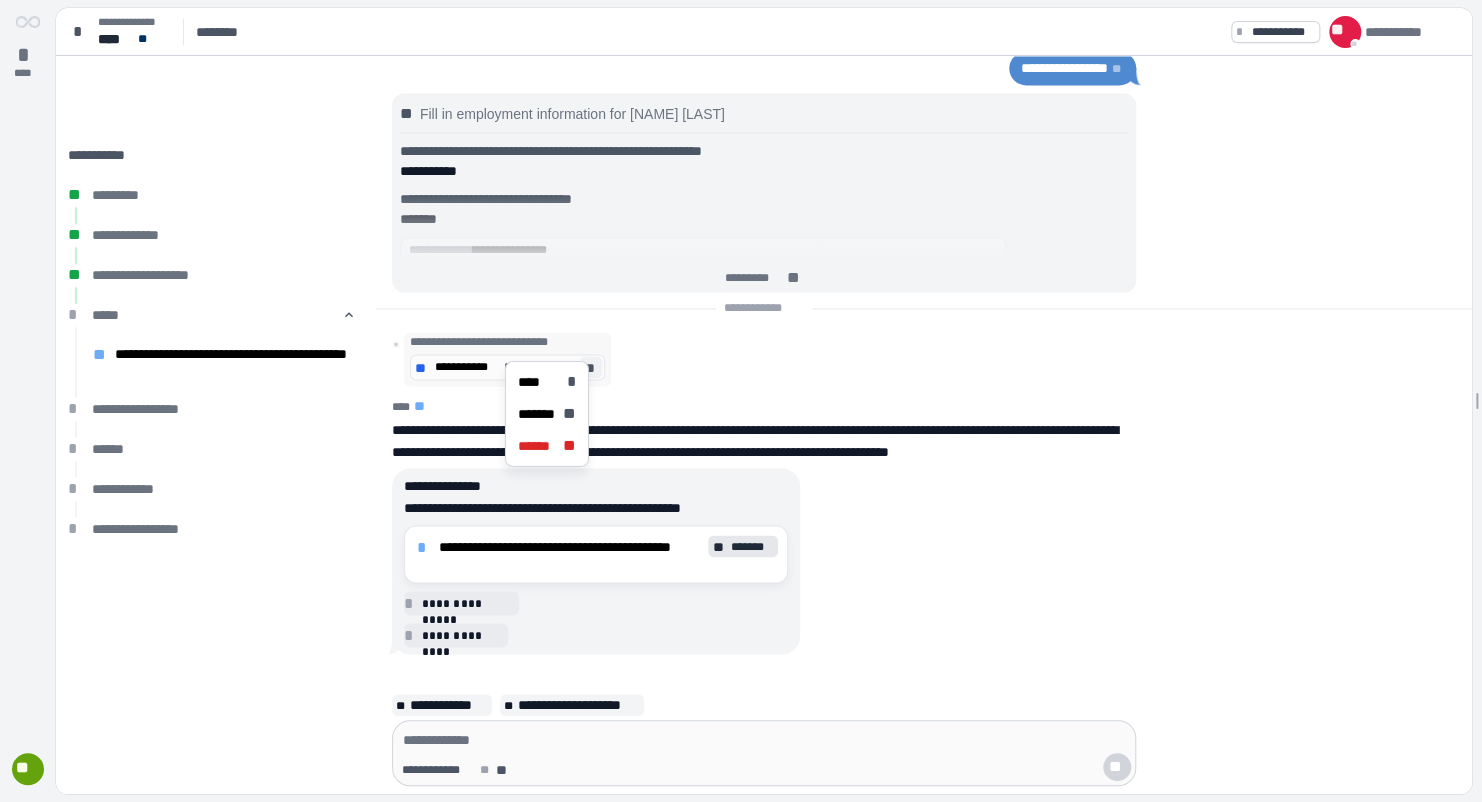 click on "**" at bounding box center [591, 368] 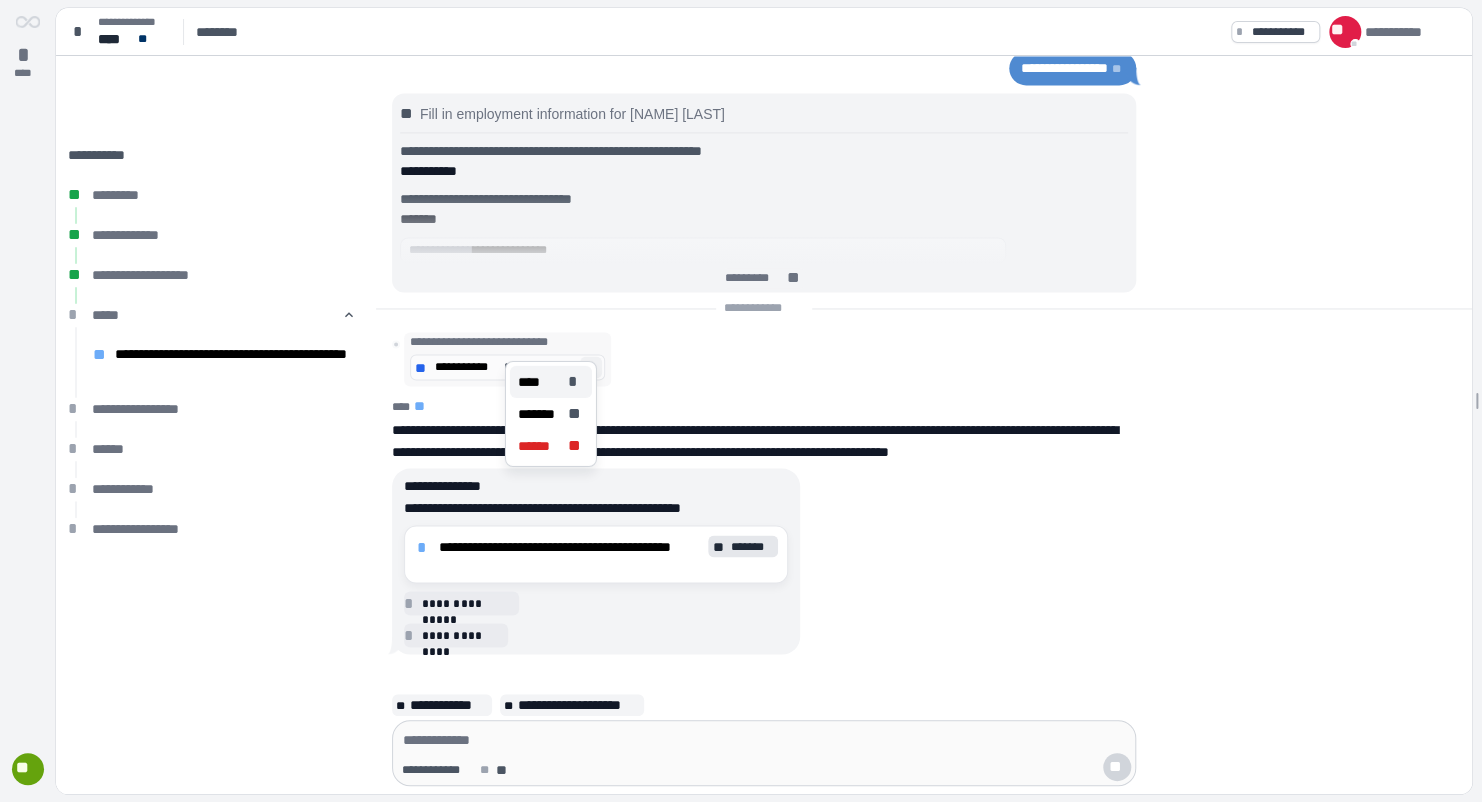 click on "**** *" at bounding box center [551, 382] 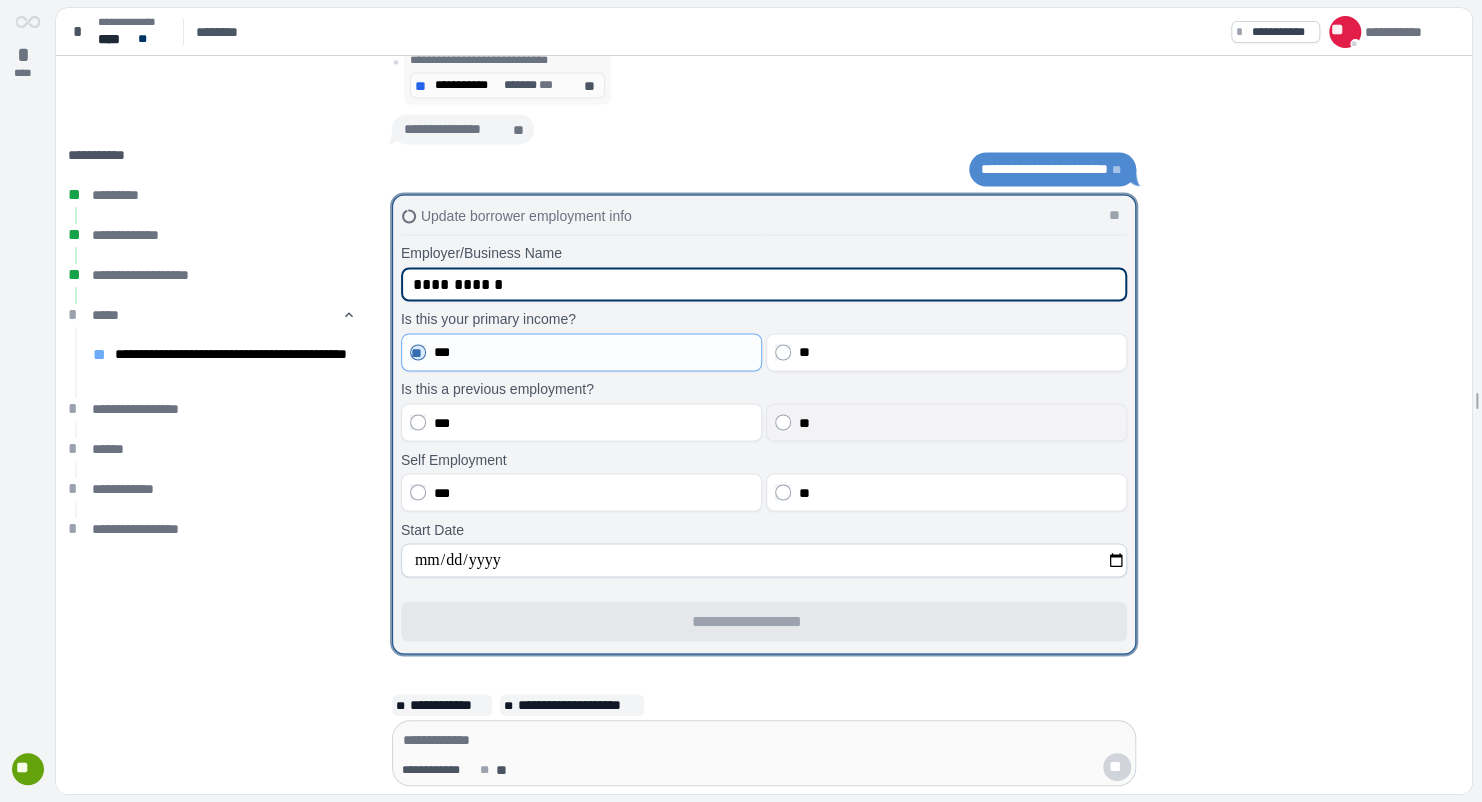 click on "**" at bounding box center [959, 422] 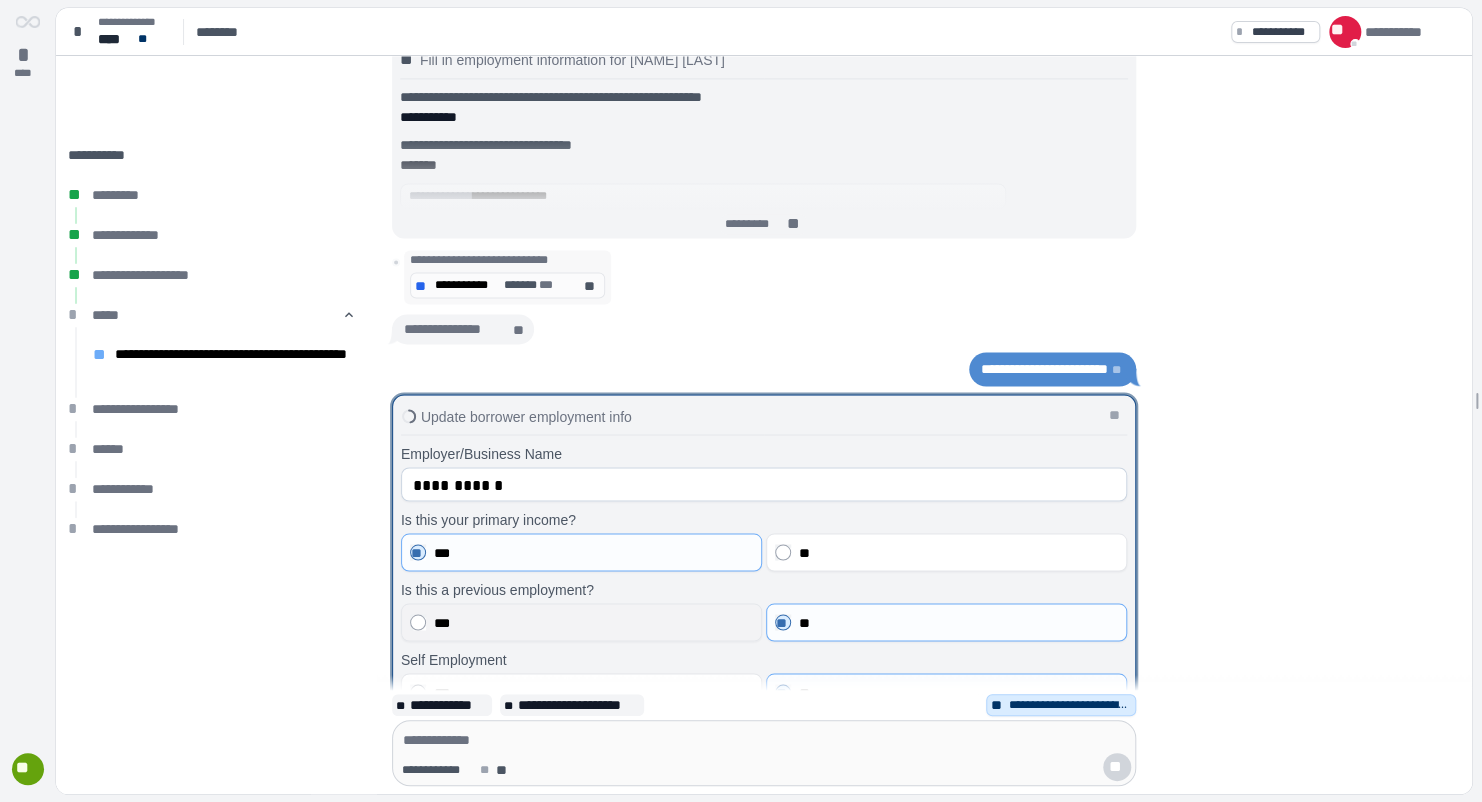 scroll, scrollTop: 0, scrollLeft: 0, axis: both 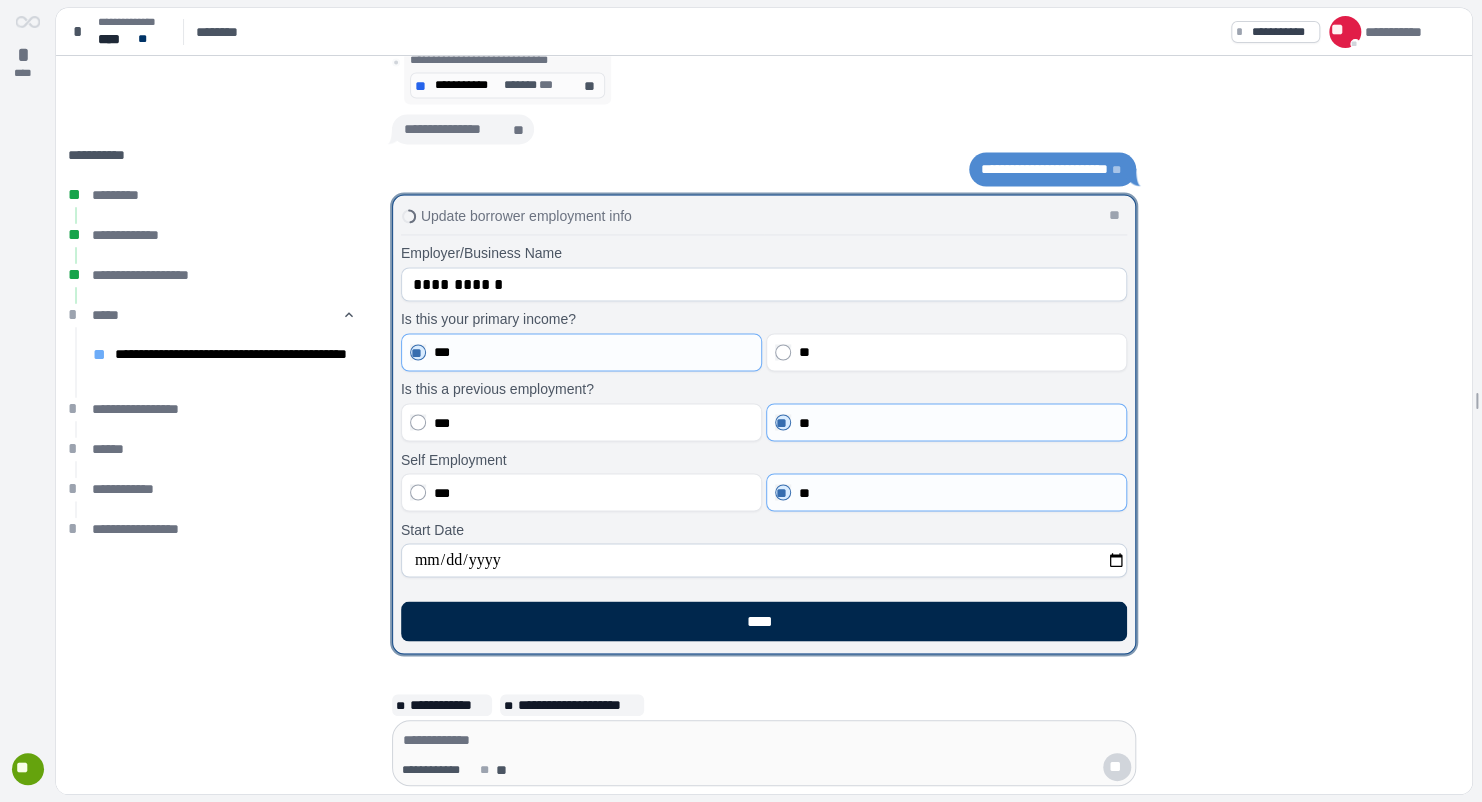click on "****" at bounding box center (764, 621) 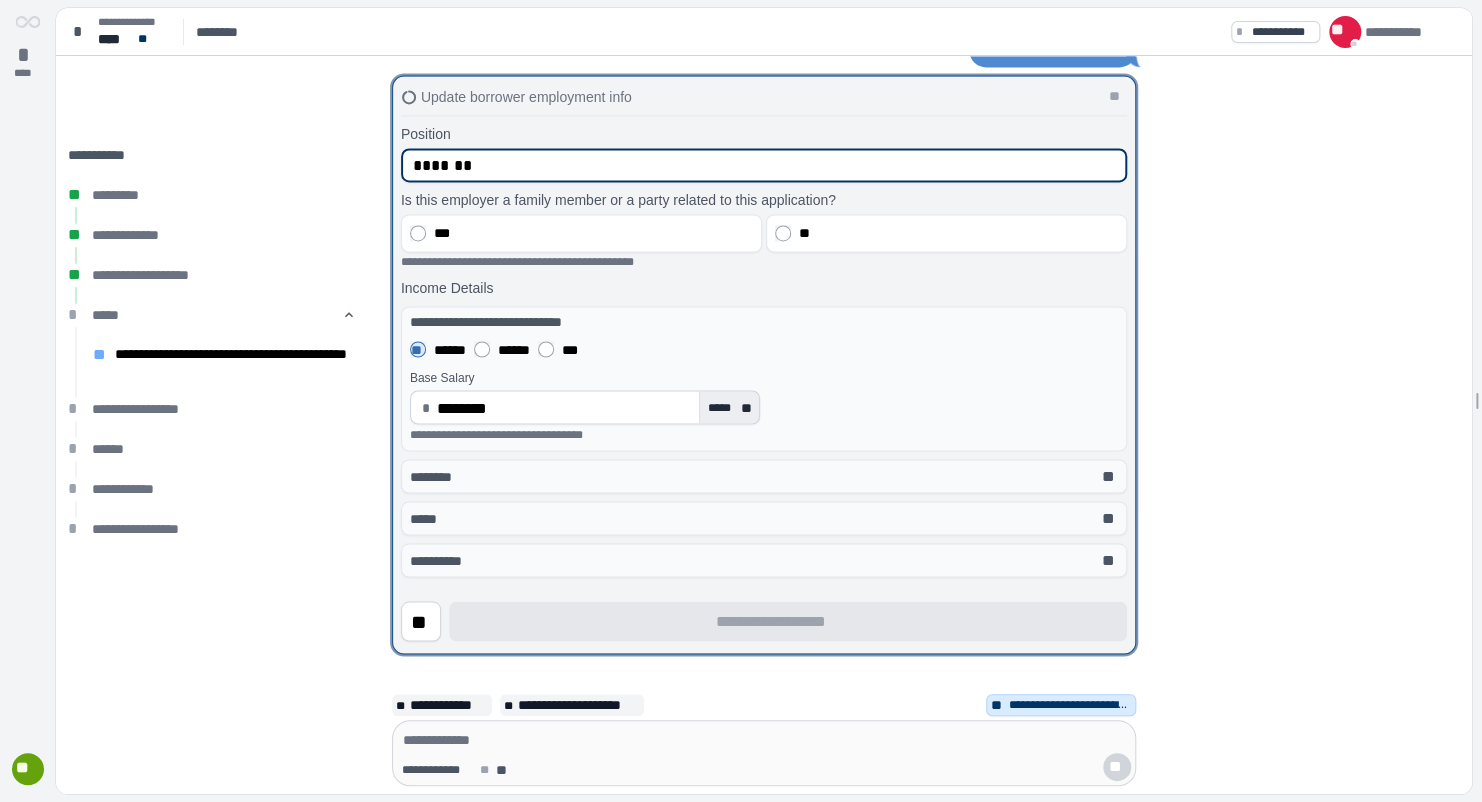 click on "***** **" at bounding box center [731, 407] 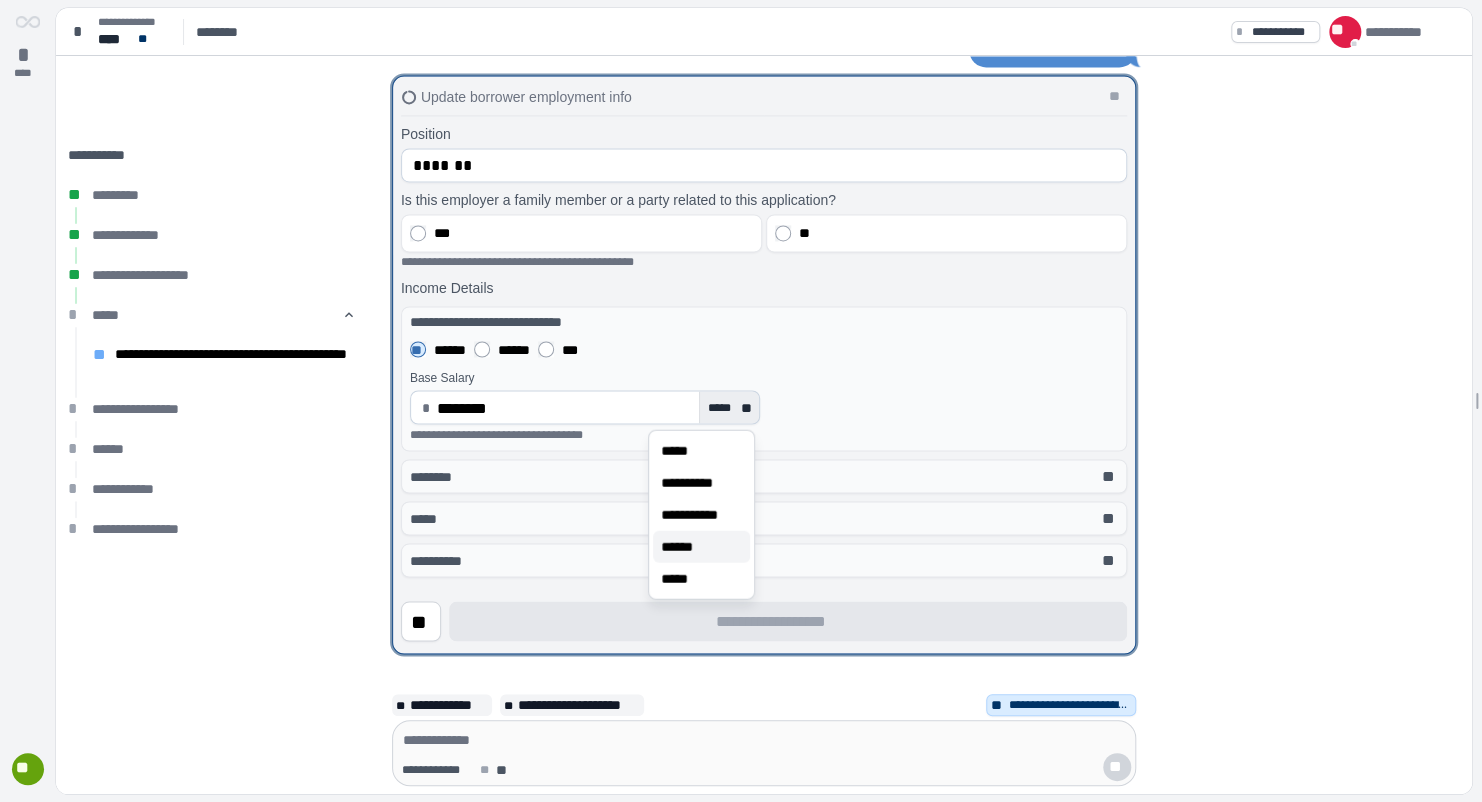 click on "******" at bounding box center [684, 547] 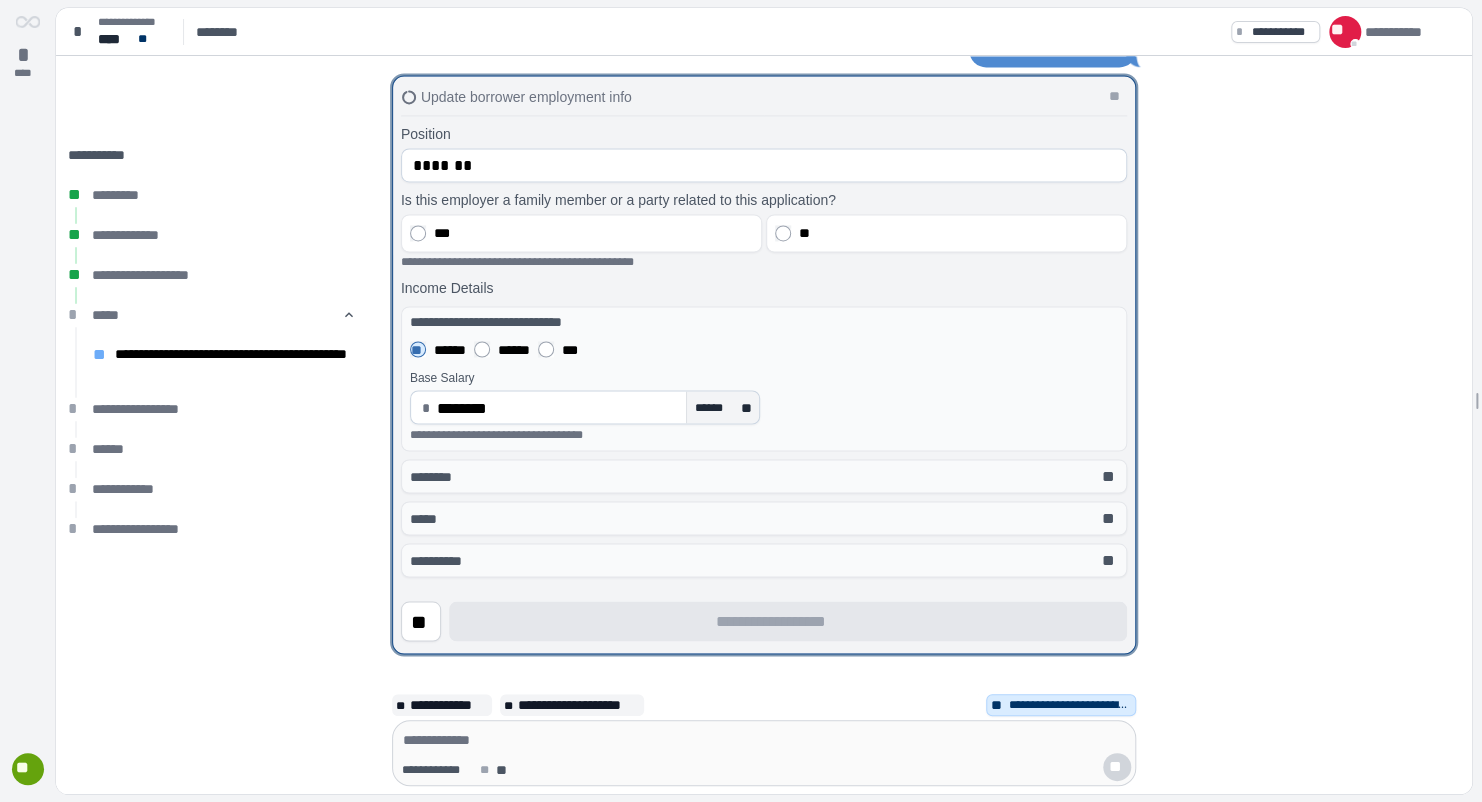 click on "**********" at bounding box center [768, 406] 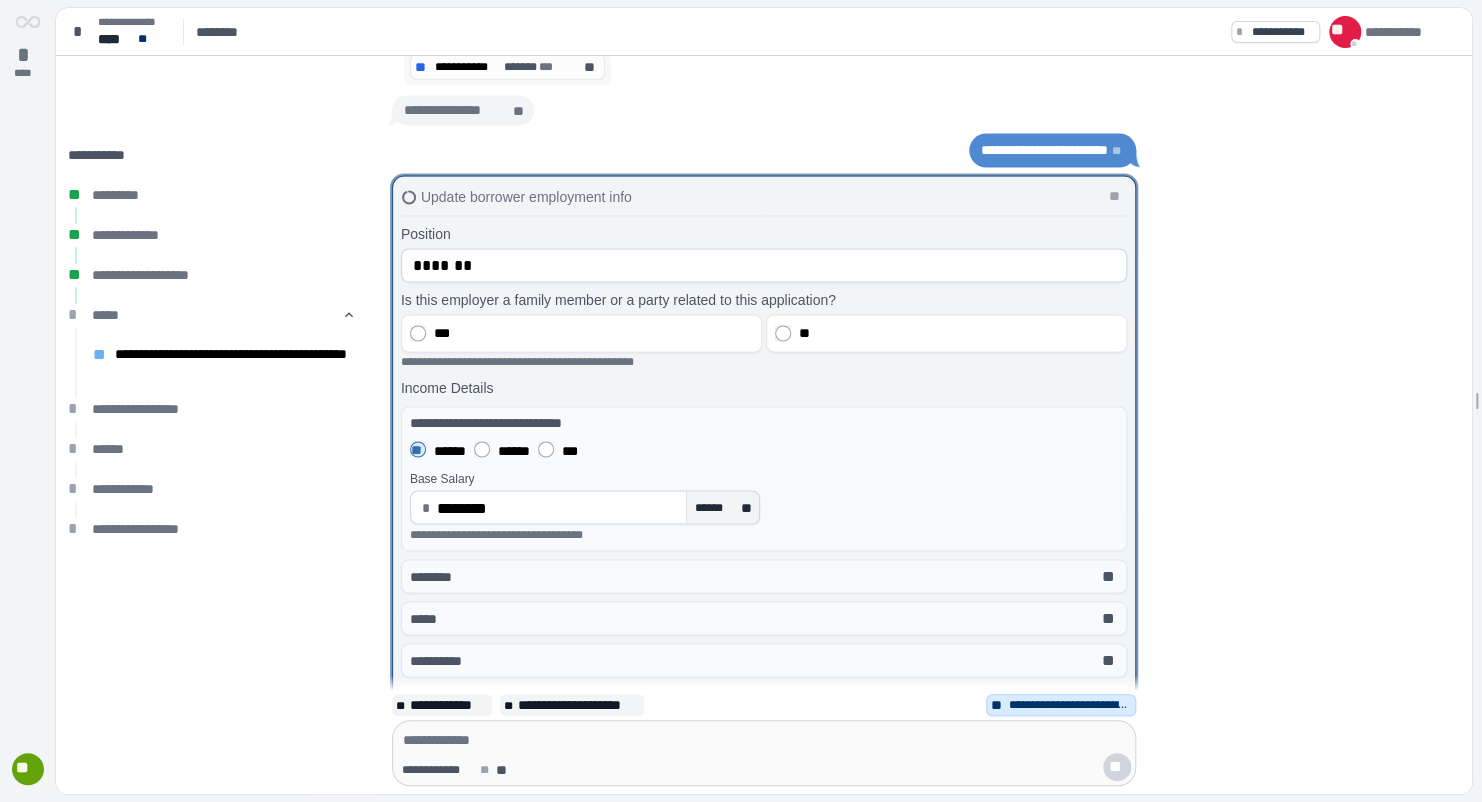 scroll, scrollTop: 0, scrollLeft: 0, axis: both 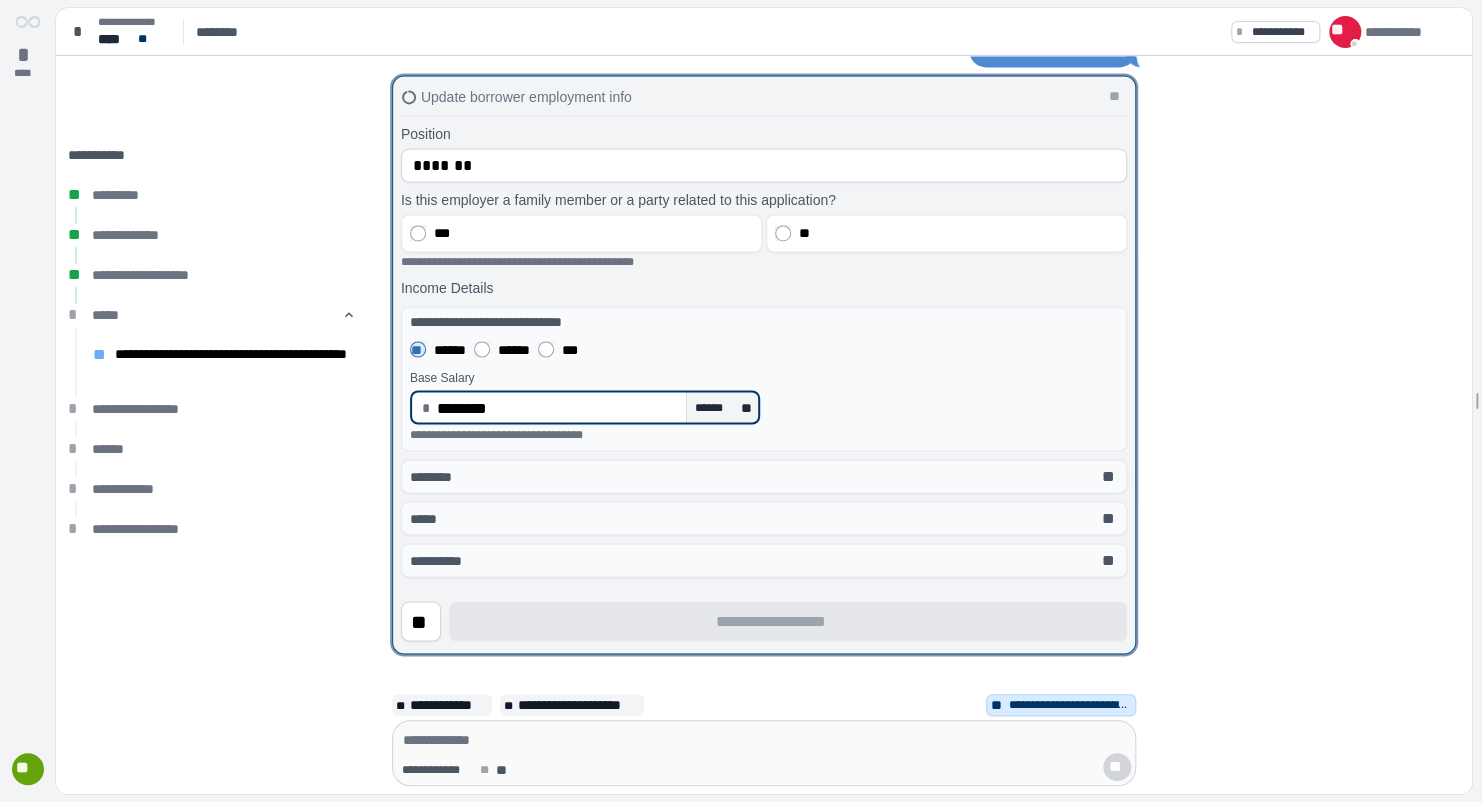 click on "********" at bounding box center [557, 407] 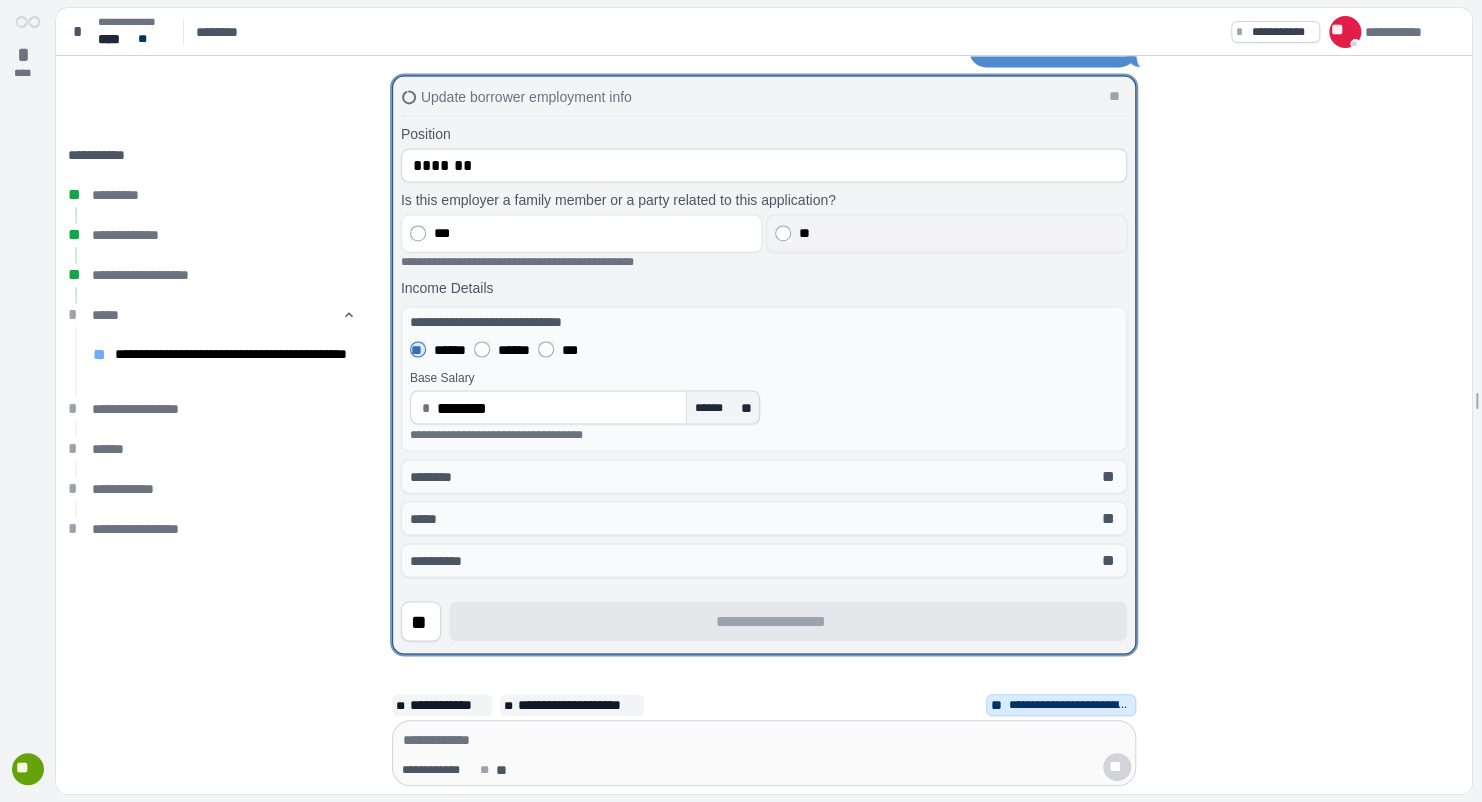 click on "**" at bounding box center (959, 233) 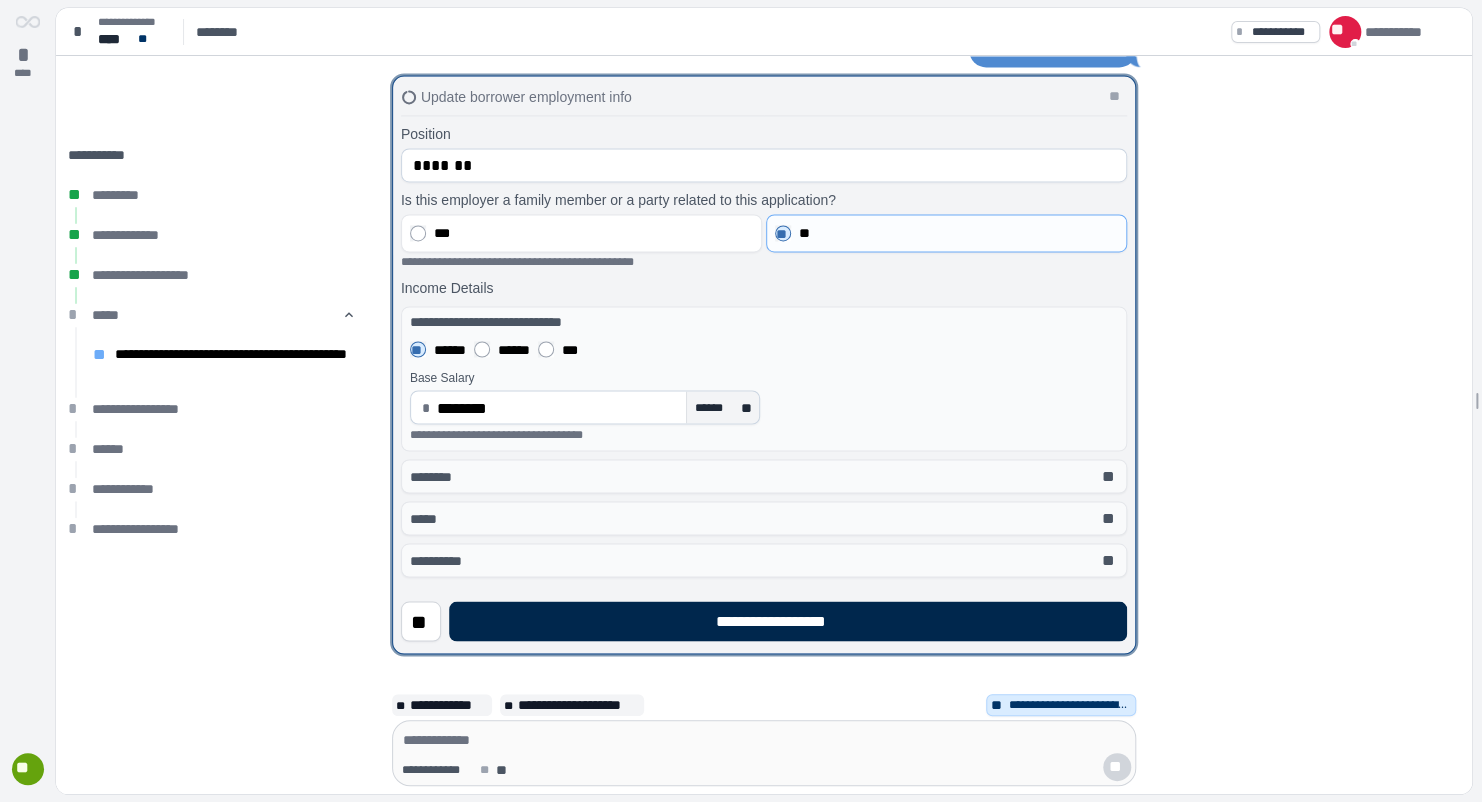 click on "**********" at bounding box center (788, 621) 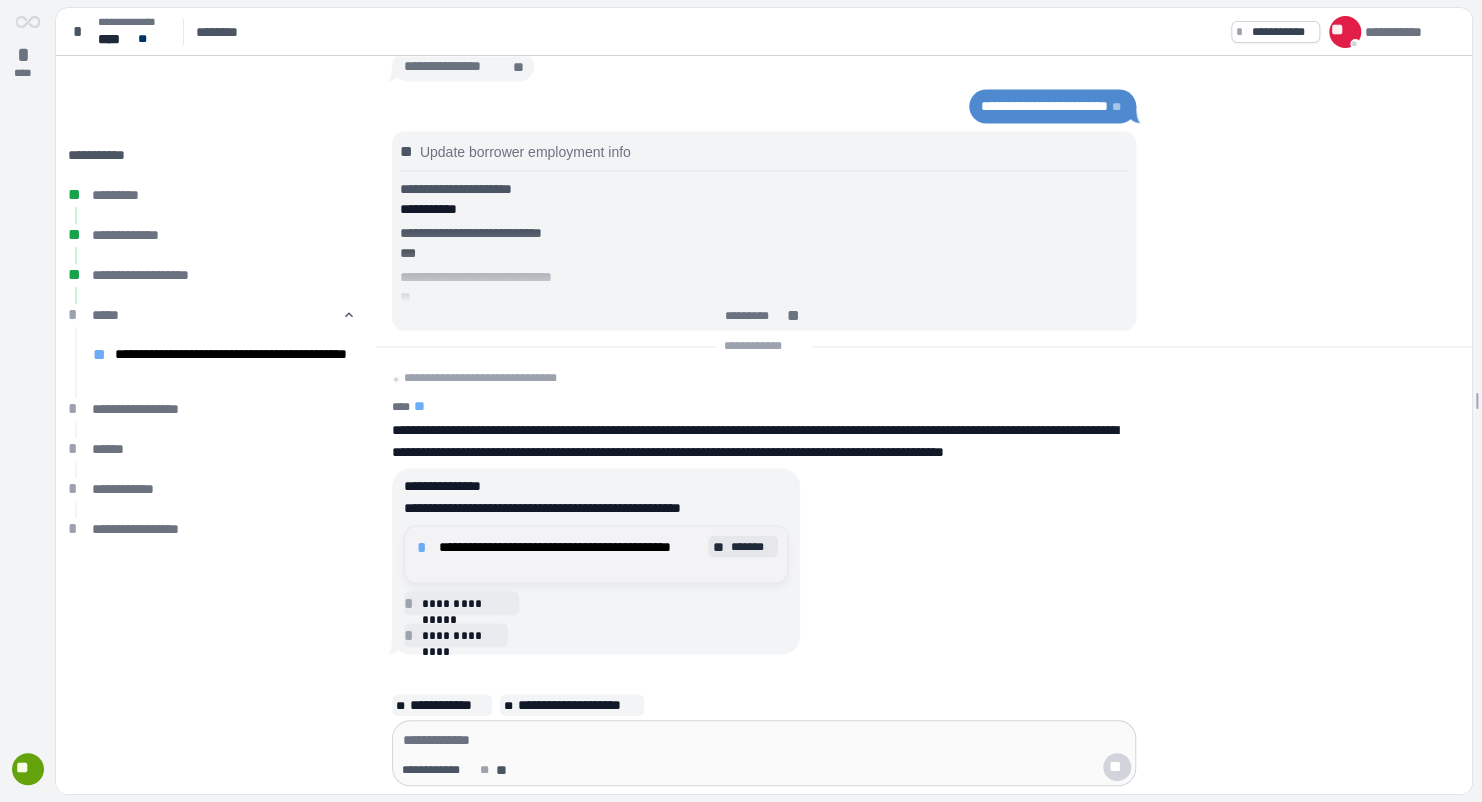 click on "**********" at bounding box center (571, 554) 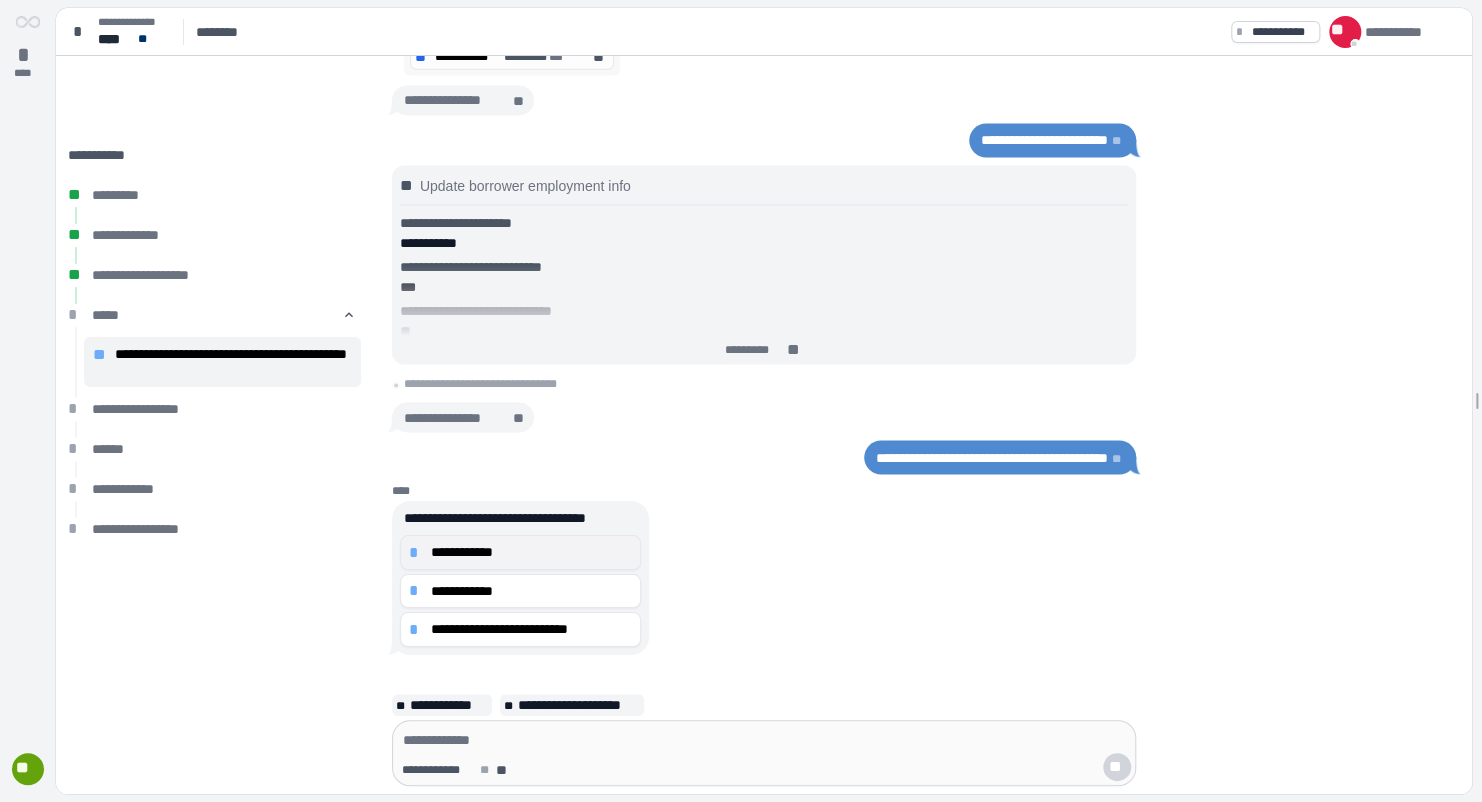 click on "**********" at bounding box center [531, 552] 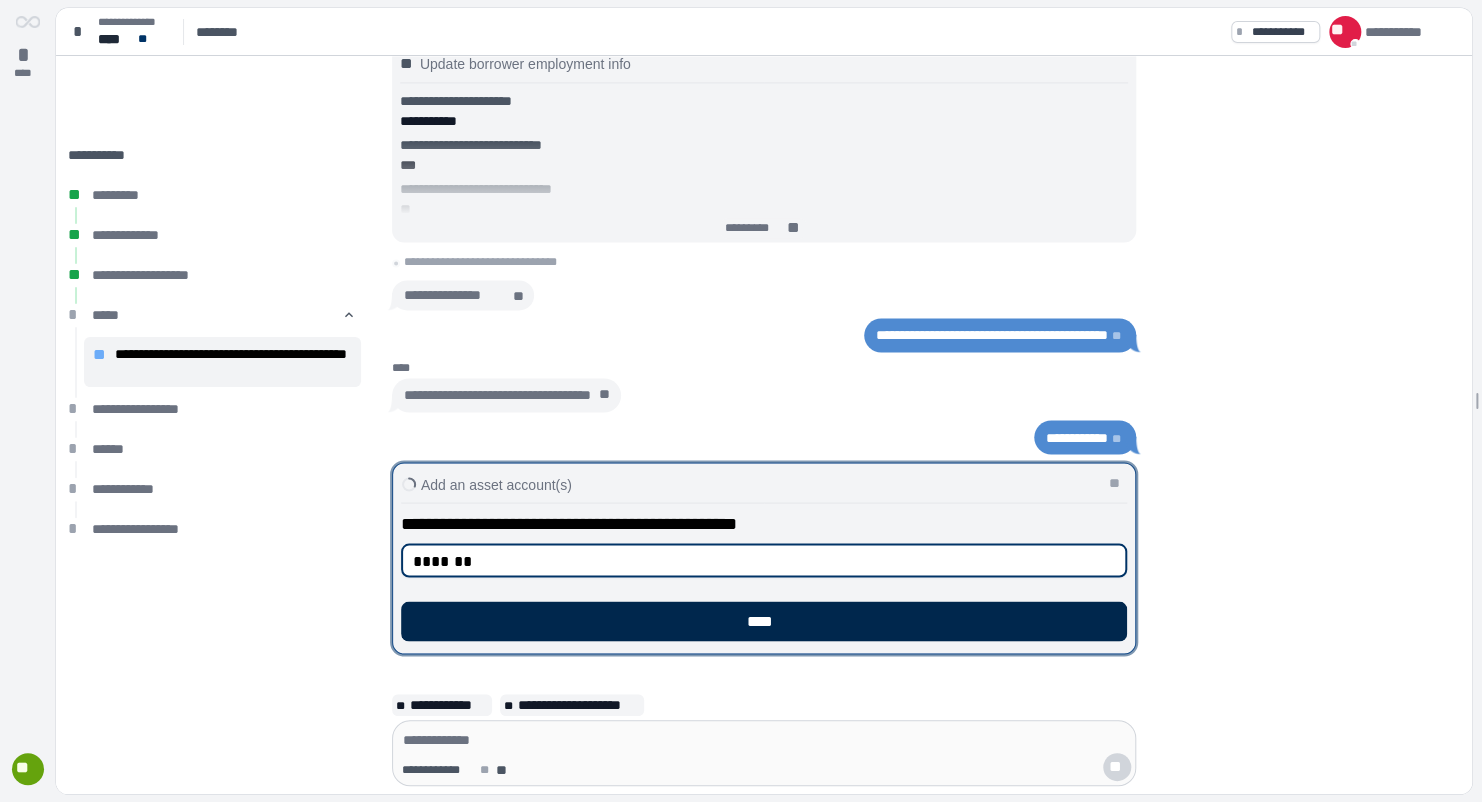 type on "*******" 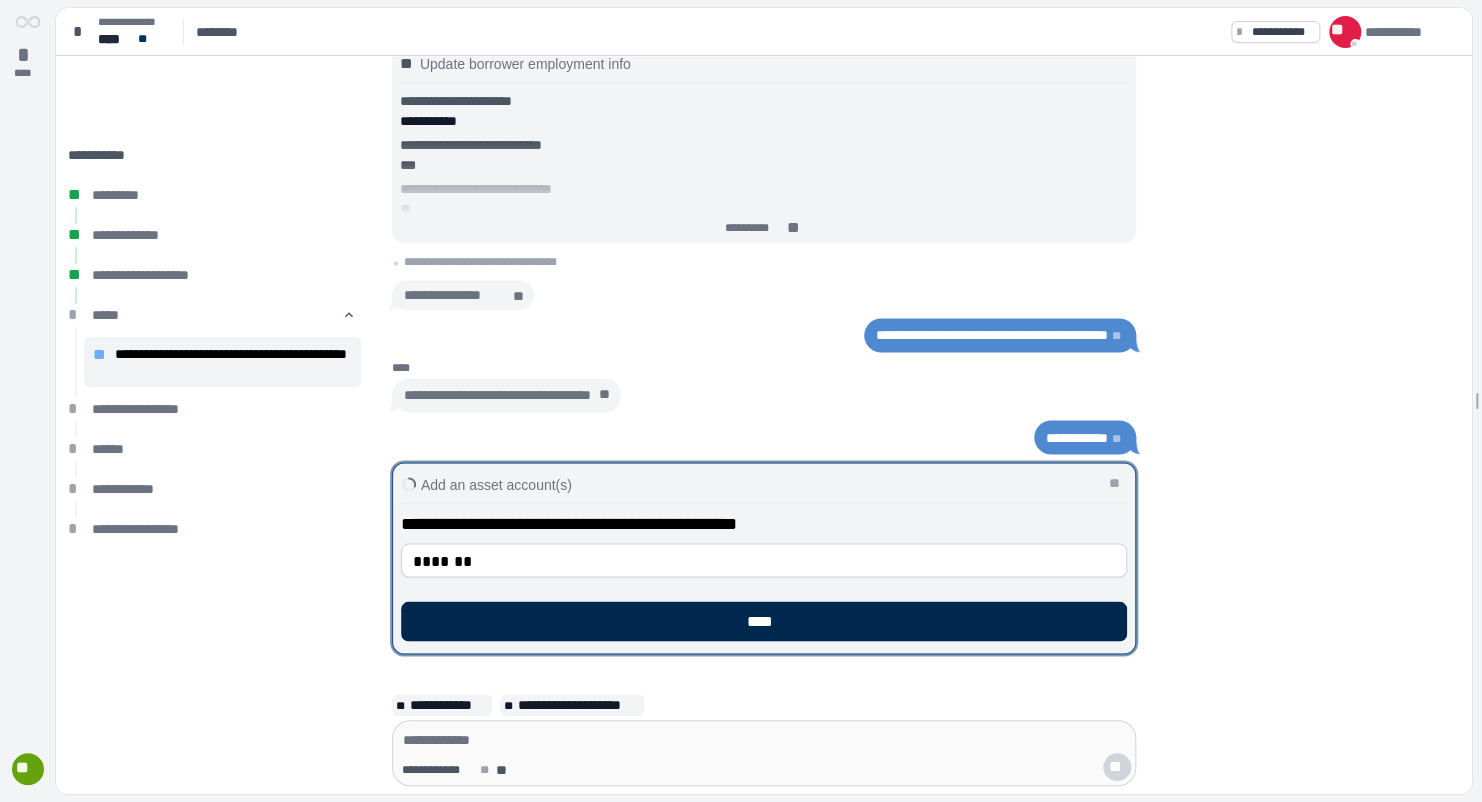 click on "****" at bounding box center (764, 621) 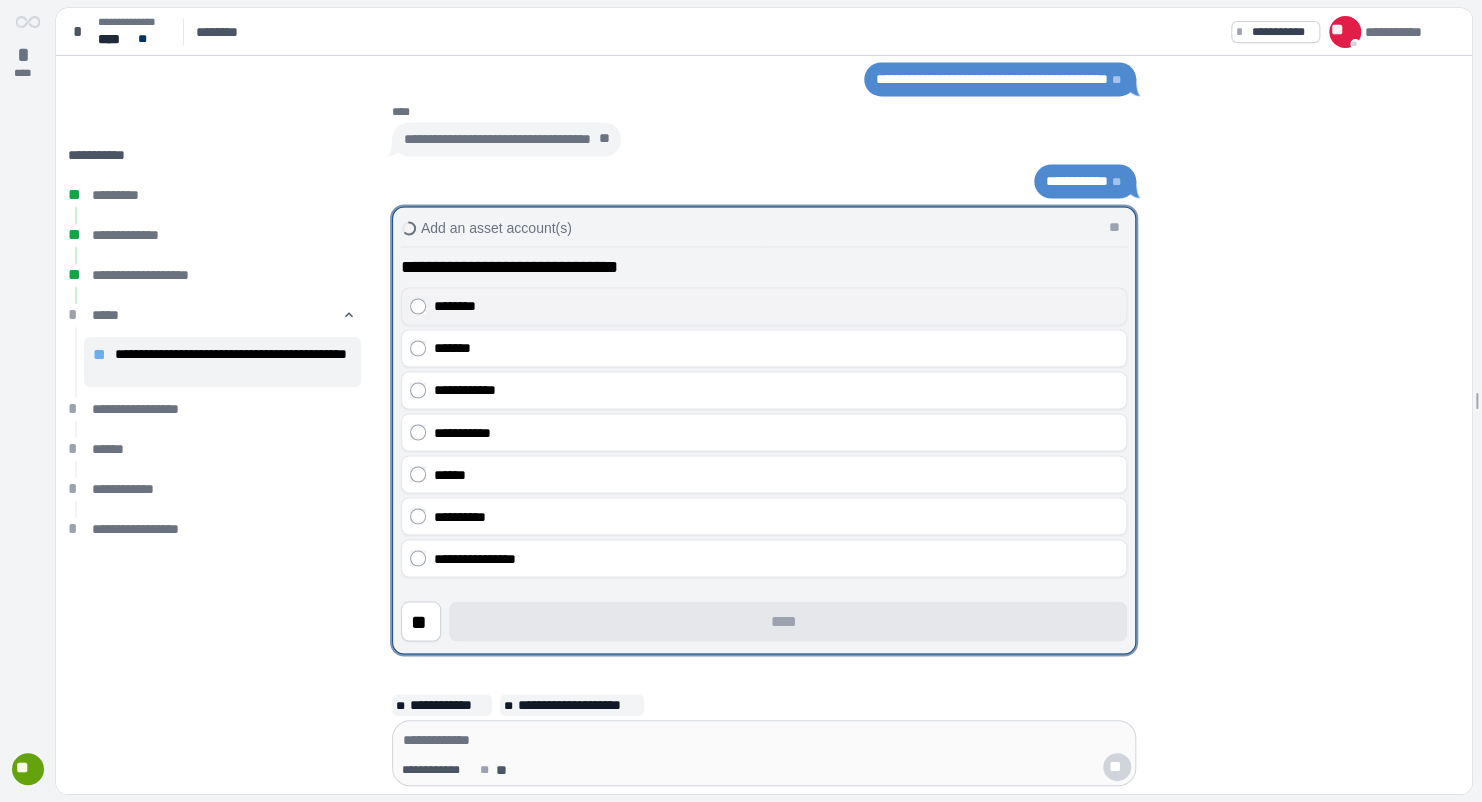 click on "********" at bounding box center [764, 306] 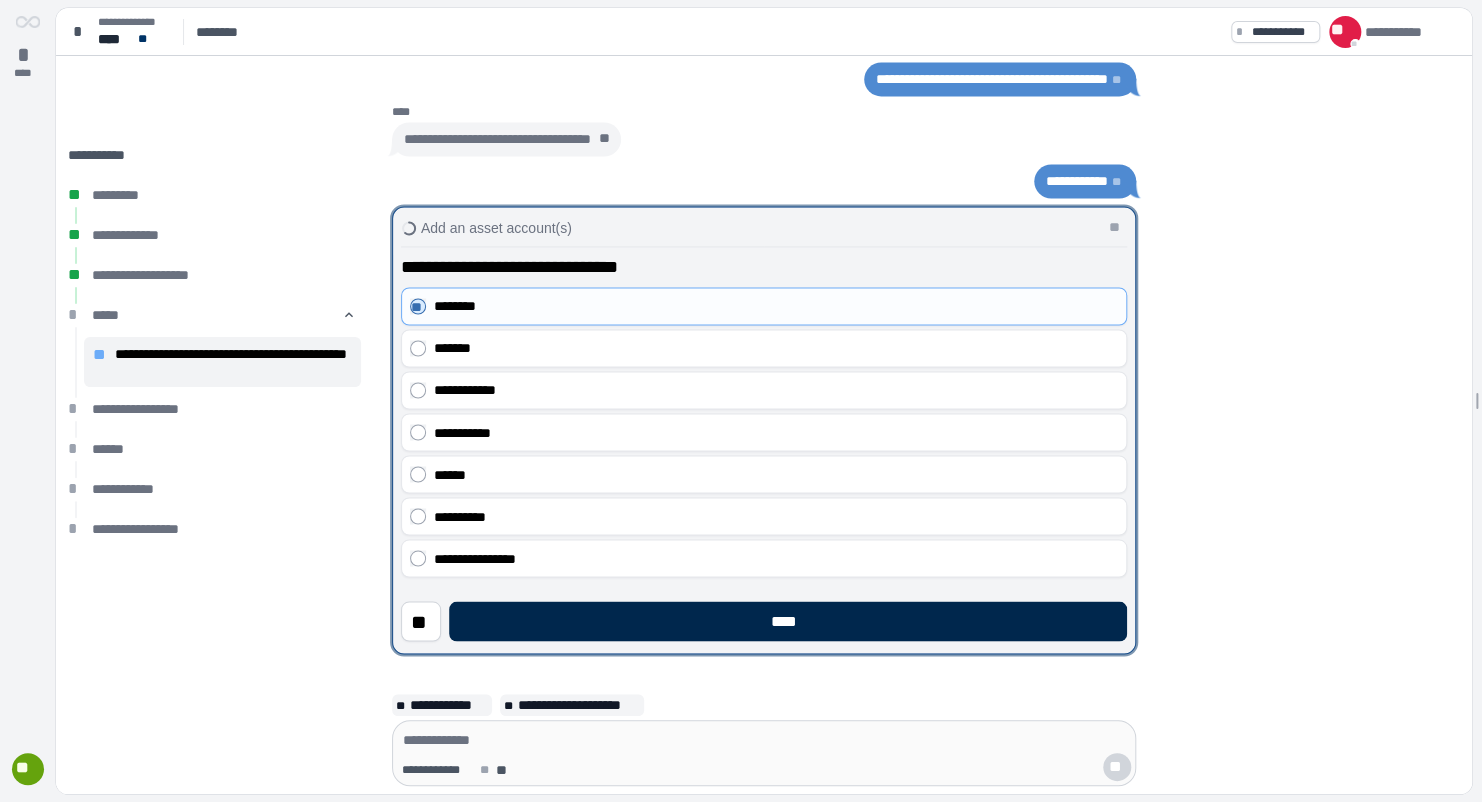 click on "****" at bounding box center (788, 621) 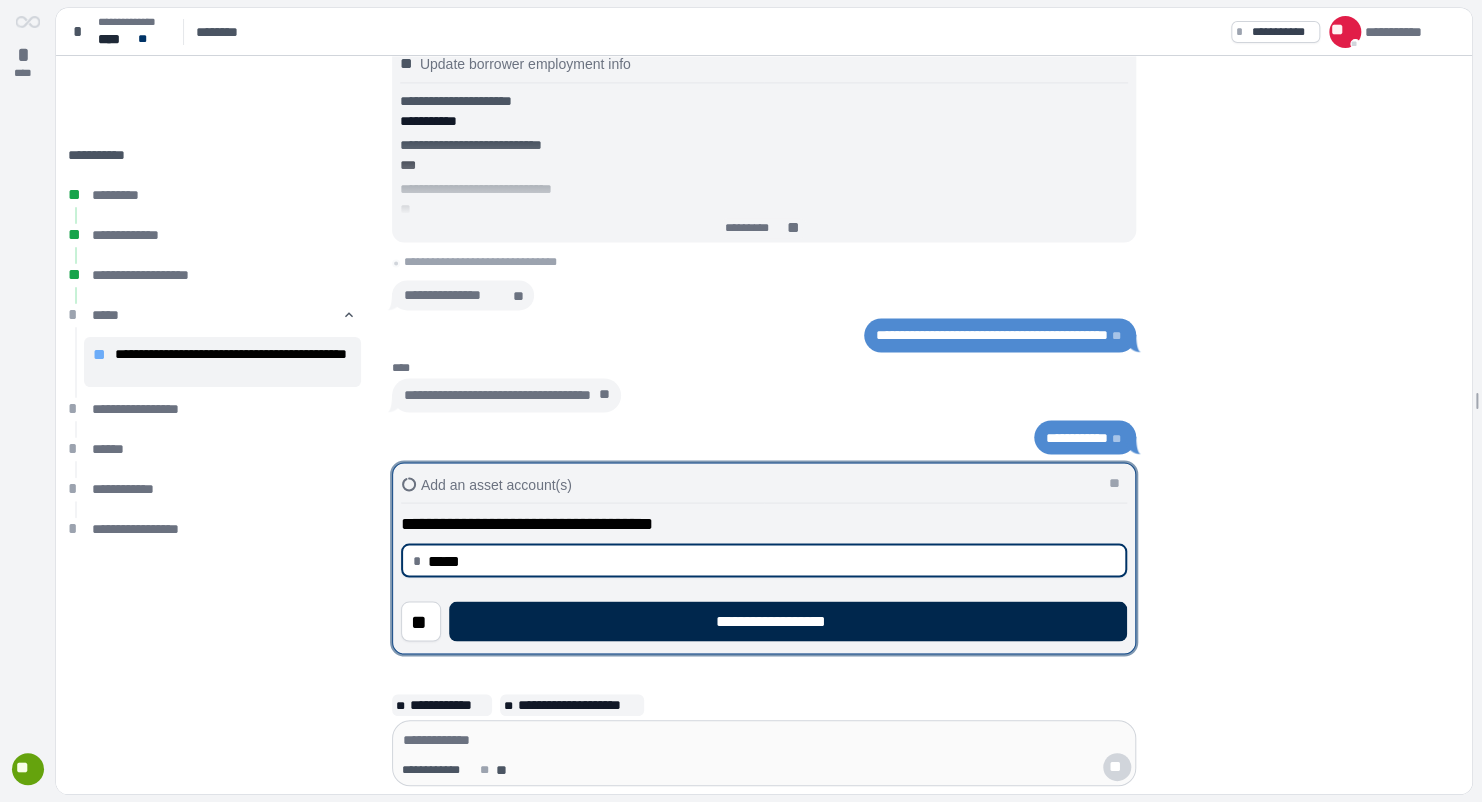 type on "********" 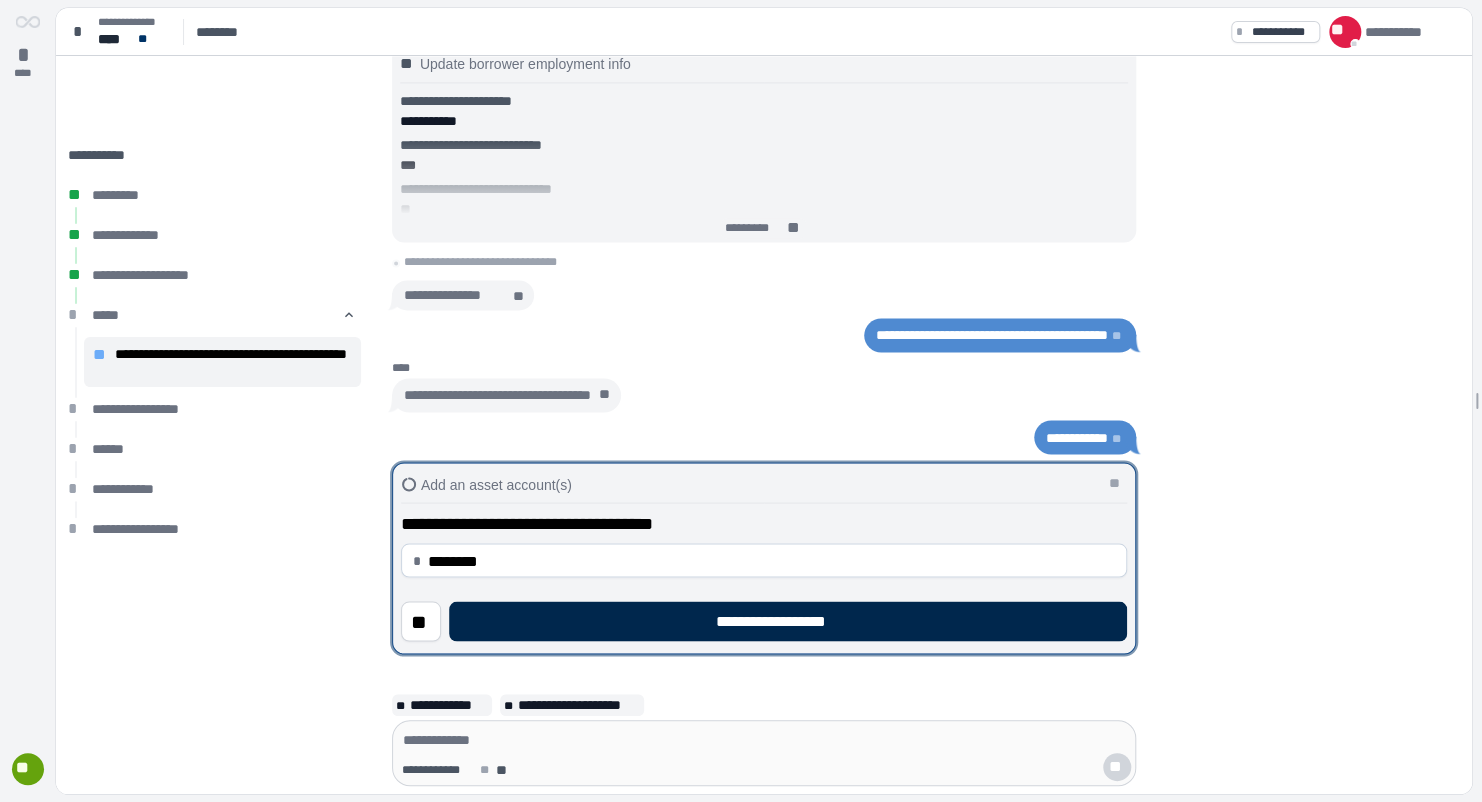 click on "**********" at bounding box center (788, 621) 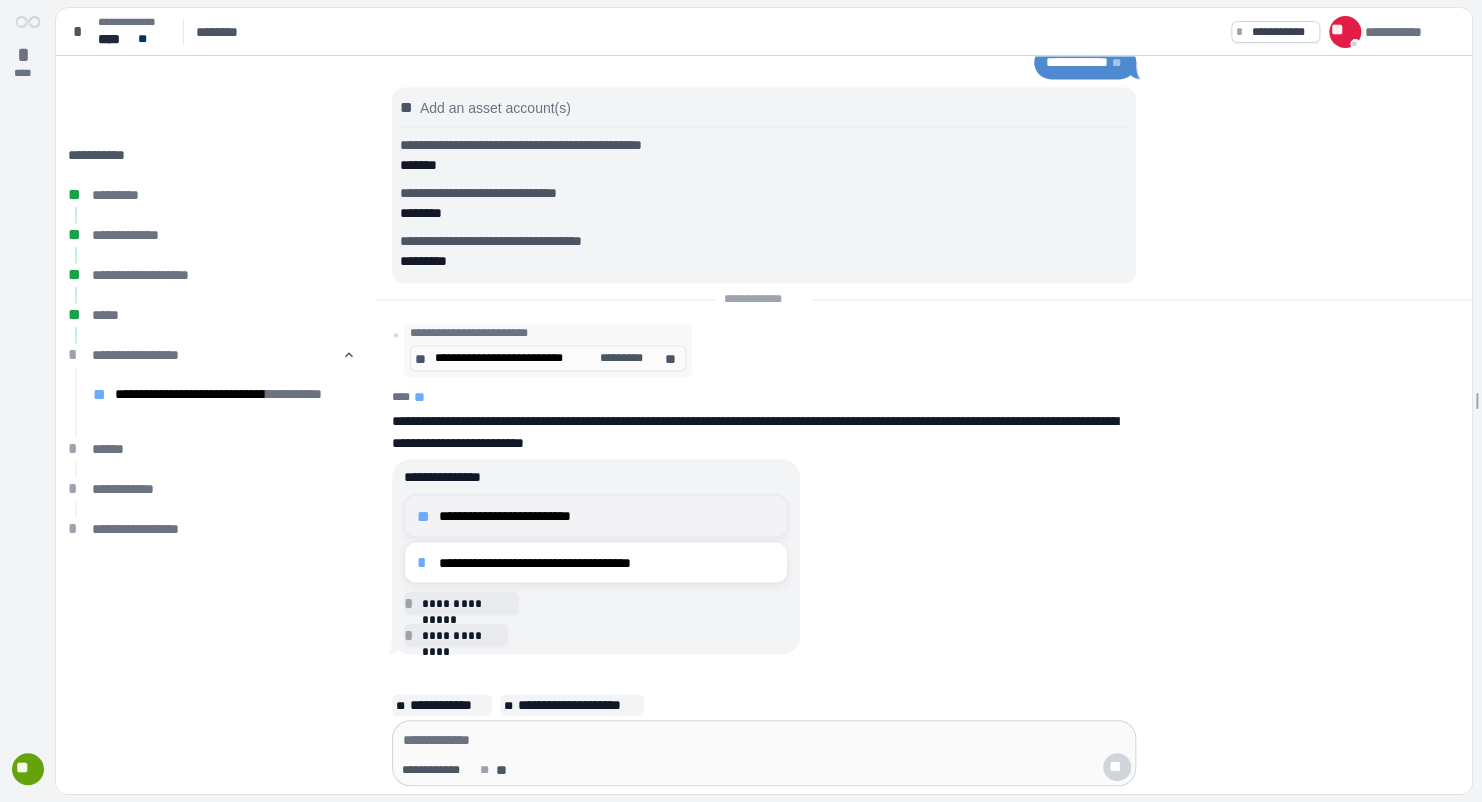 click on "**********" at bounding box center [596, 515] 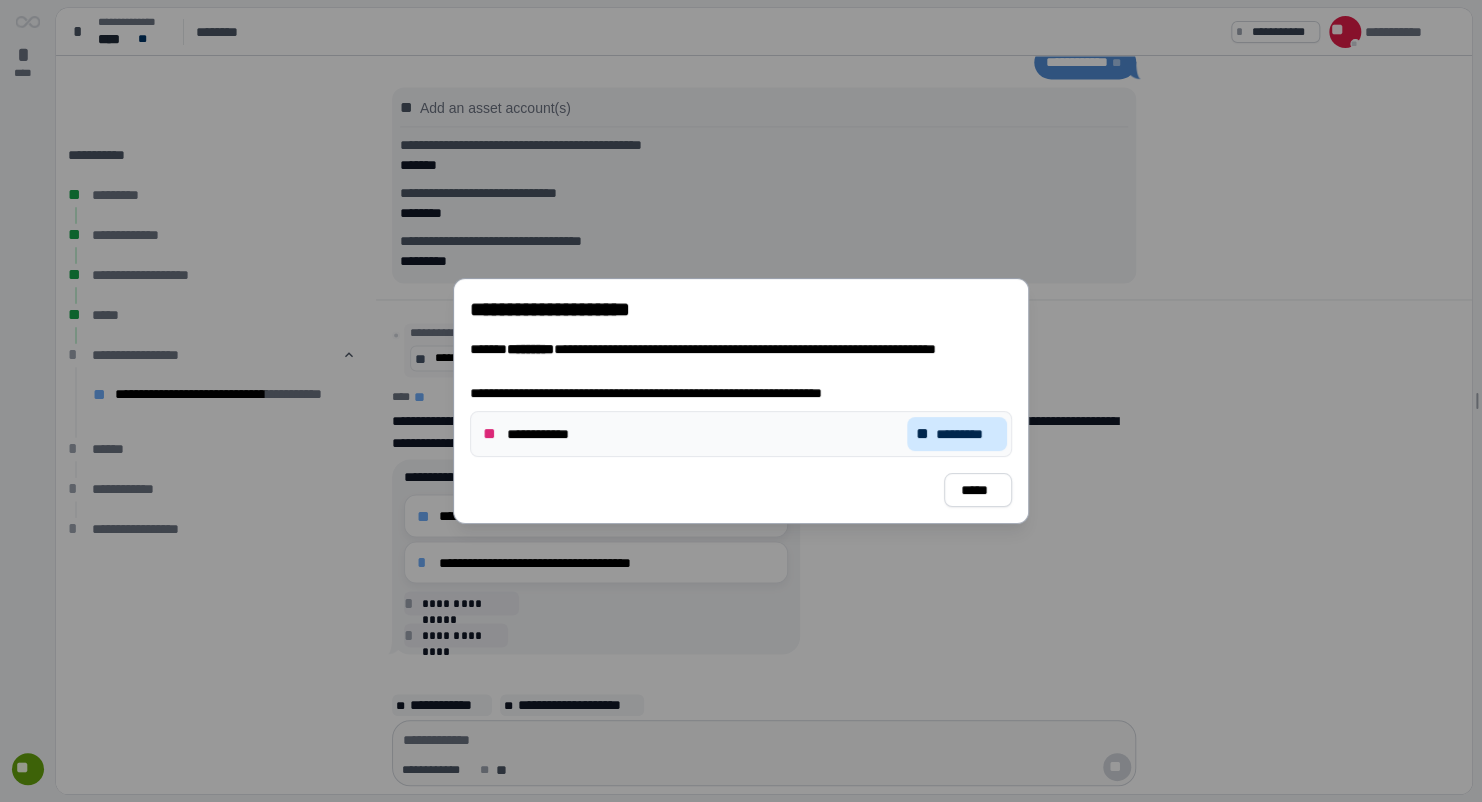 click on "*********" at bounding box center [967, 434] 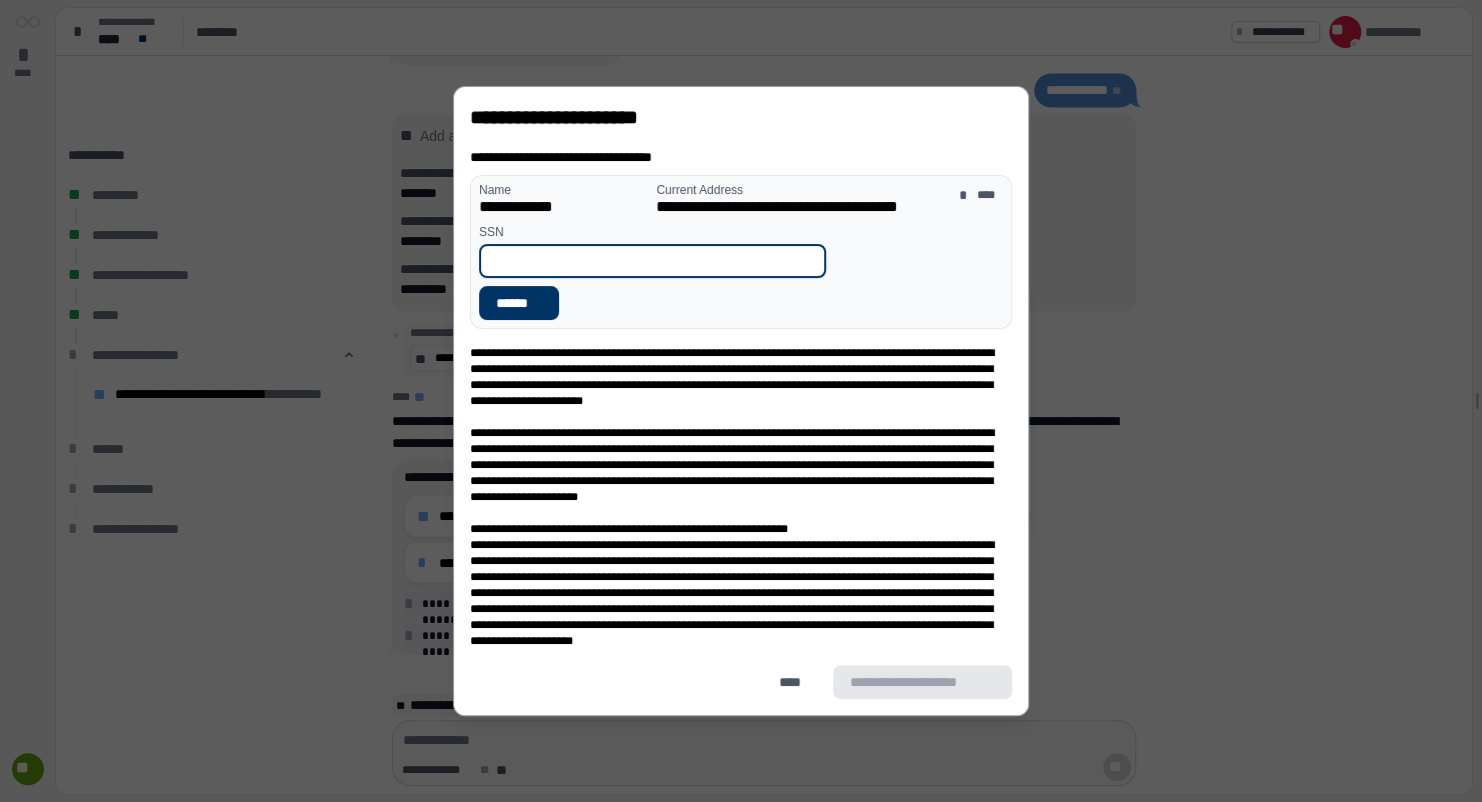 click at bounding box center [652, 261] 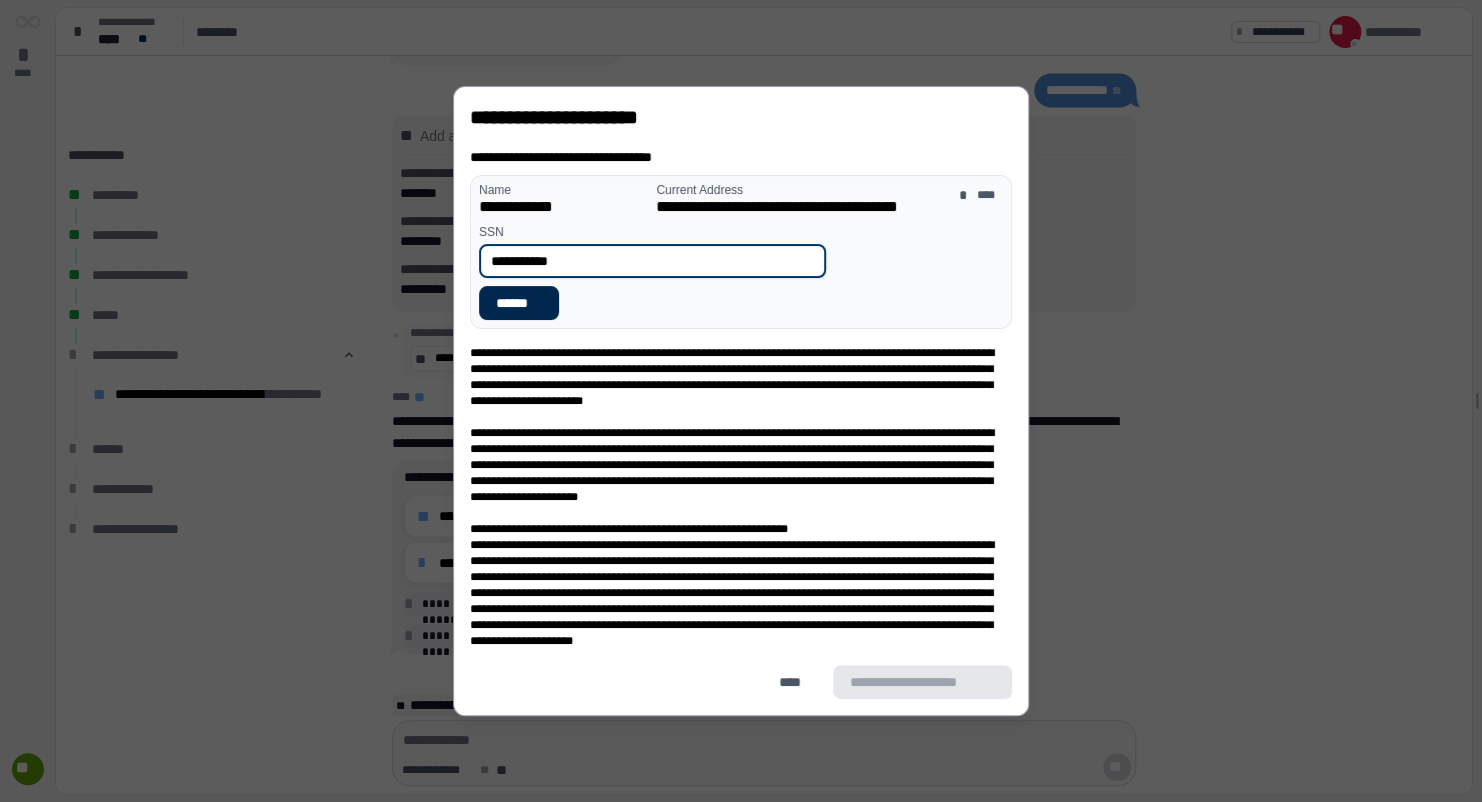type on "**********" 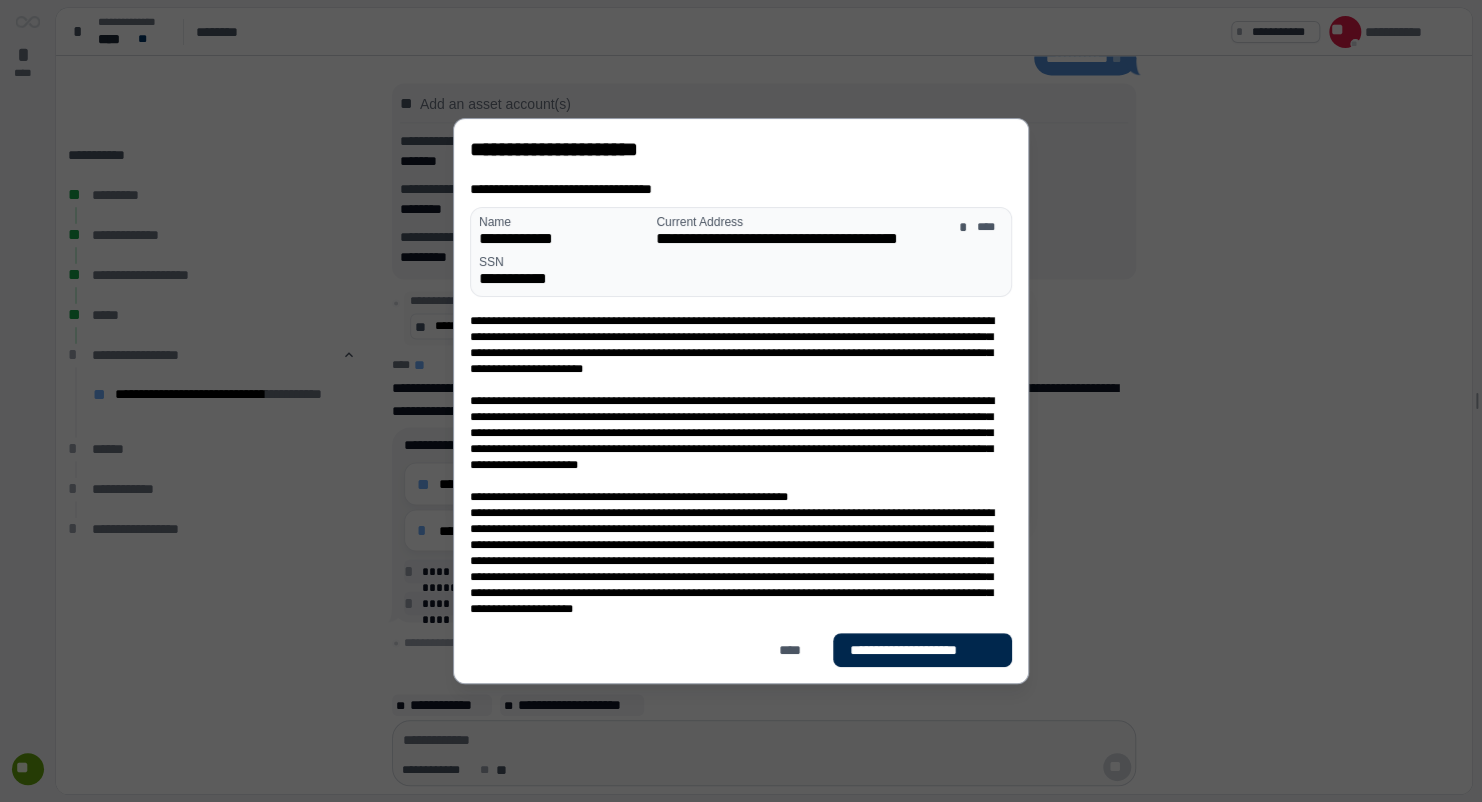 click on "**********" at bounding box center [922, 650] 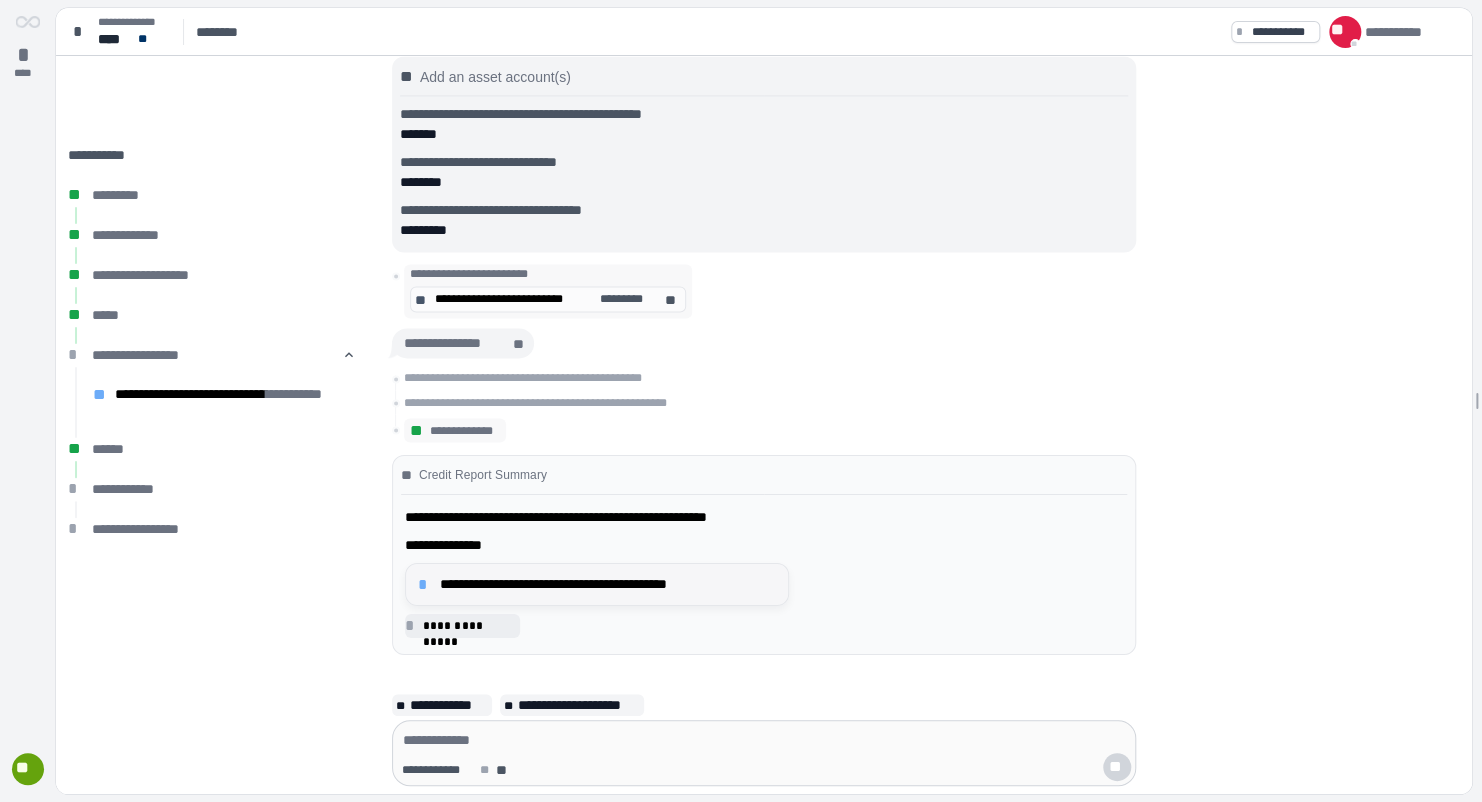 click on "**********" at bounding box center [597, 584] 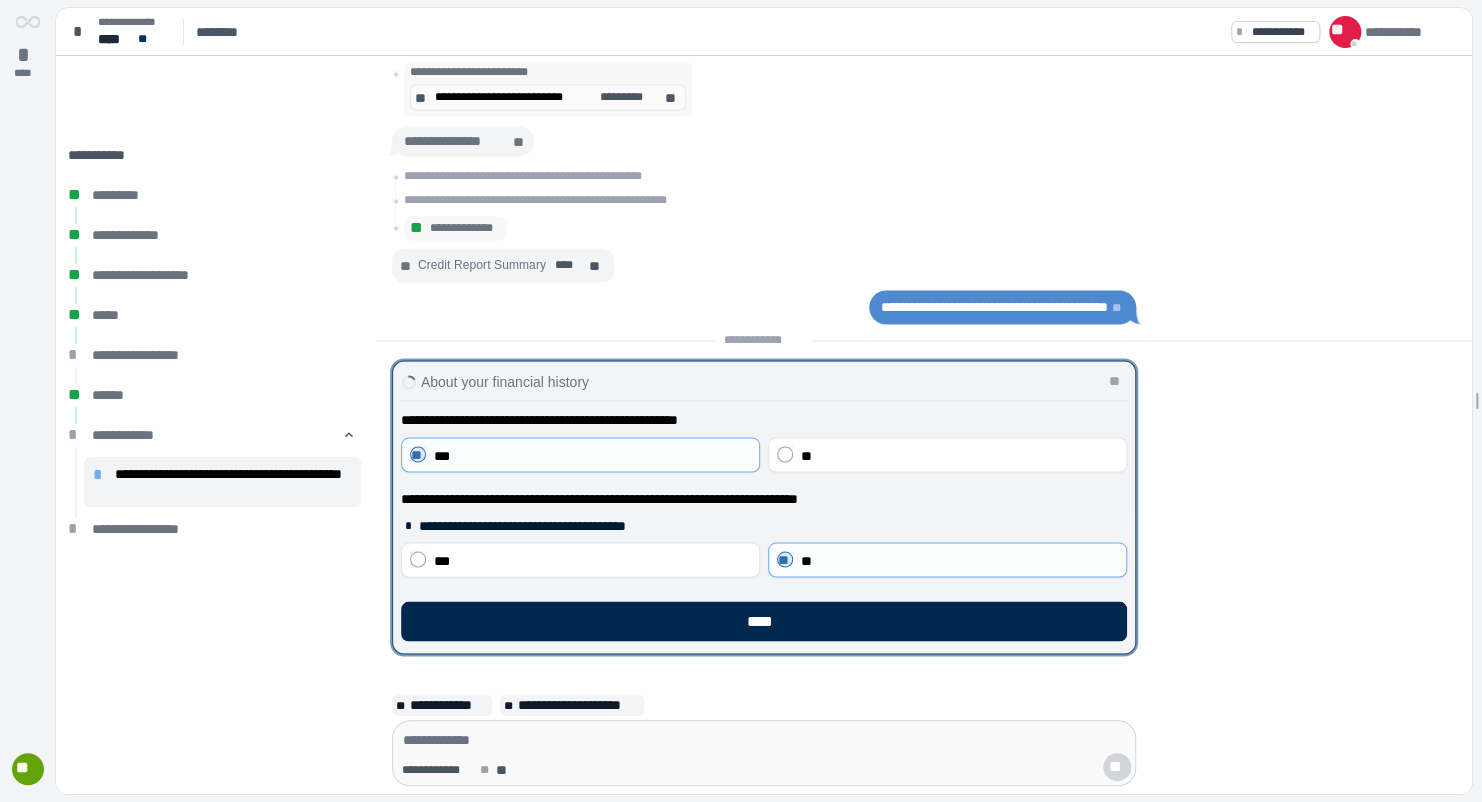 click on "****" at bounding box center (764, 621) 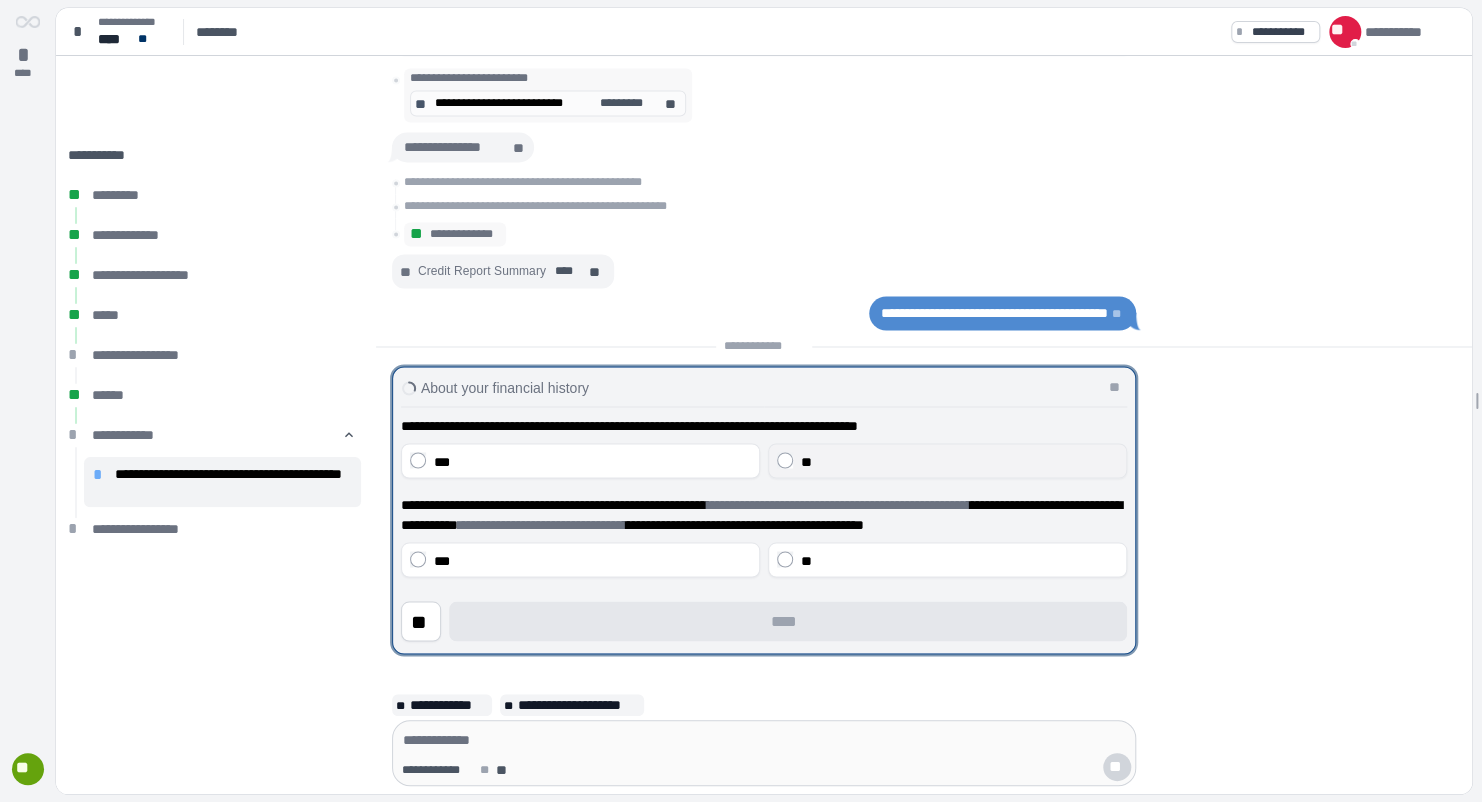 click on "**" at bounding box center [959, 461] 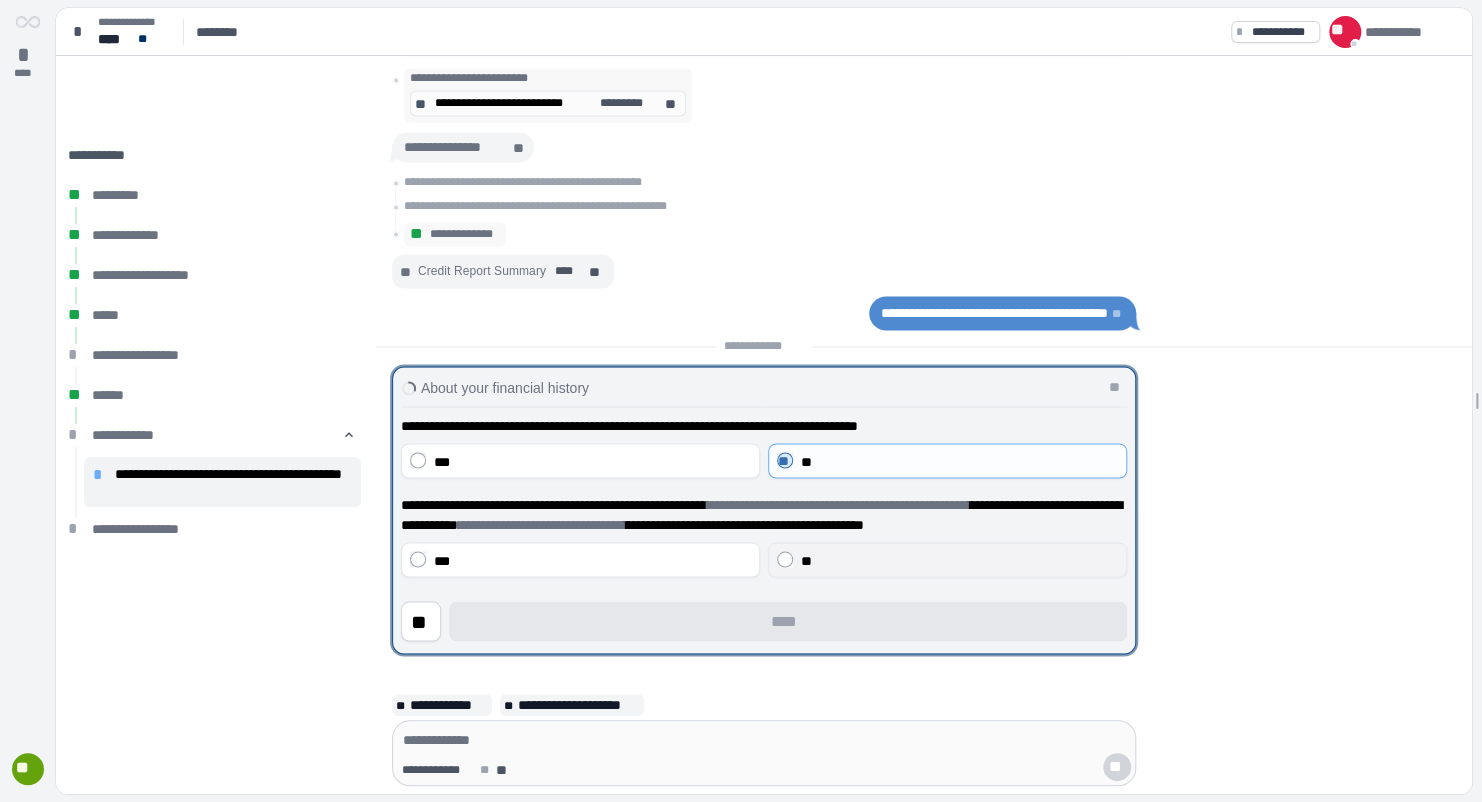 click on "**" at bounding box center [806, 560] 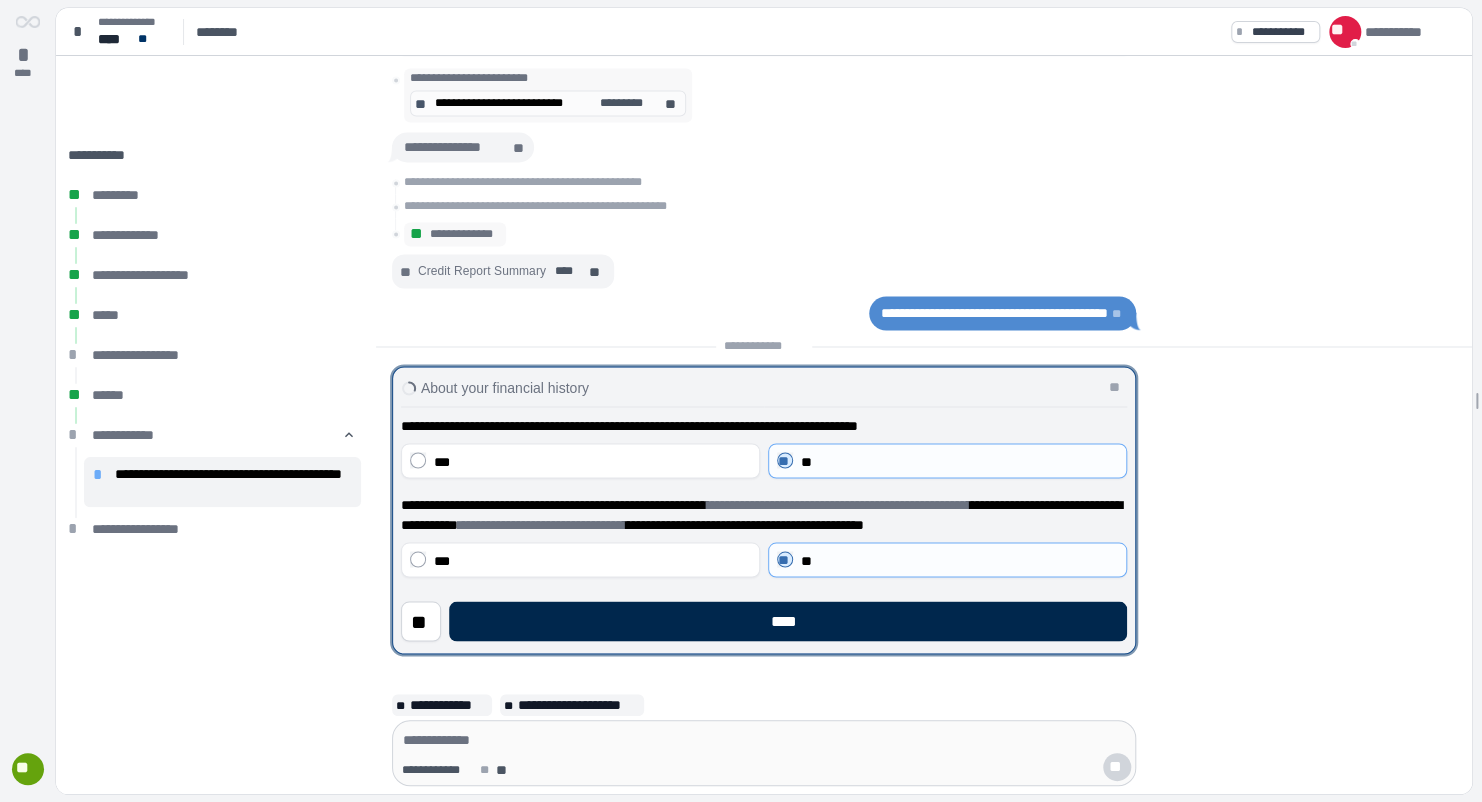 click on "****" at bounding box center [788, 621] 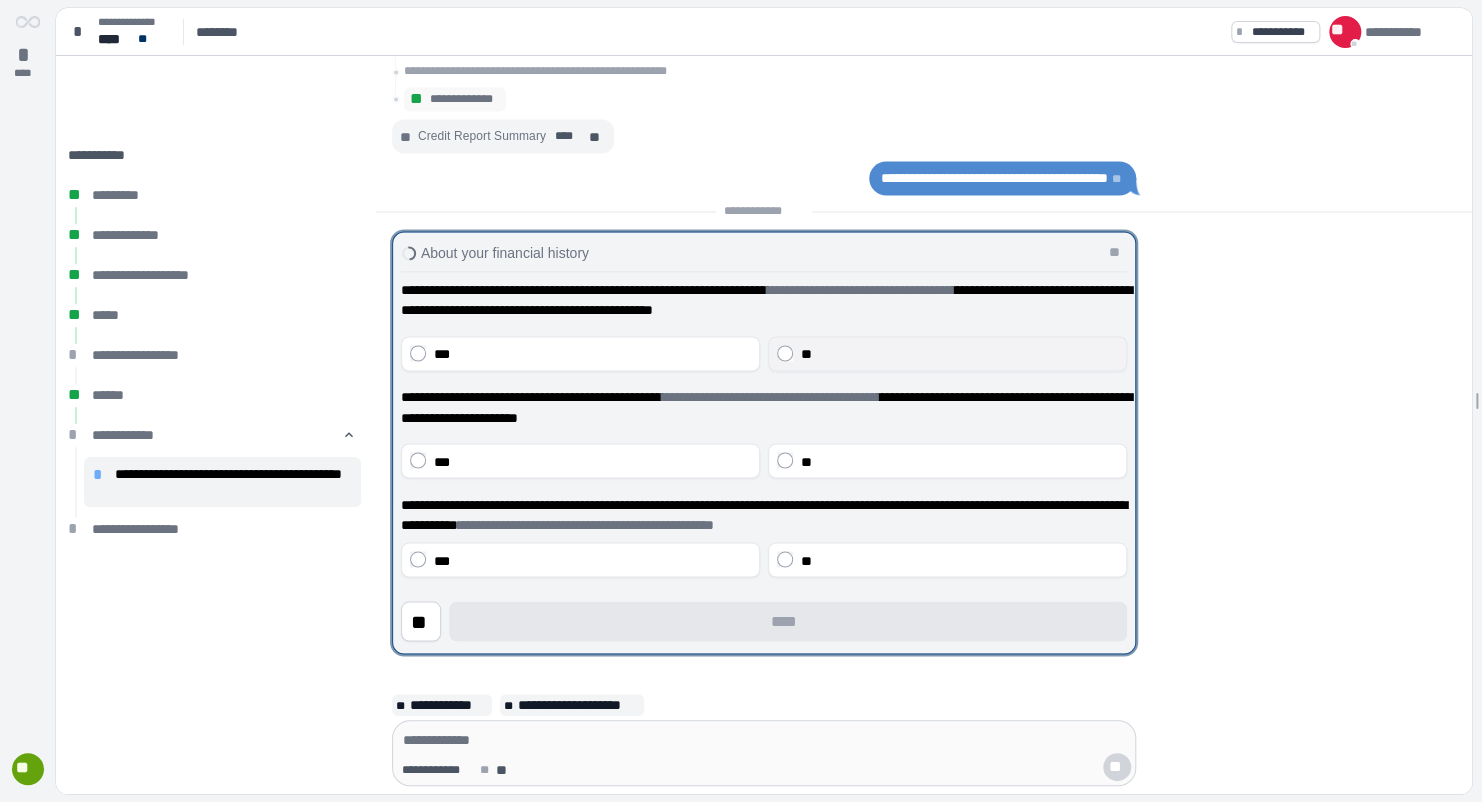 click on "**" at bounding box center (959, 354) 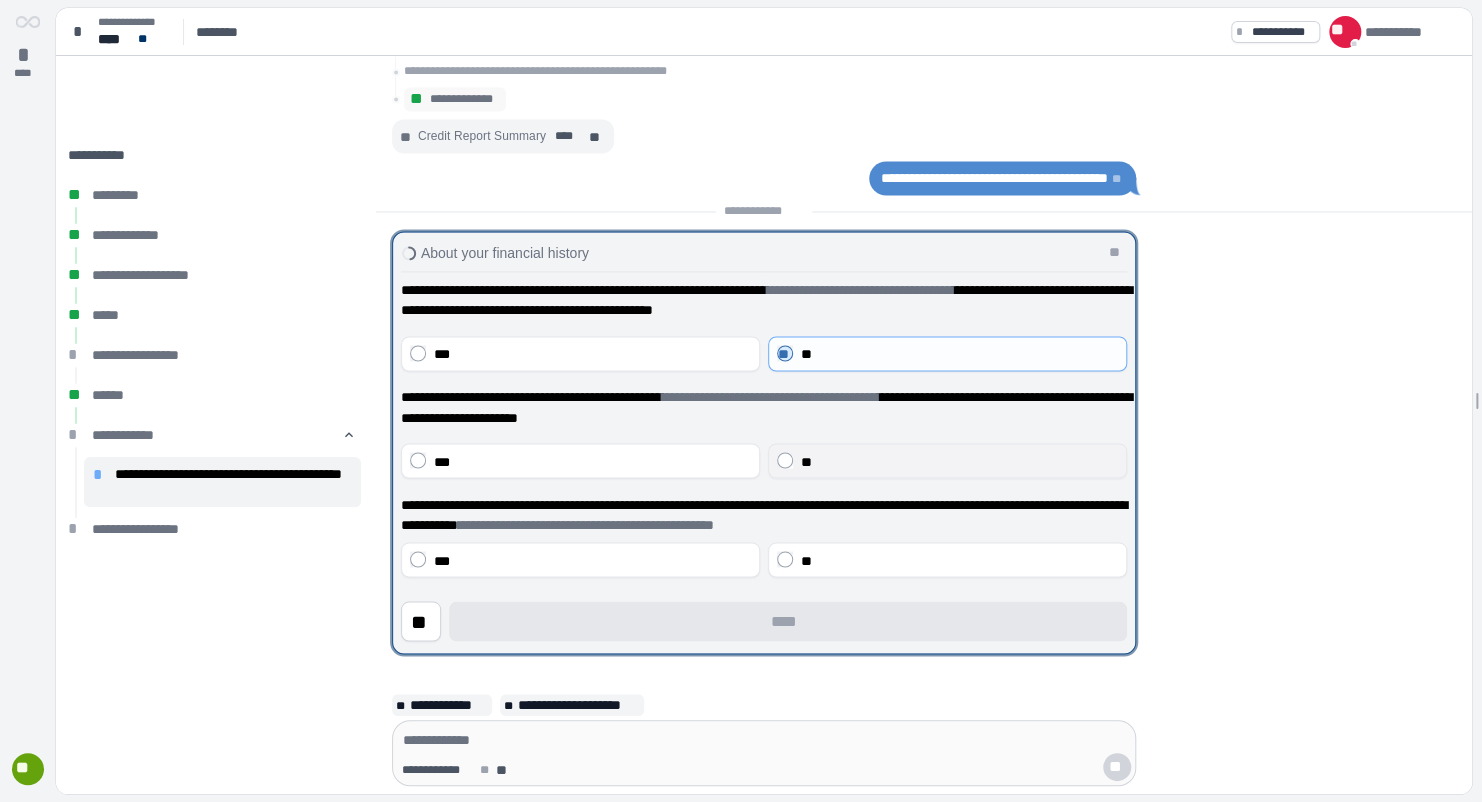 click on "**" at bounding box center [959, 461] 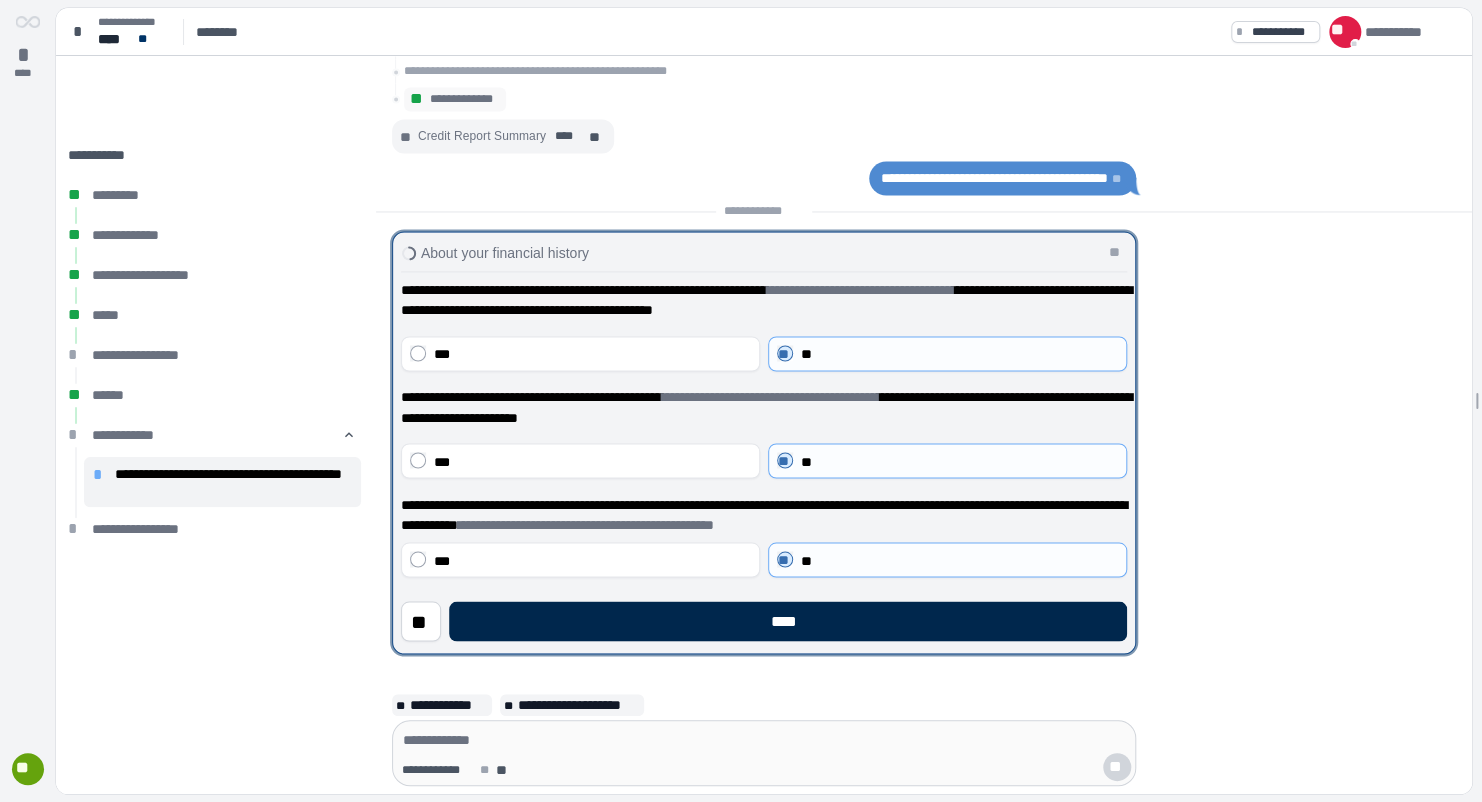 click on "****" at bounding box center [788, 621] 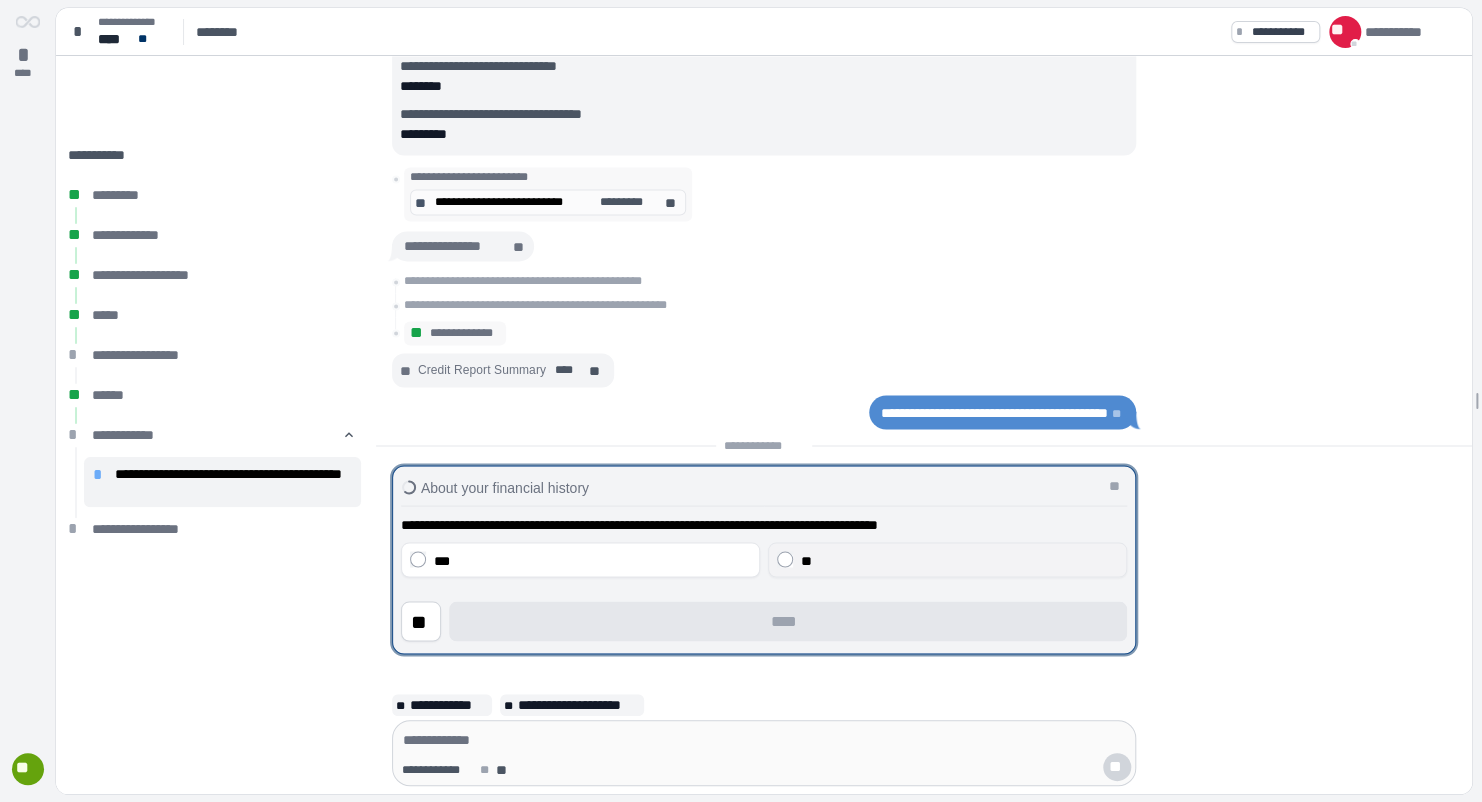 click on "**" at bounding box center (806, 560) 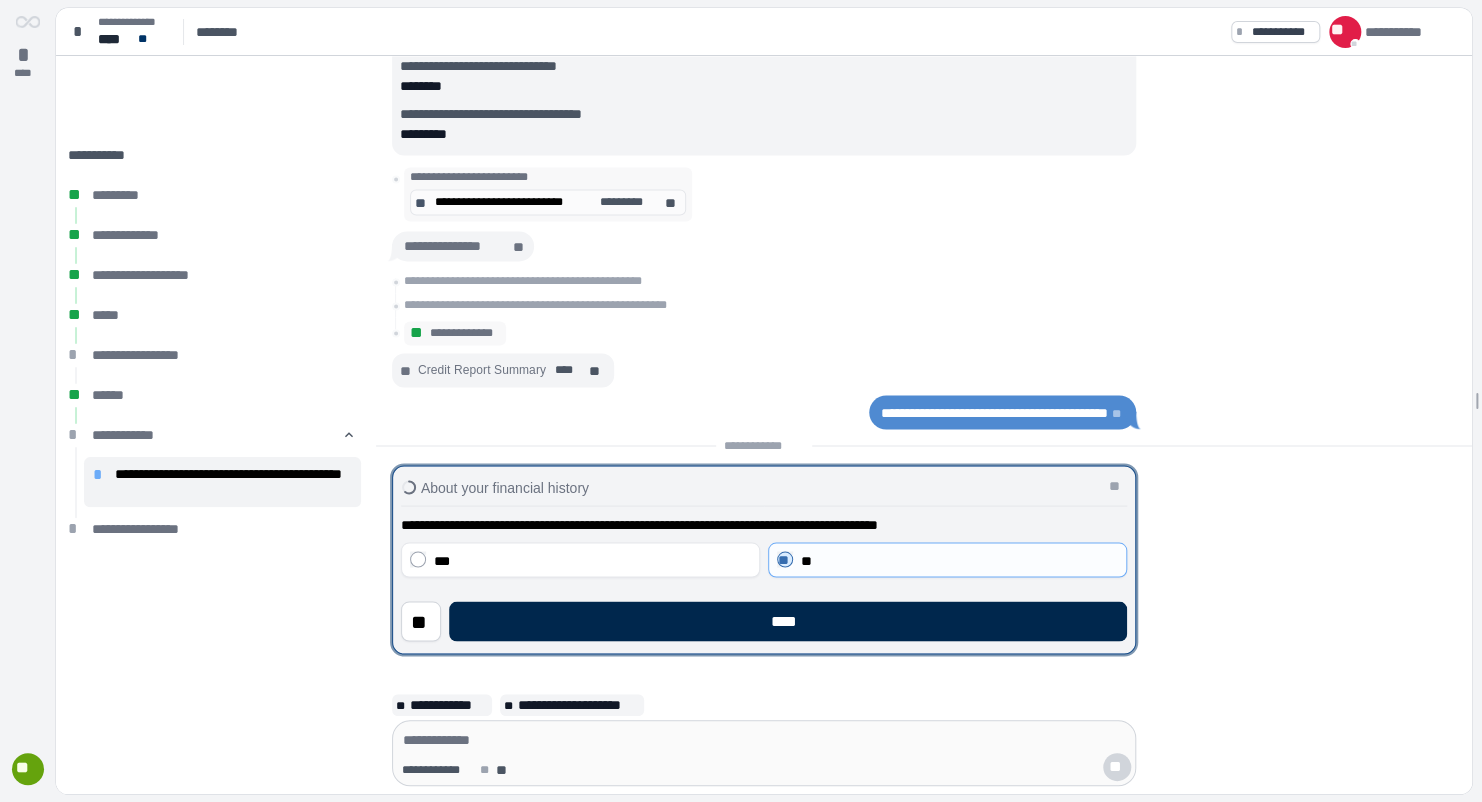 click on "****" at bounding box center [788, 621] 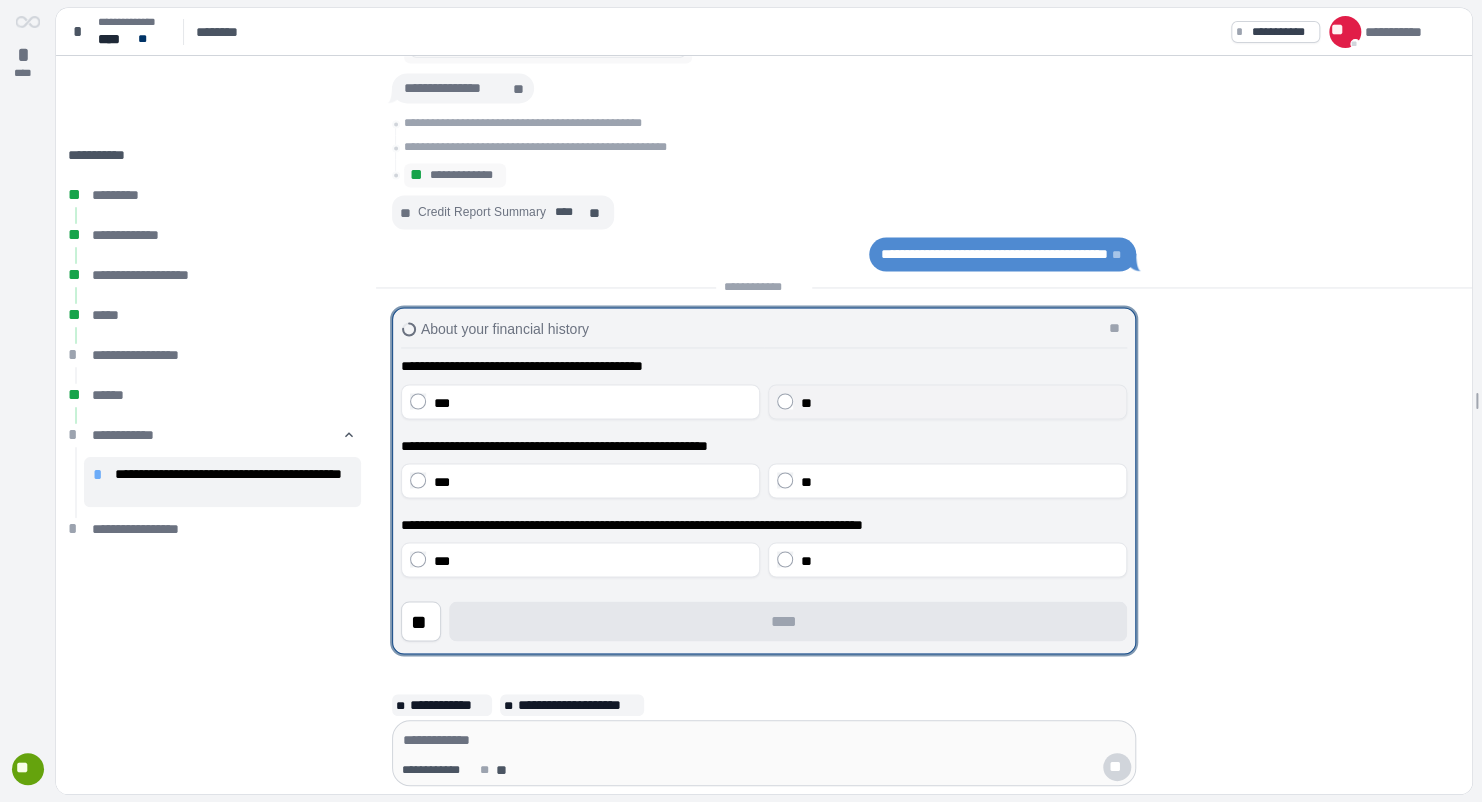 click on "**" at bounding box center (806, 402) 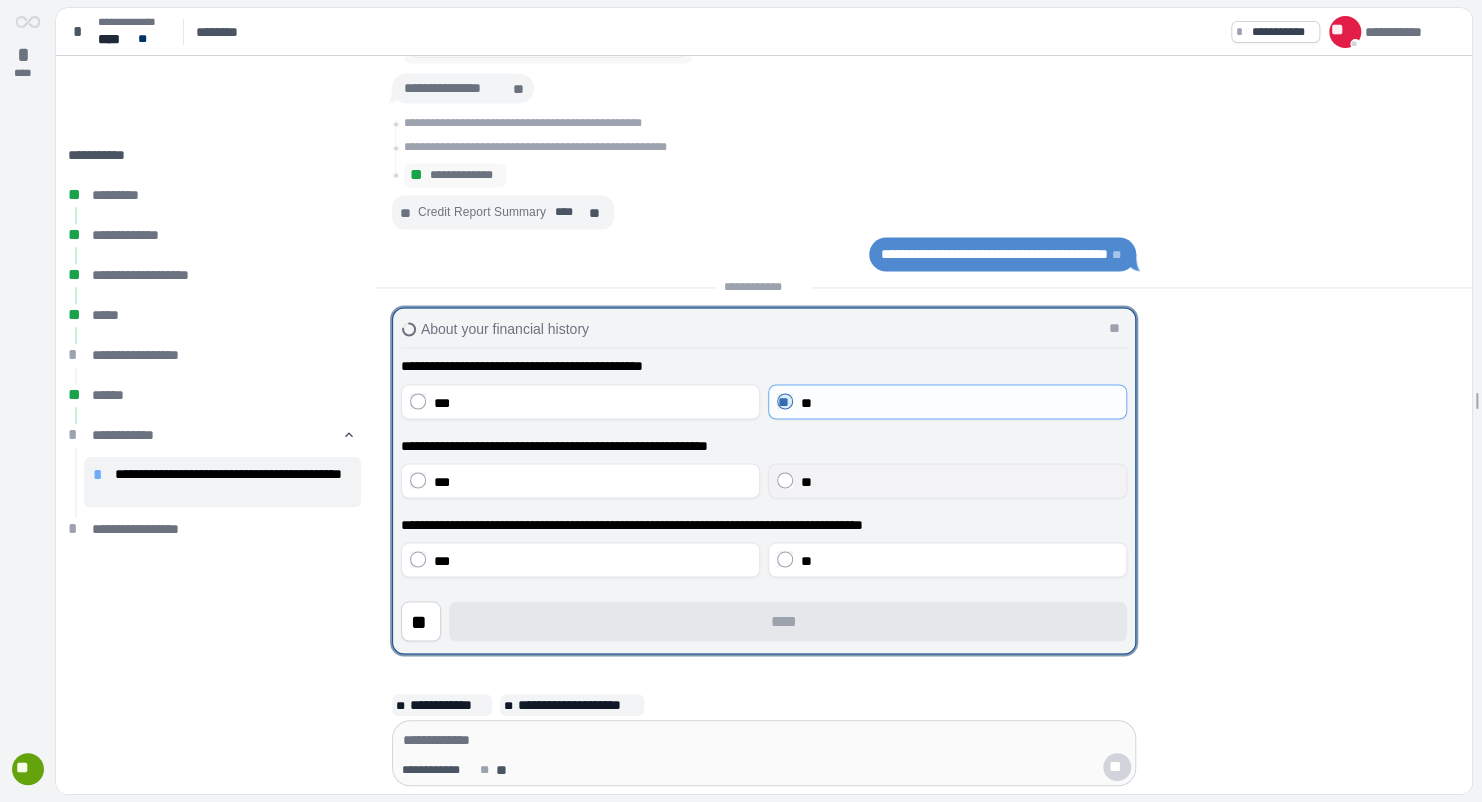 click on "**" at bounding box center [806, 481] 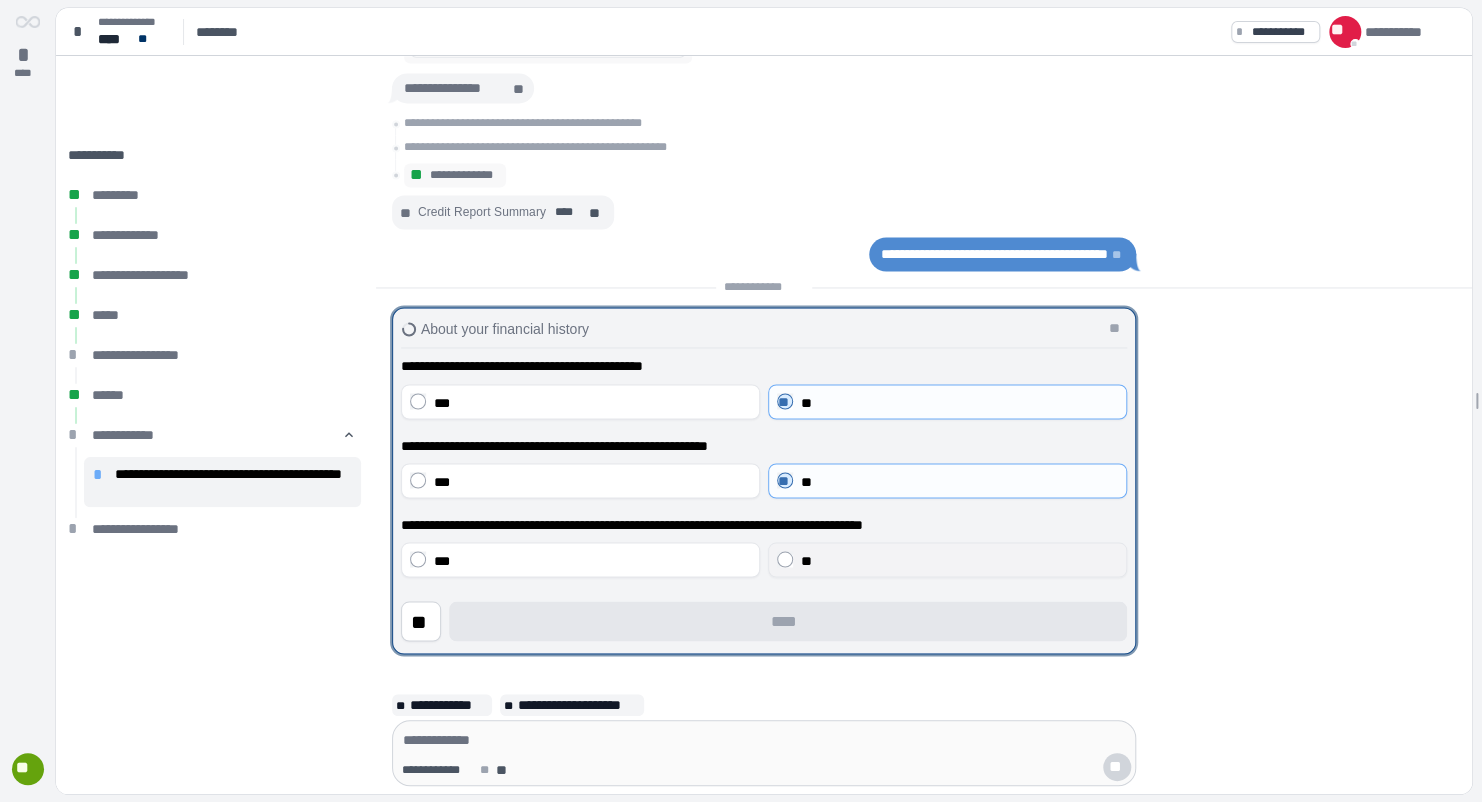 click on "**" at bounding box center (947, 559) 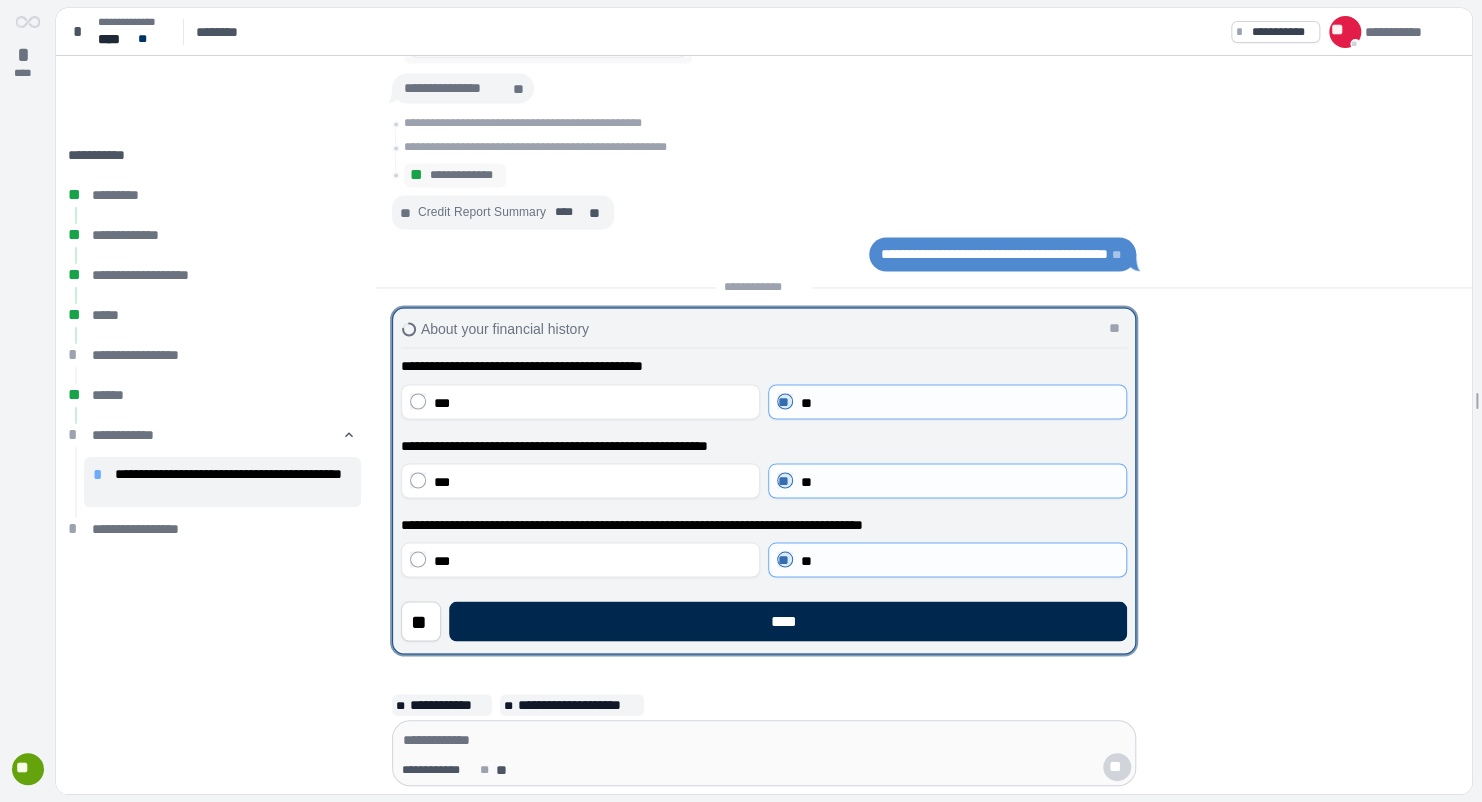 click on "****" at bounding box center [788, 621] 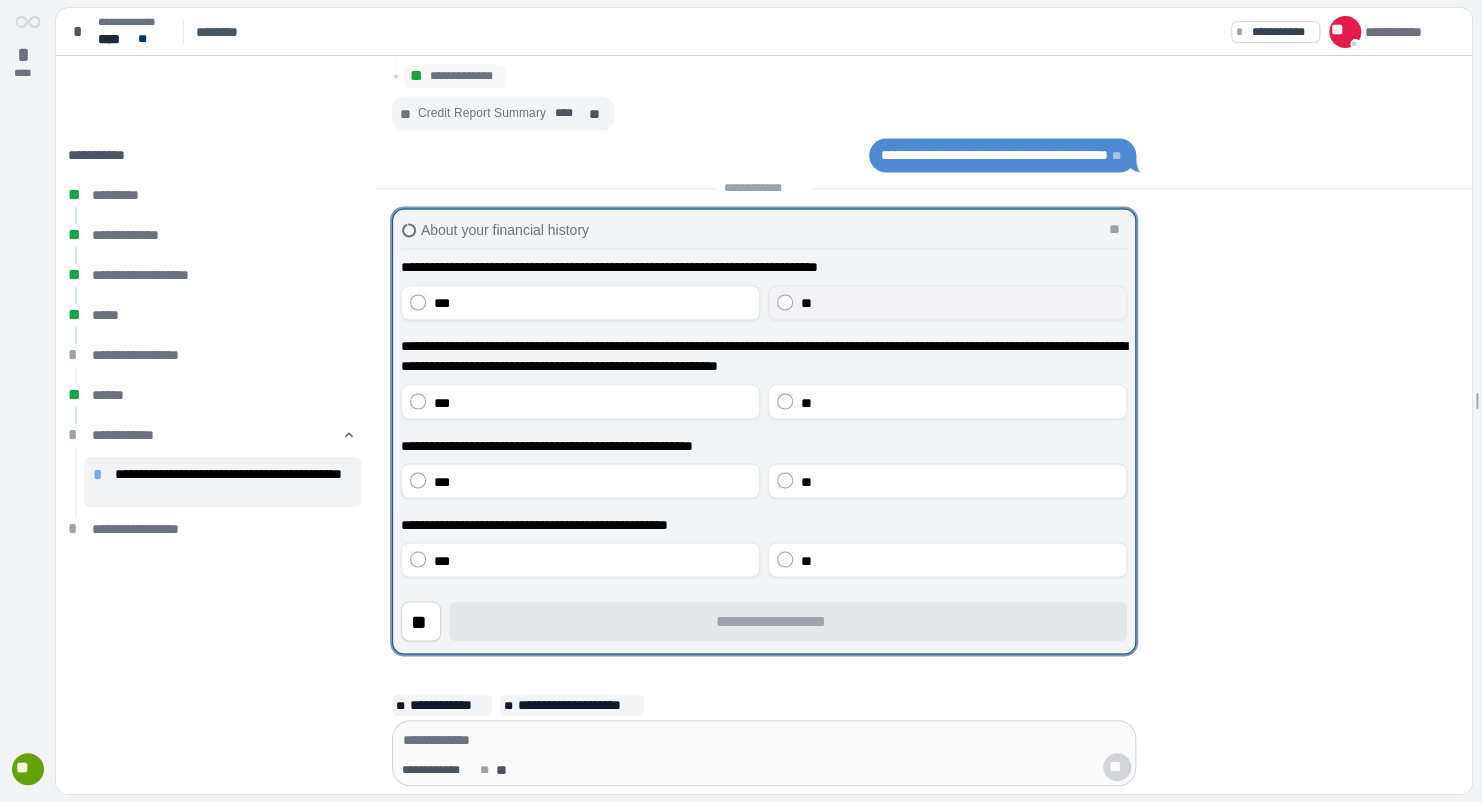 click on "**" at bounding box center (959, 303) 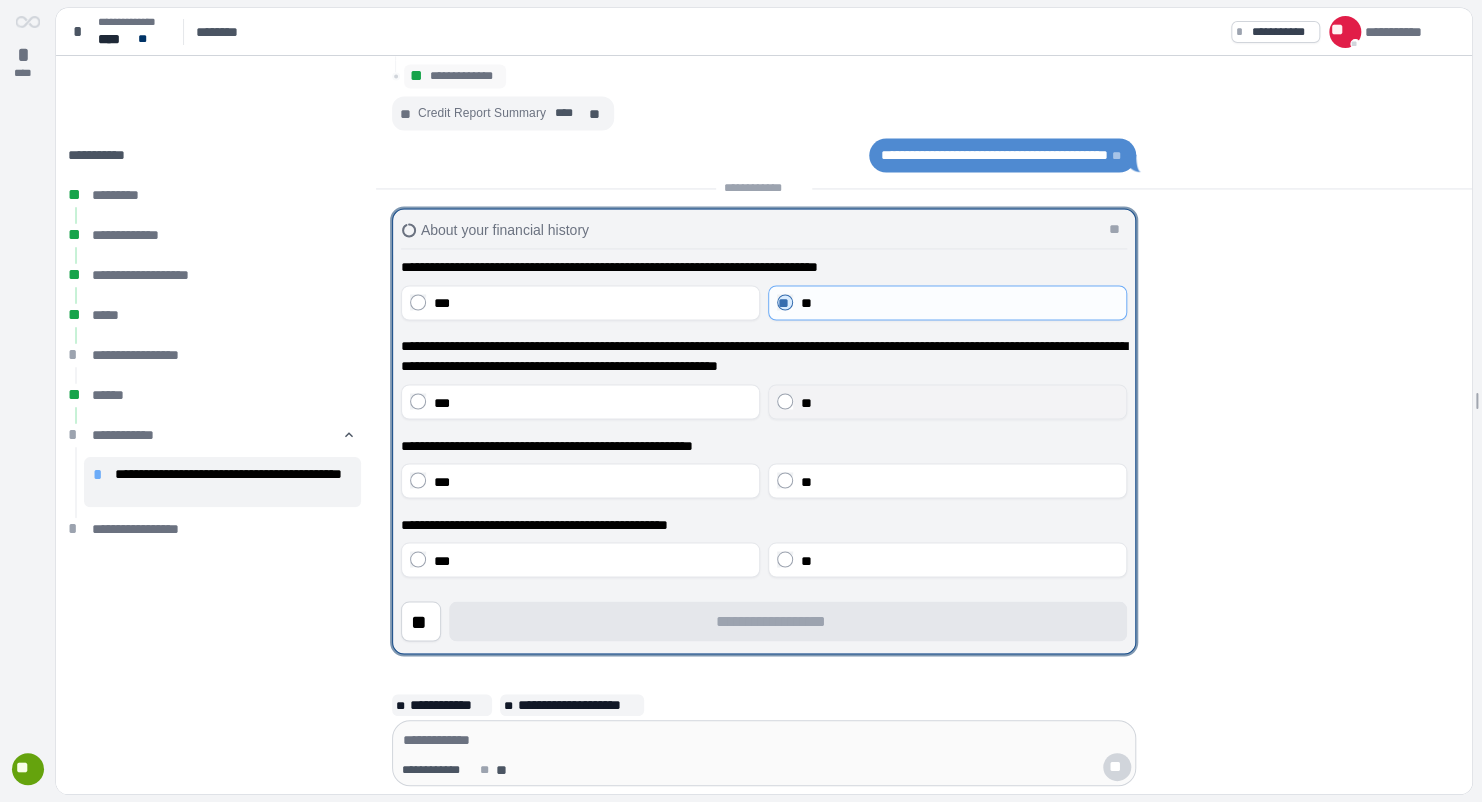 click on "**" at bounding box center (947, 401) 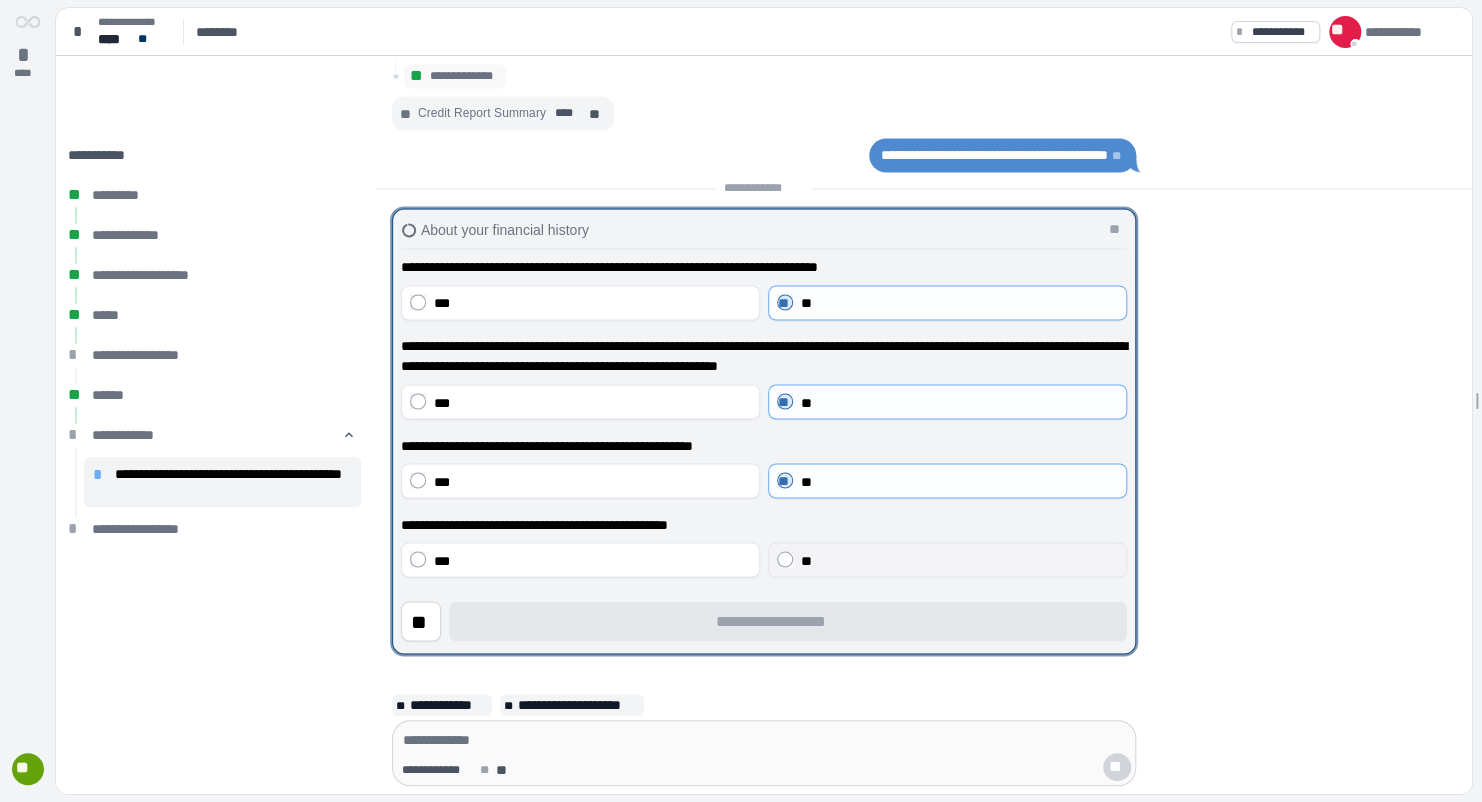 click on "**" at bounding box center (947, 559) 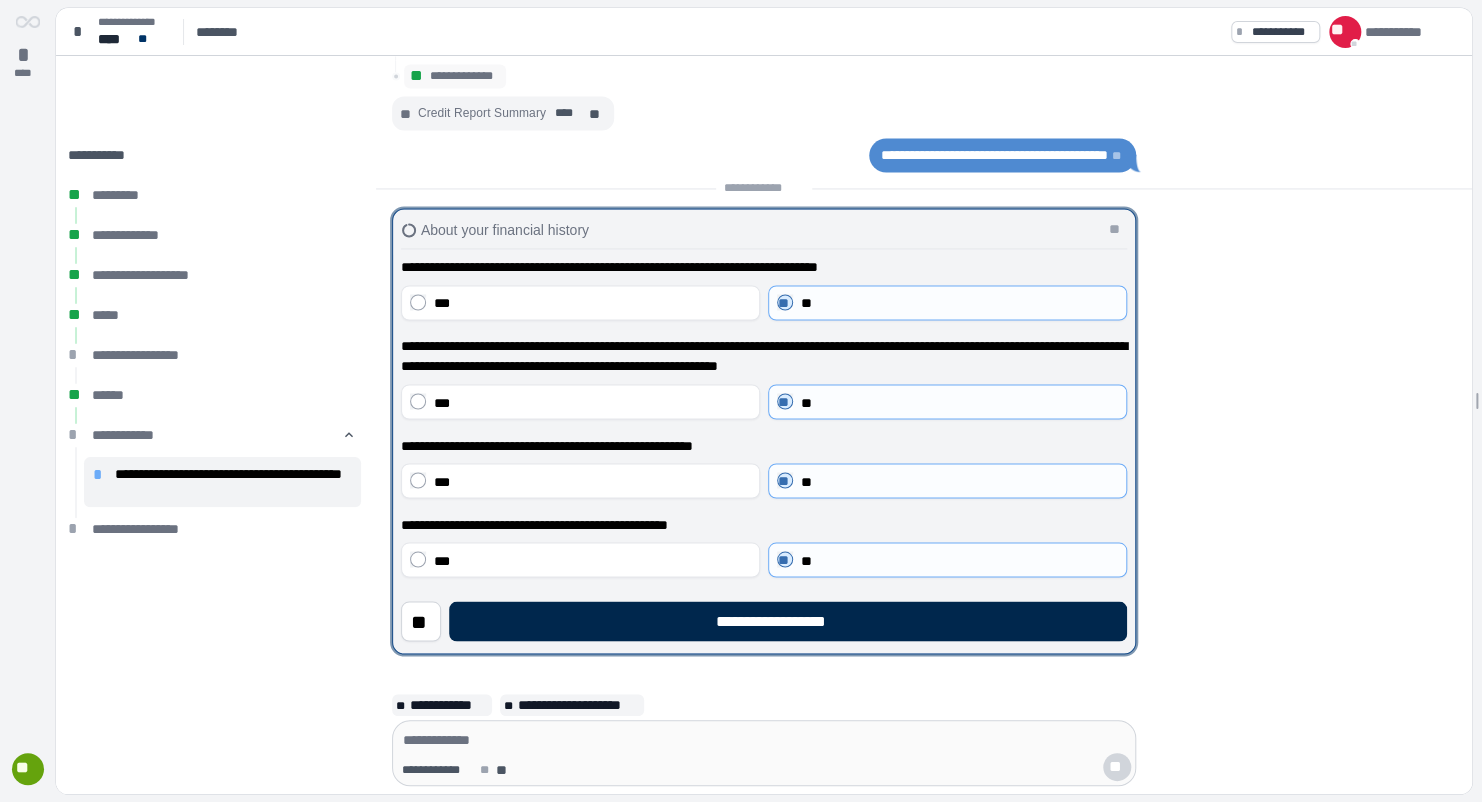 click on "**********" at bounding box center (787, 621) 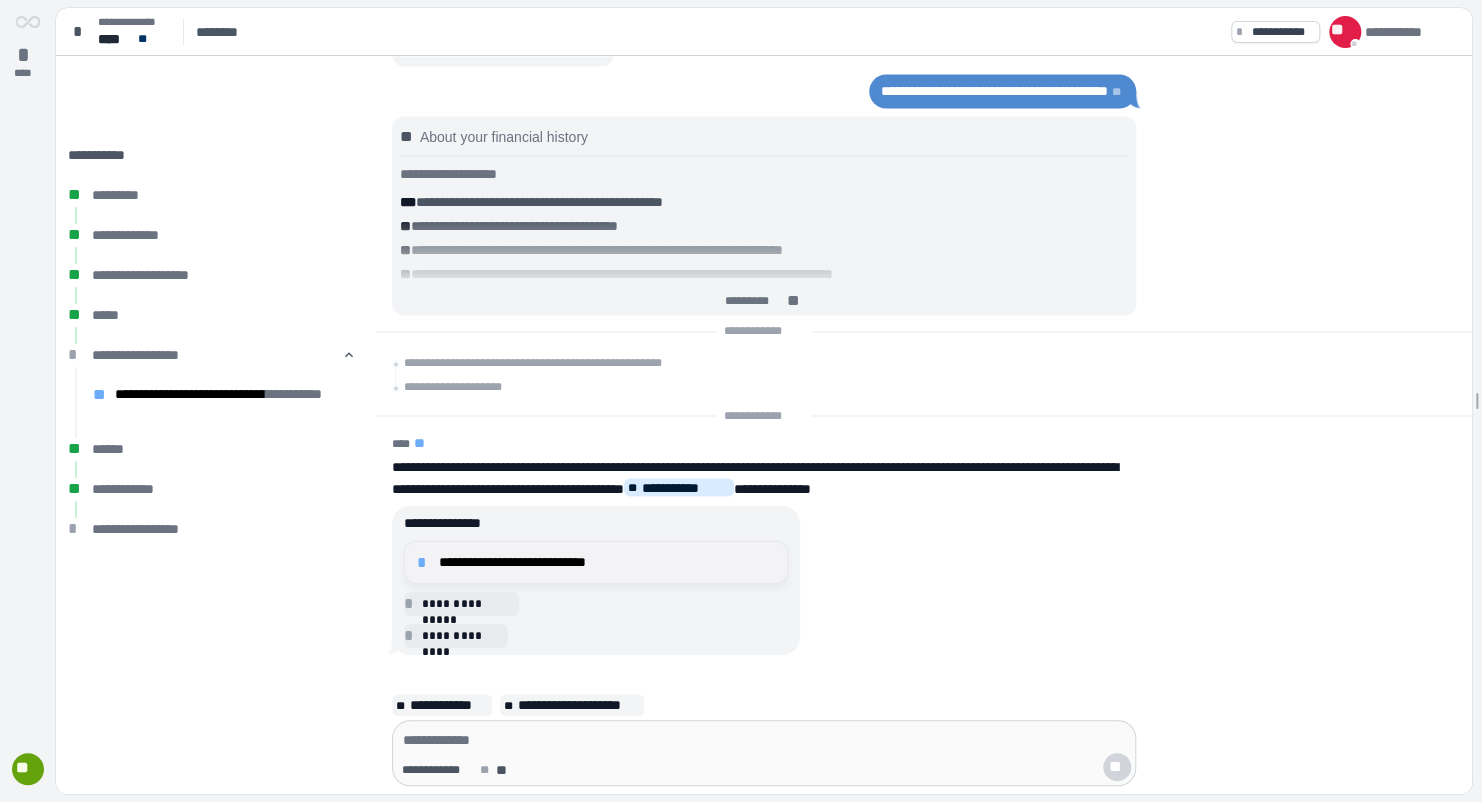 click on "**********" at bounding box center (607, 562) 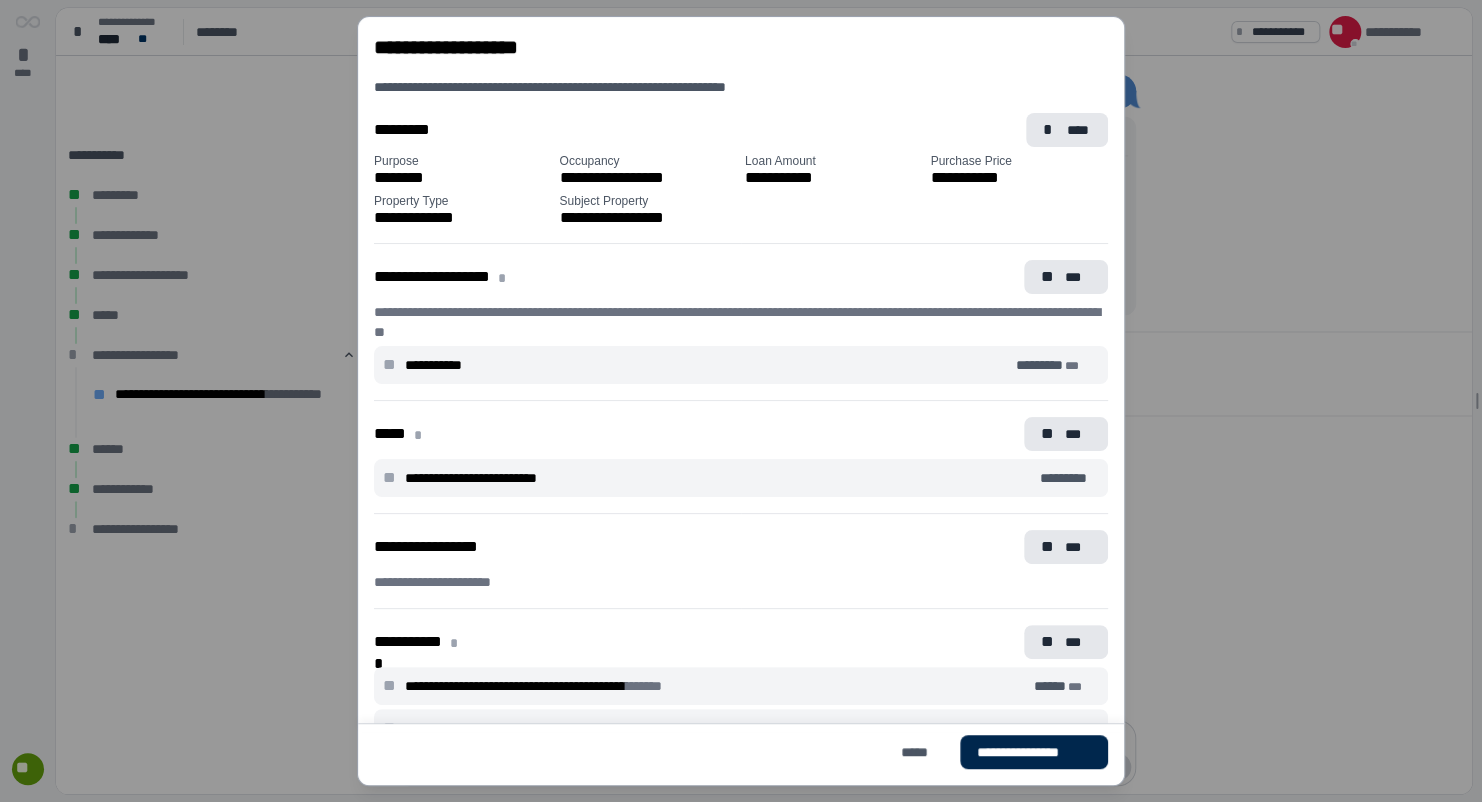 click on "**********" at bounding box center (1033, 752) 